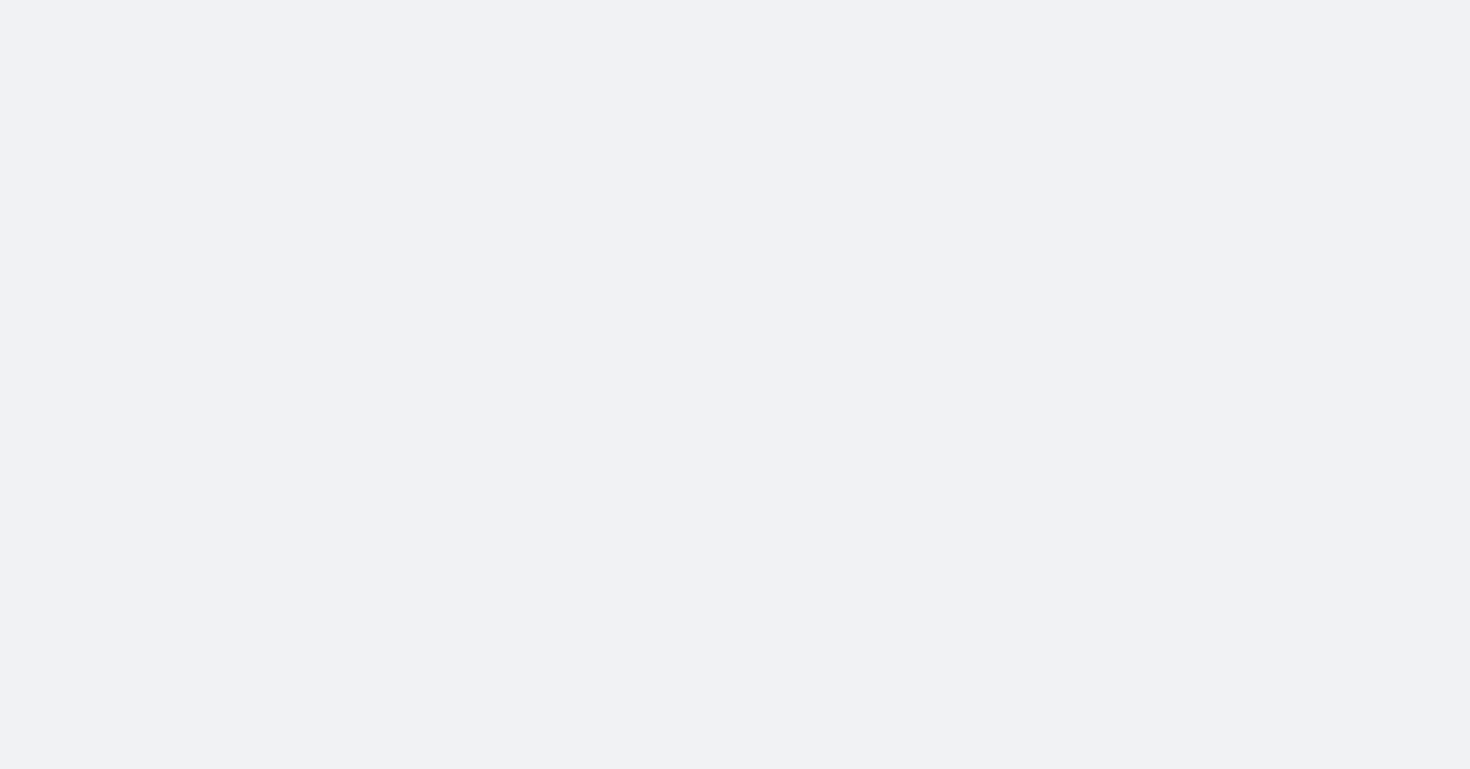 scroll, scrollTop: 0, scrollLeft: 0, axis: both 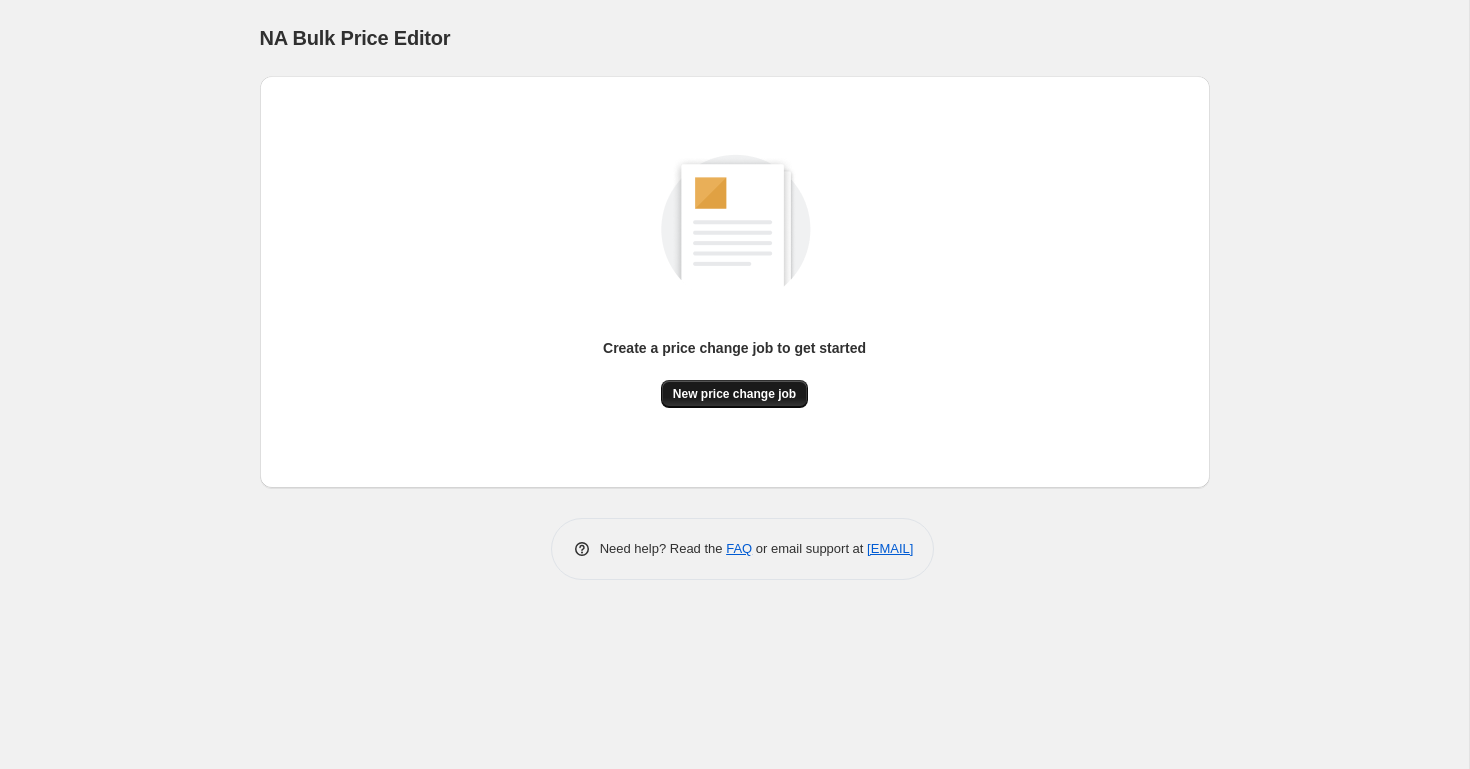 click on "New price change job" at bounding box center [734, 394] 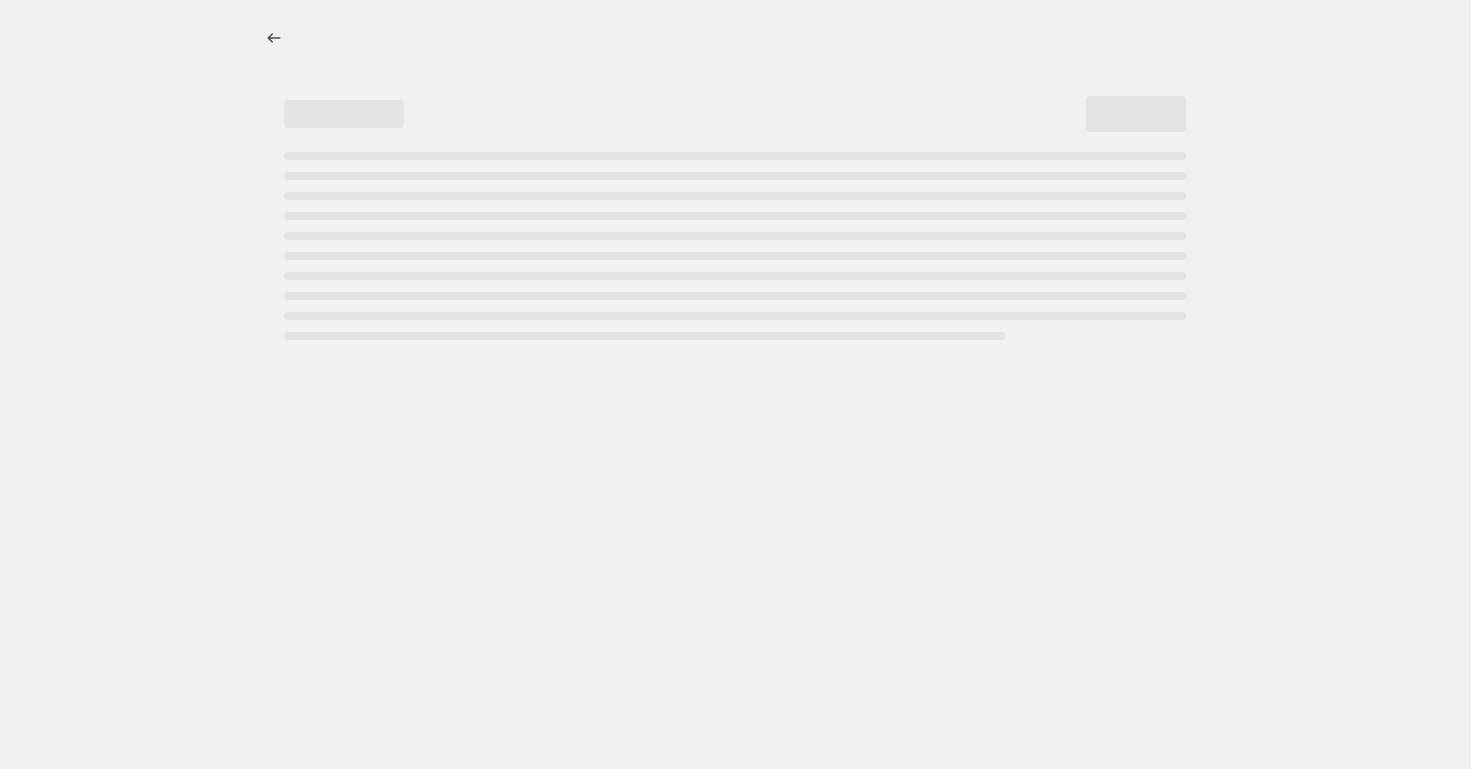 select on "percentage" 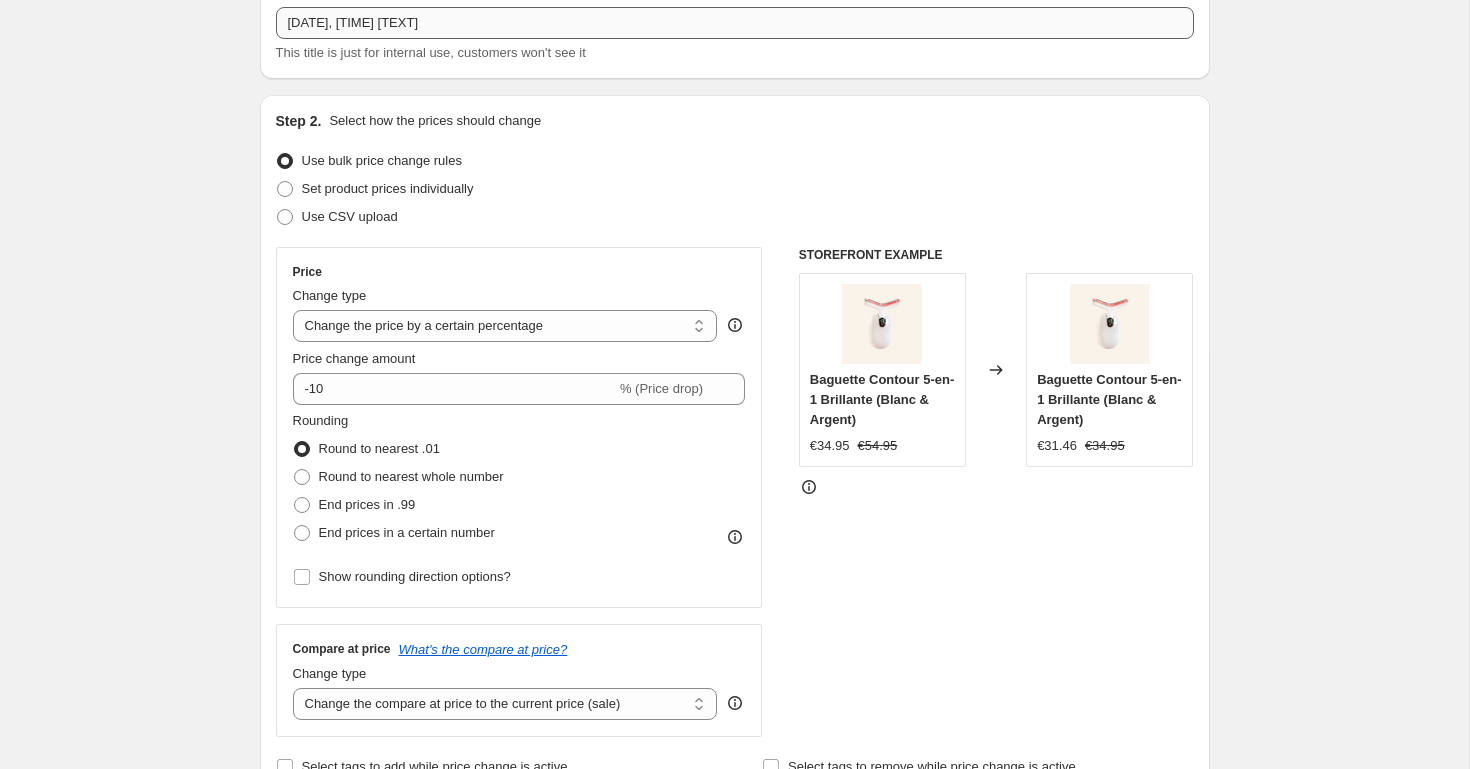 scroll, scrollTop: 123, scrollLeft: 0, axis: vertical 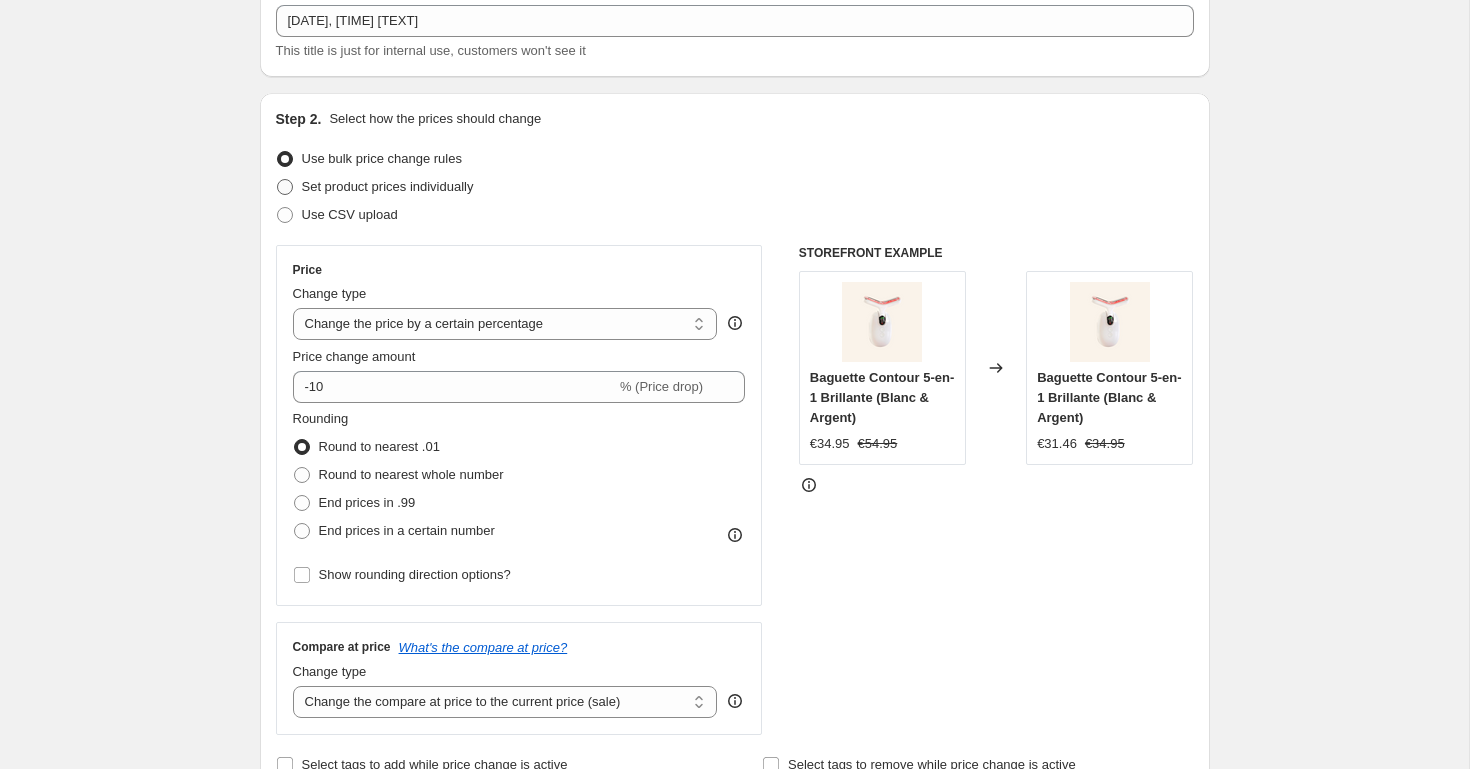 click at bounding box center (285, 187) 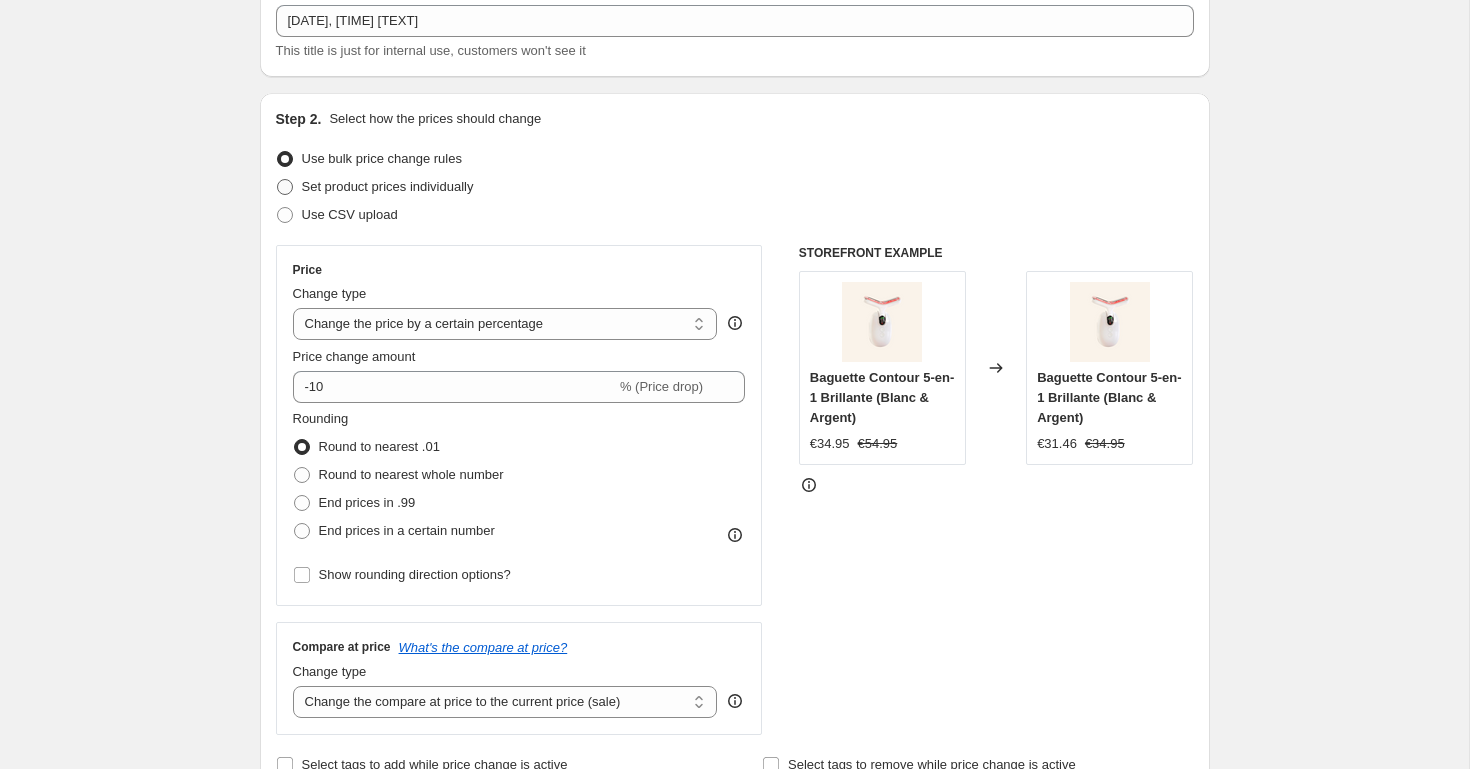radio on "true" 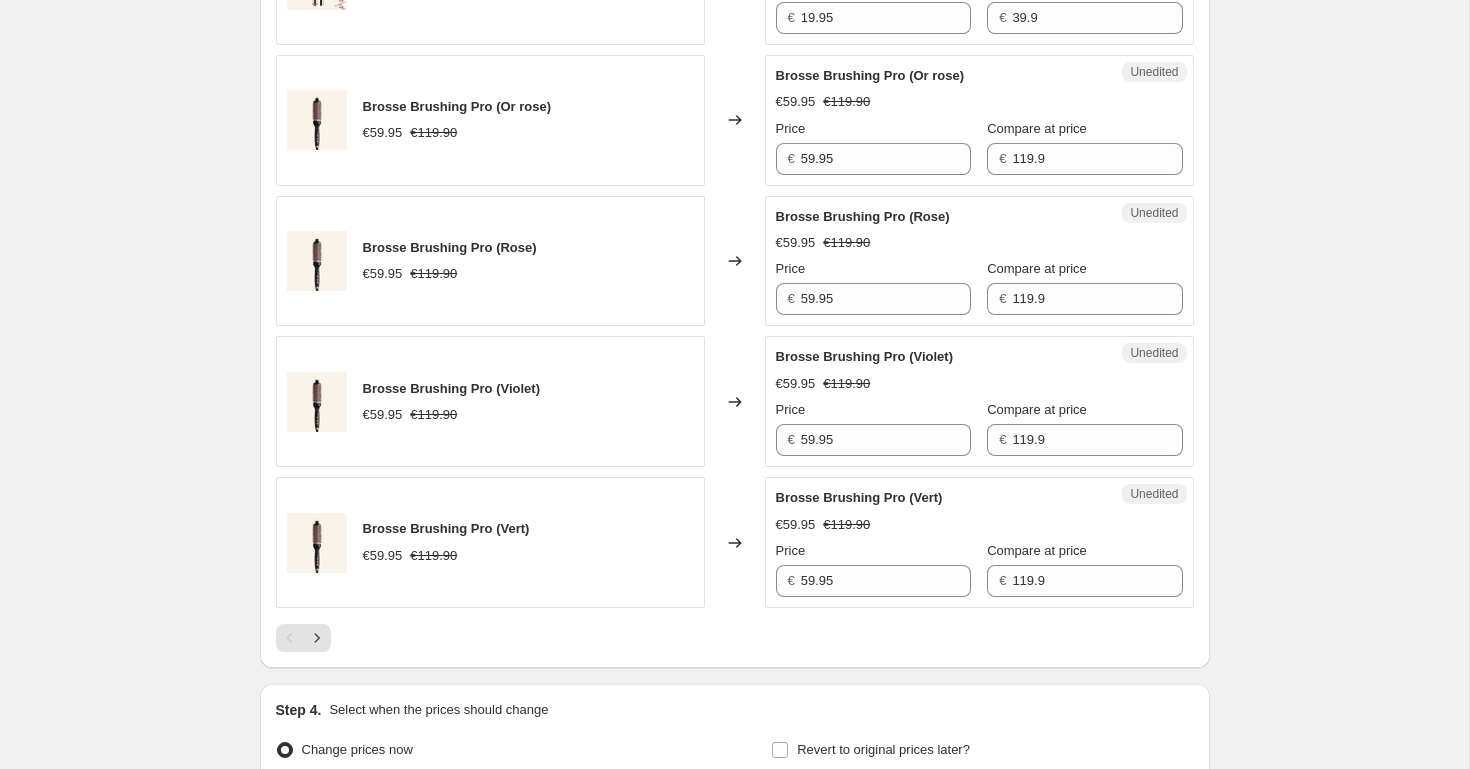 scroll, scrollTop: 3140, scrollLeft: 0, axis: vertical 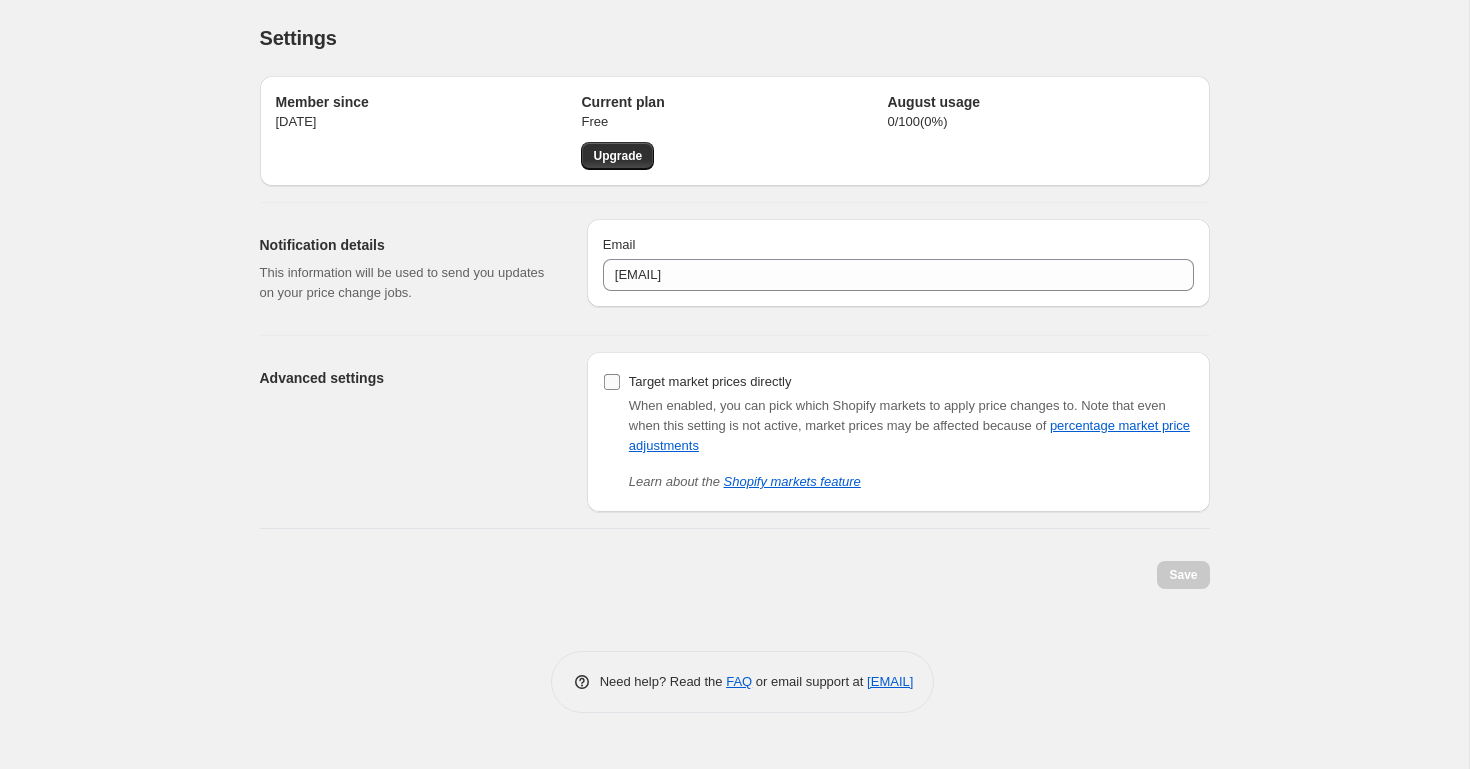 click on "Target market prices directly" at bounding box center [710, 382] 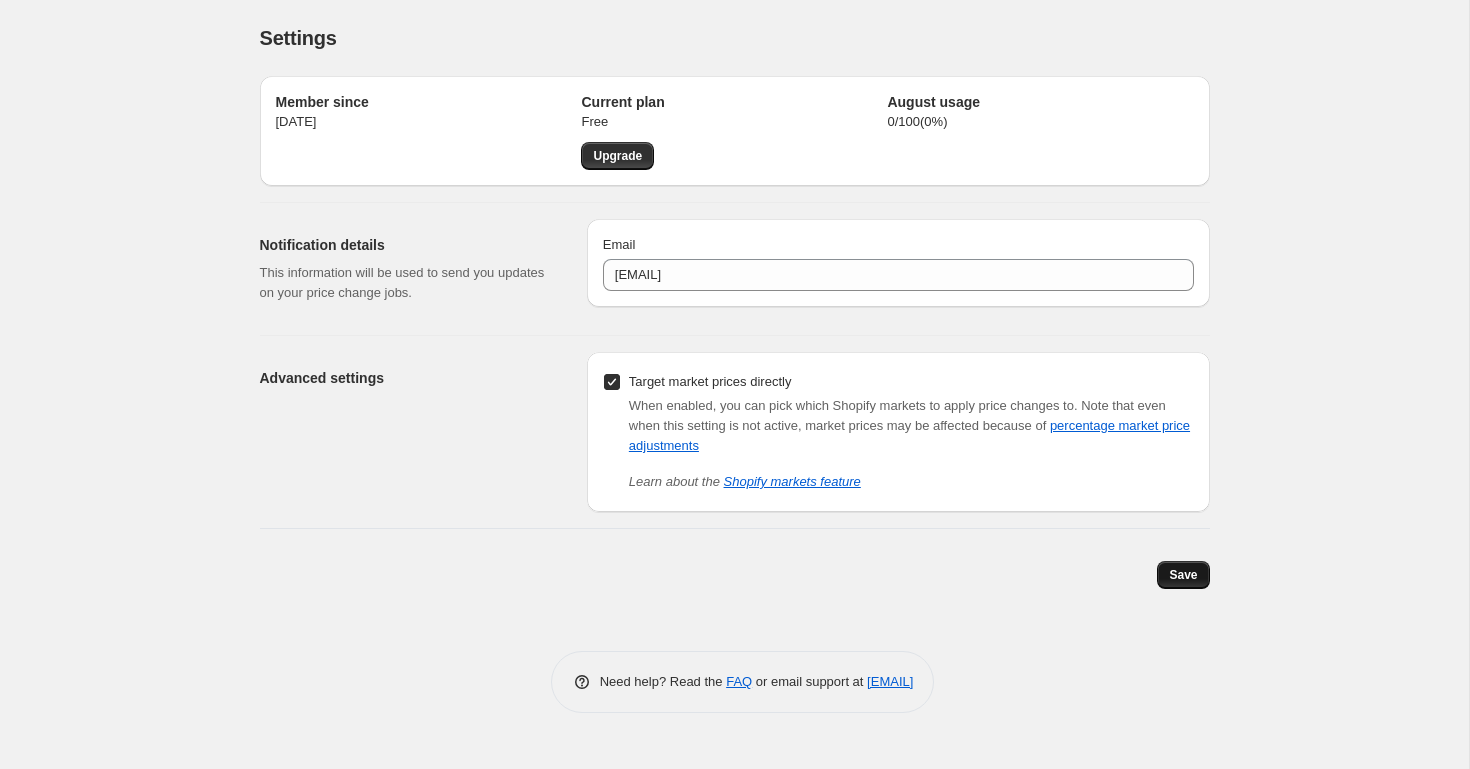 click on "Save" at bounding box center (1183, 575) 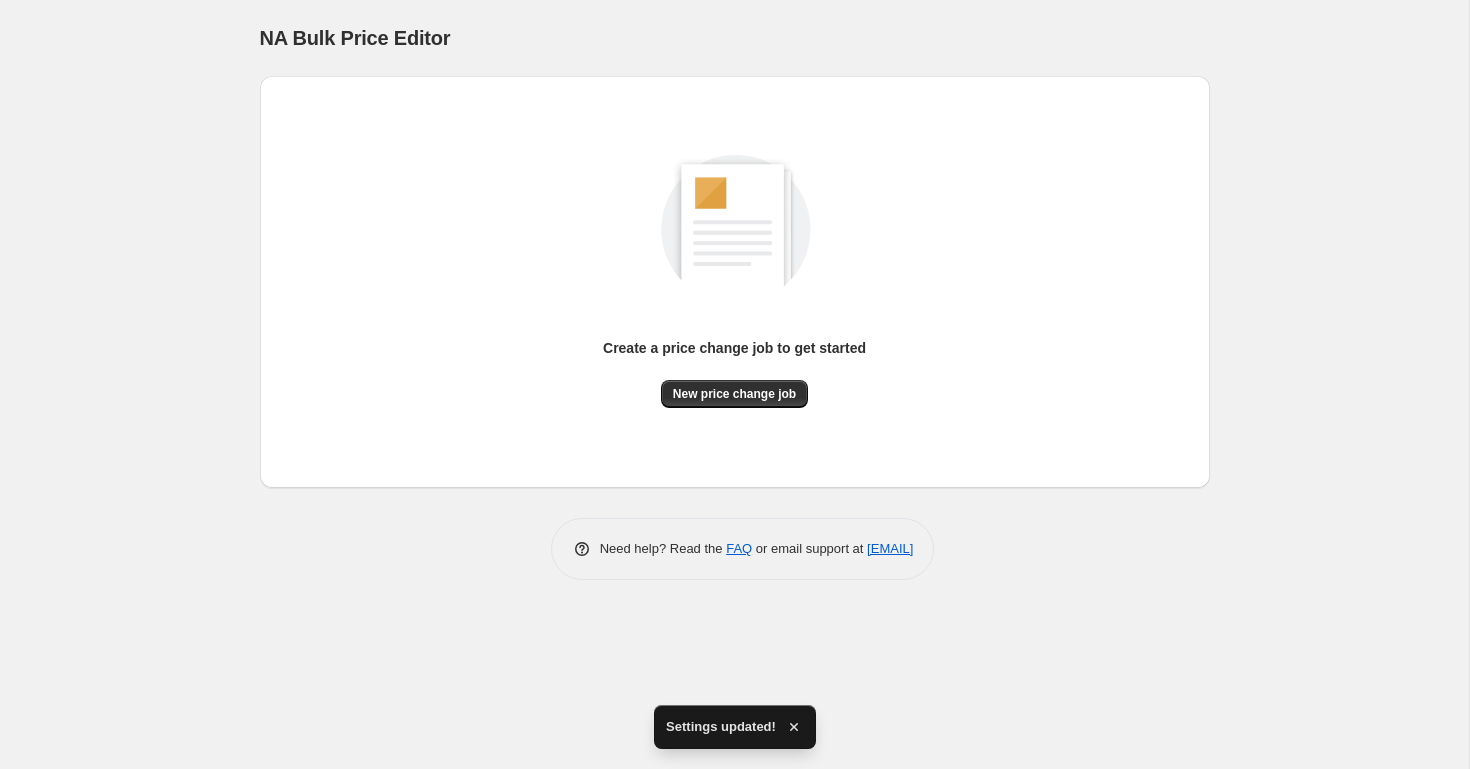 click on "Create a price change job to get started New price change job" at bounding box center (735, 282) 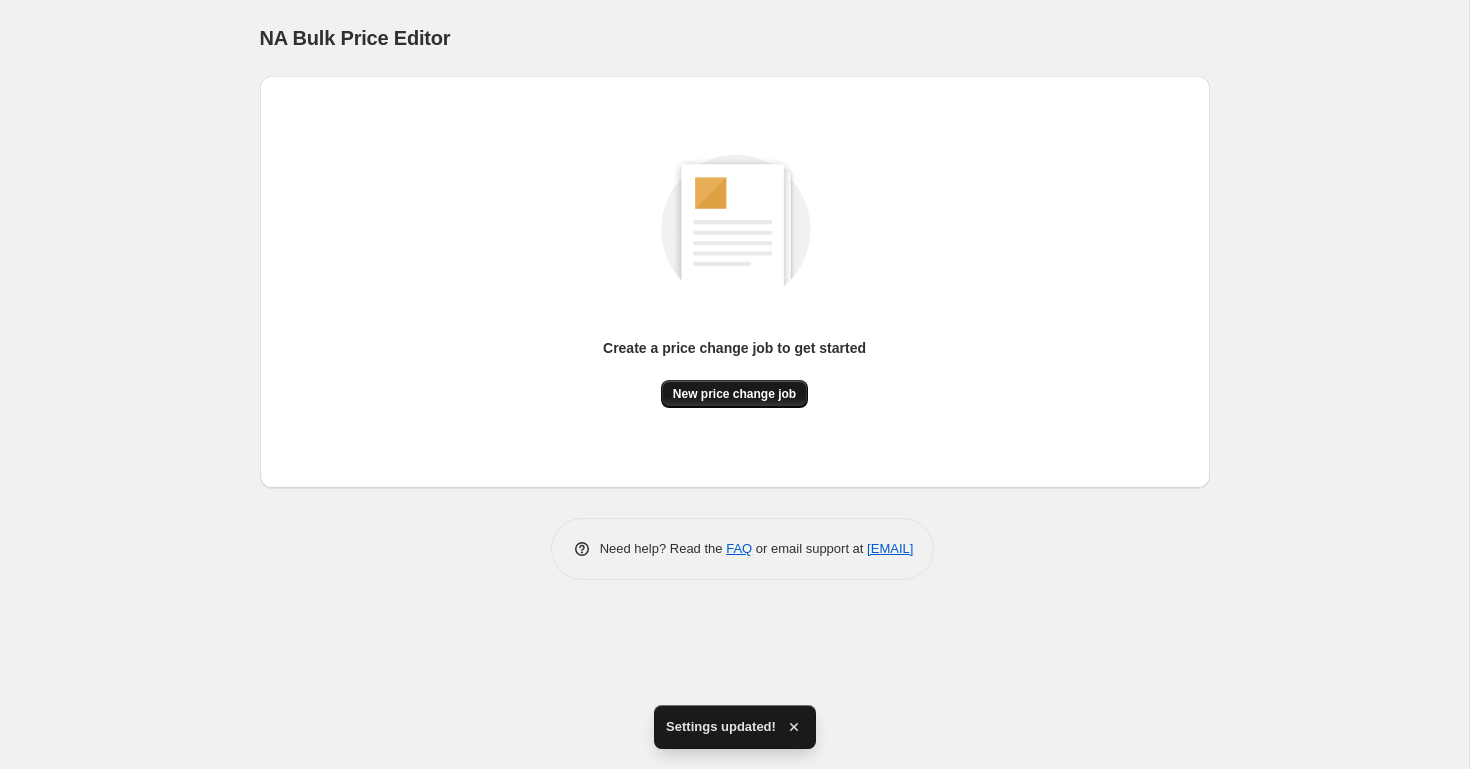 click on "New price change job" at bounding box center (734, 394) 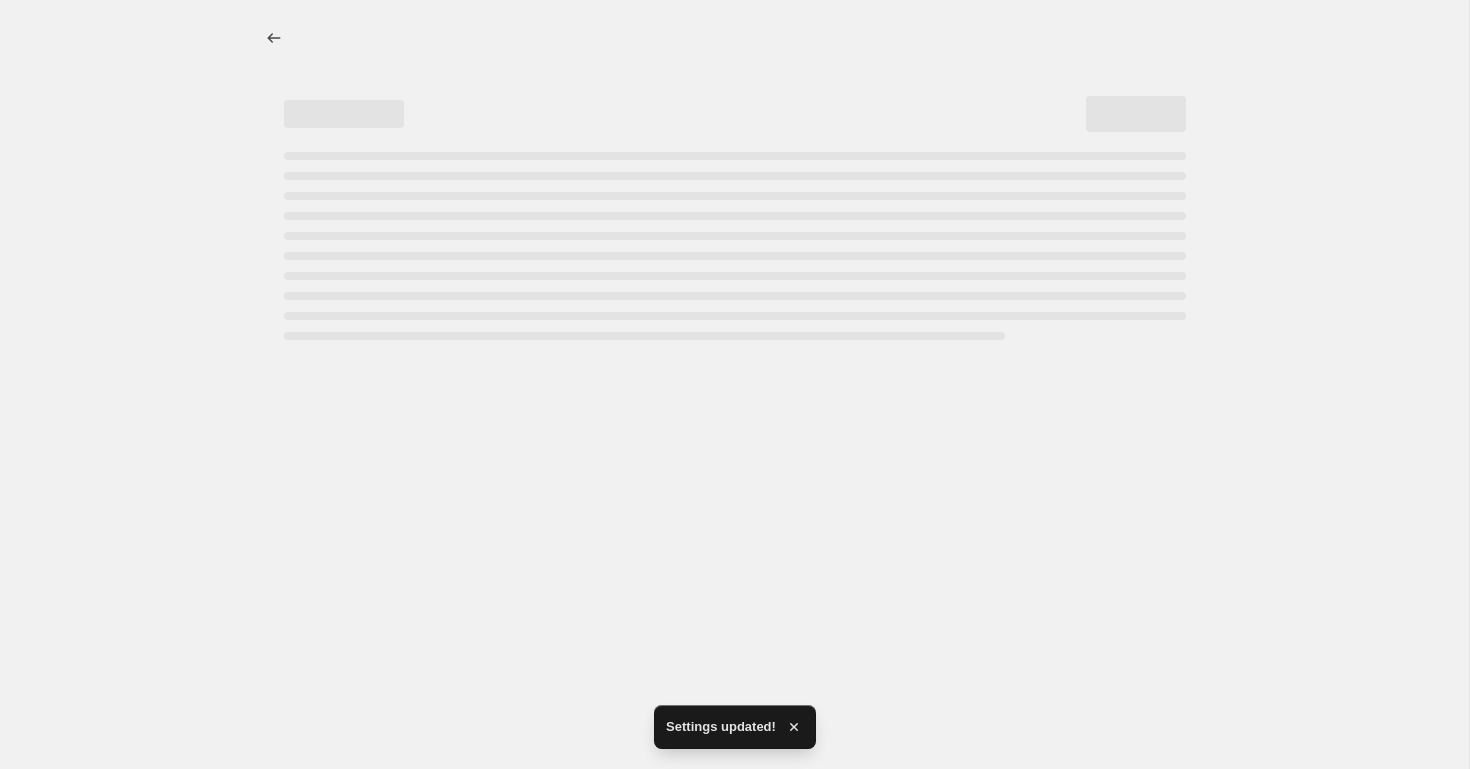 select on "percentage" 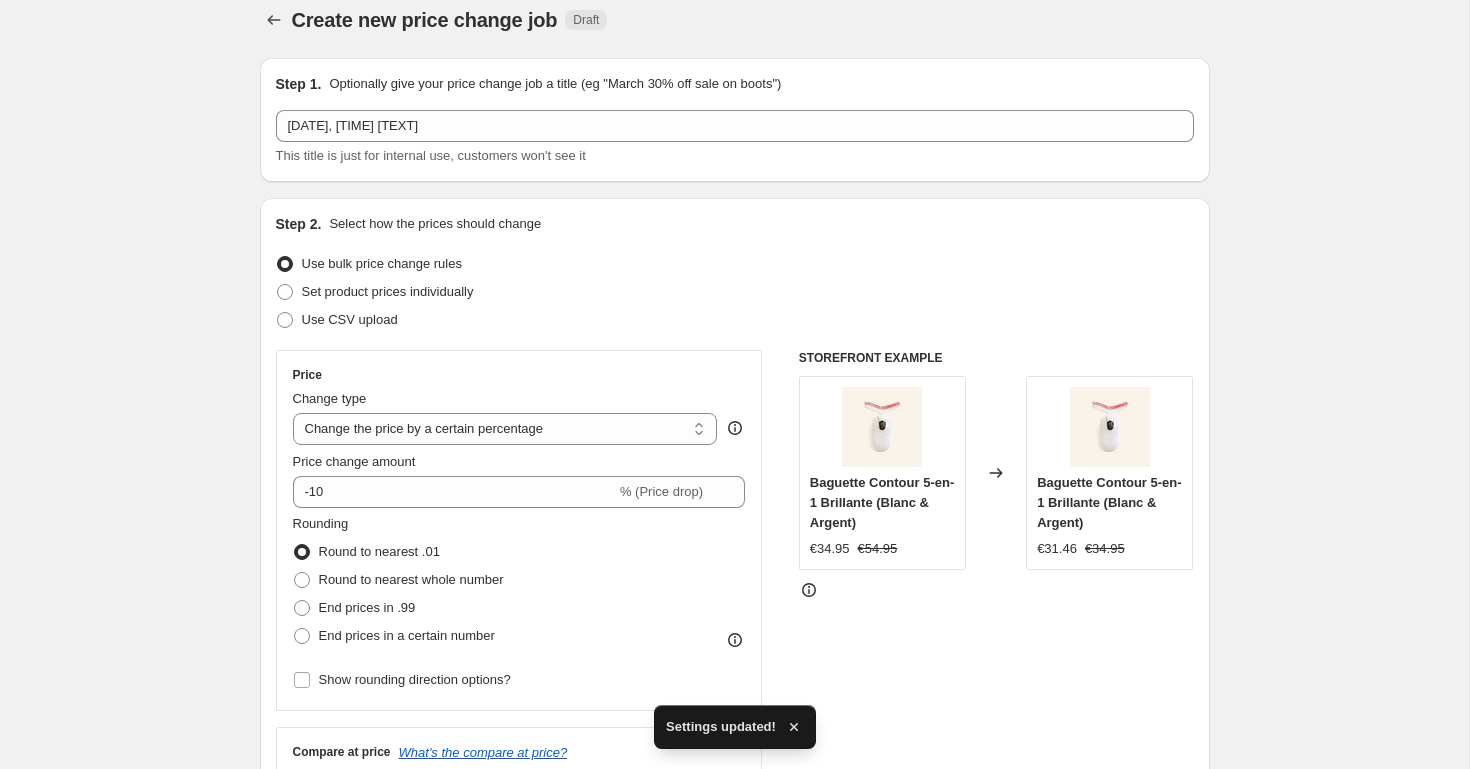 scroll, scrollTop: 22, scrollLeft: 0, axis: vertical 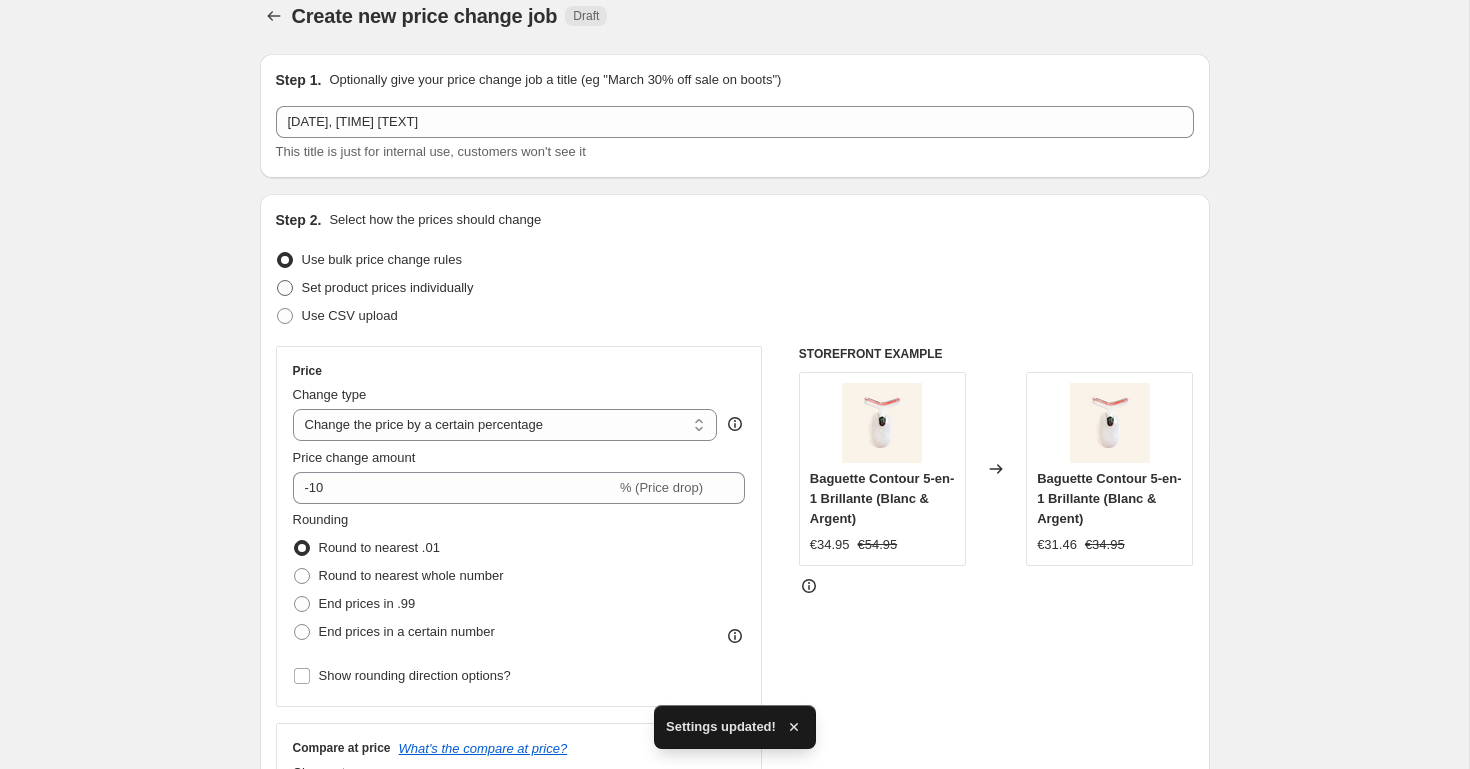click on "Set product prices individually" at bounding box center [375, 288] 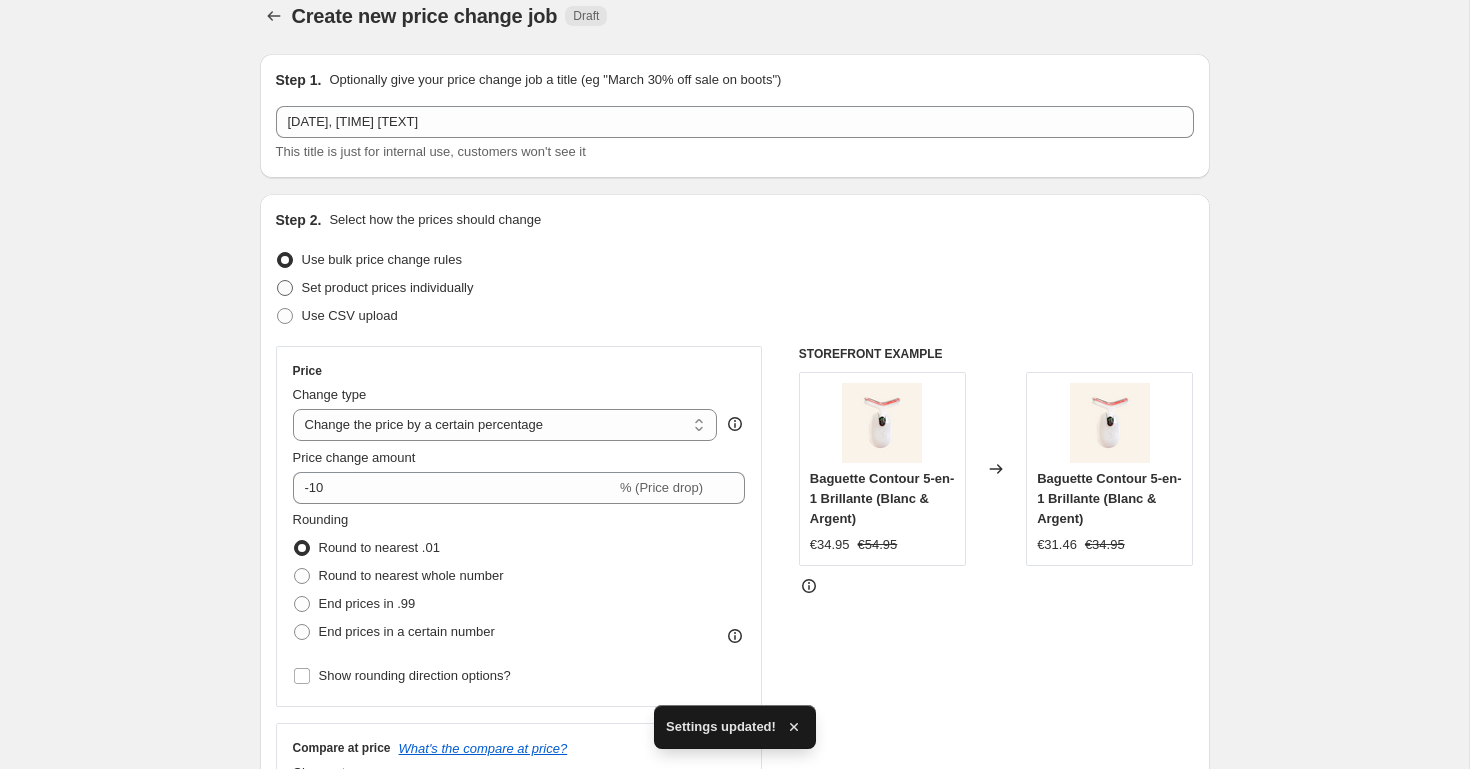 radio on "true" 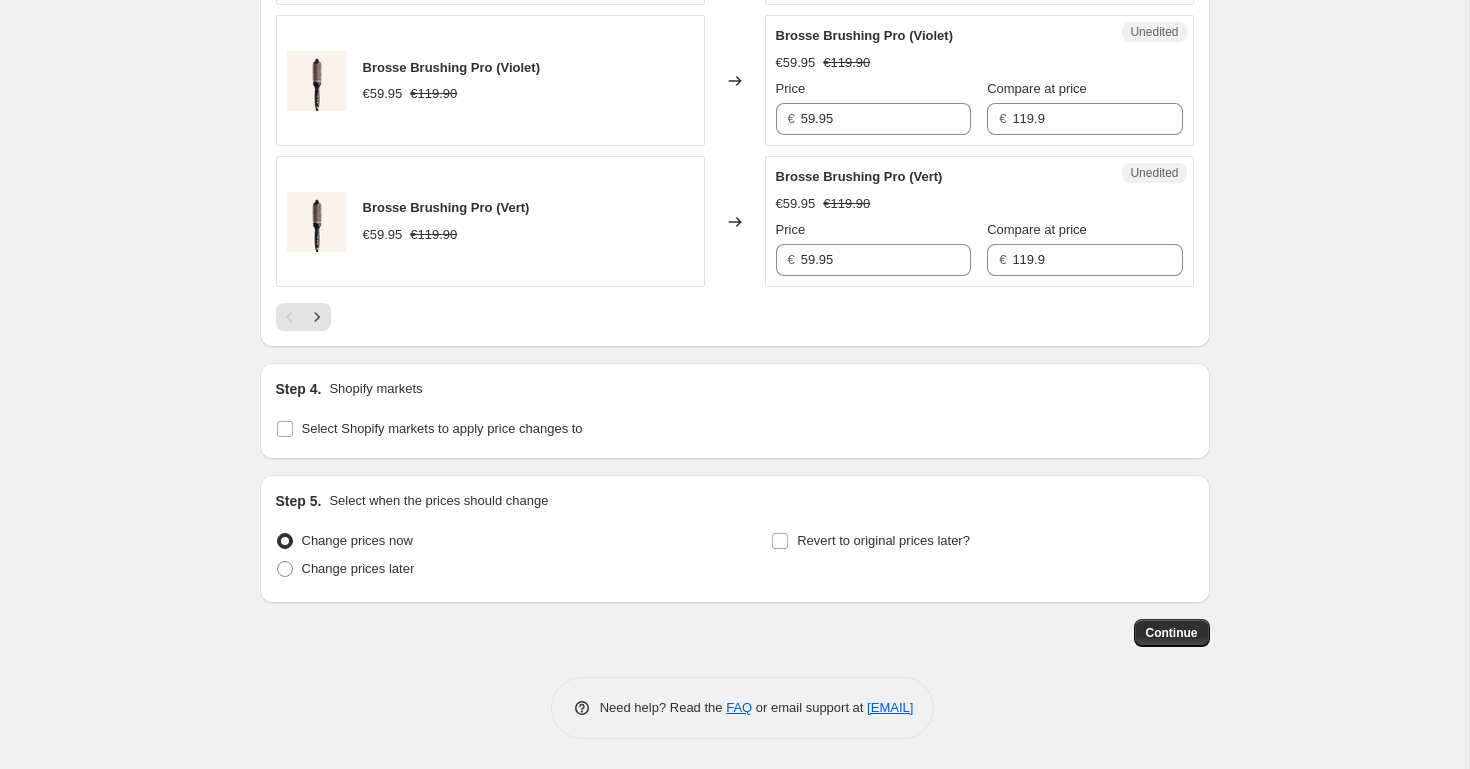 scroll, scrollTop: 3252, scrollLeft: 0, axis: vertical 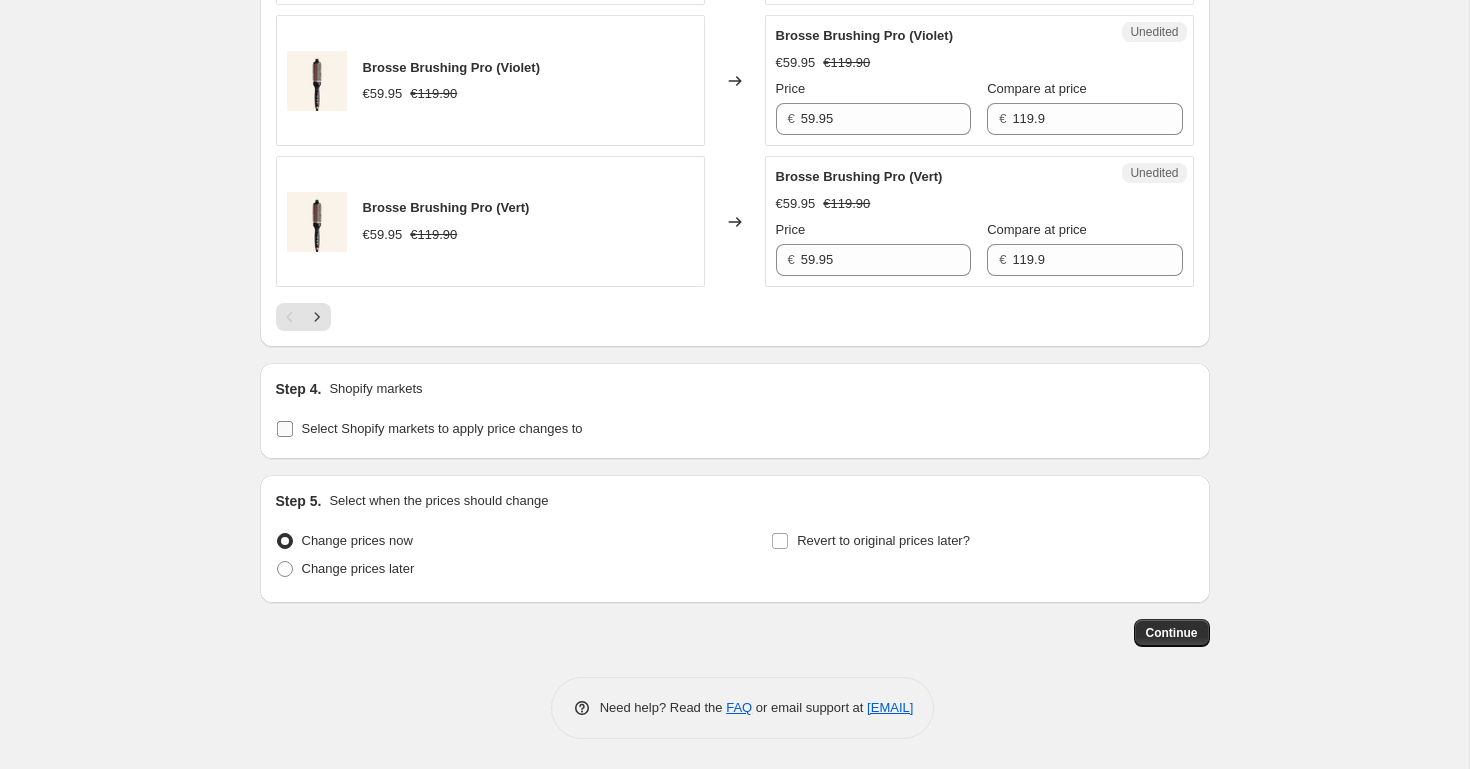 click on "Select Shopify markets to apply price changes to" at bounding box center [285, 429] 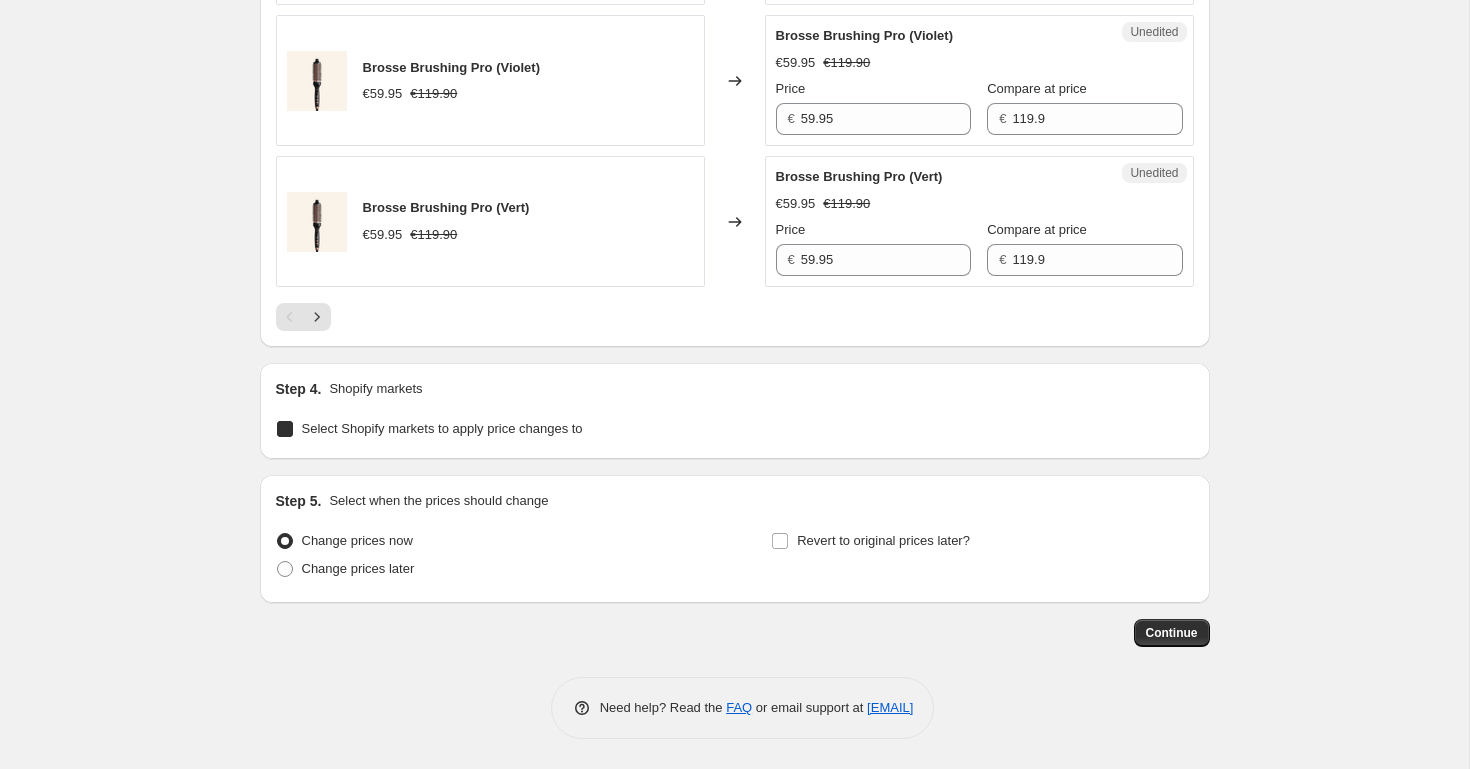 checkbox on "true" 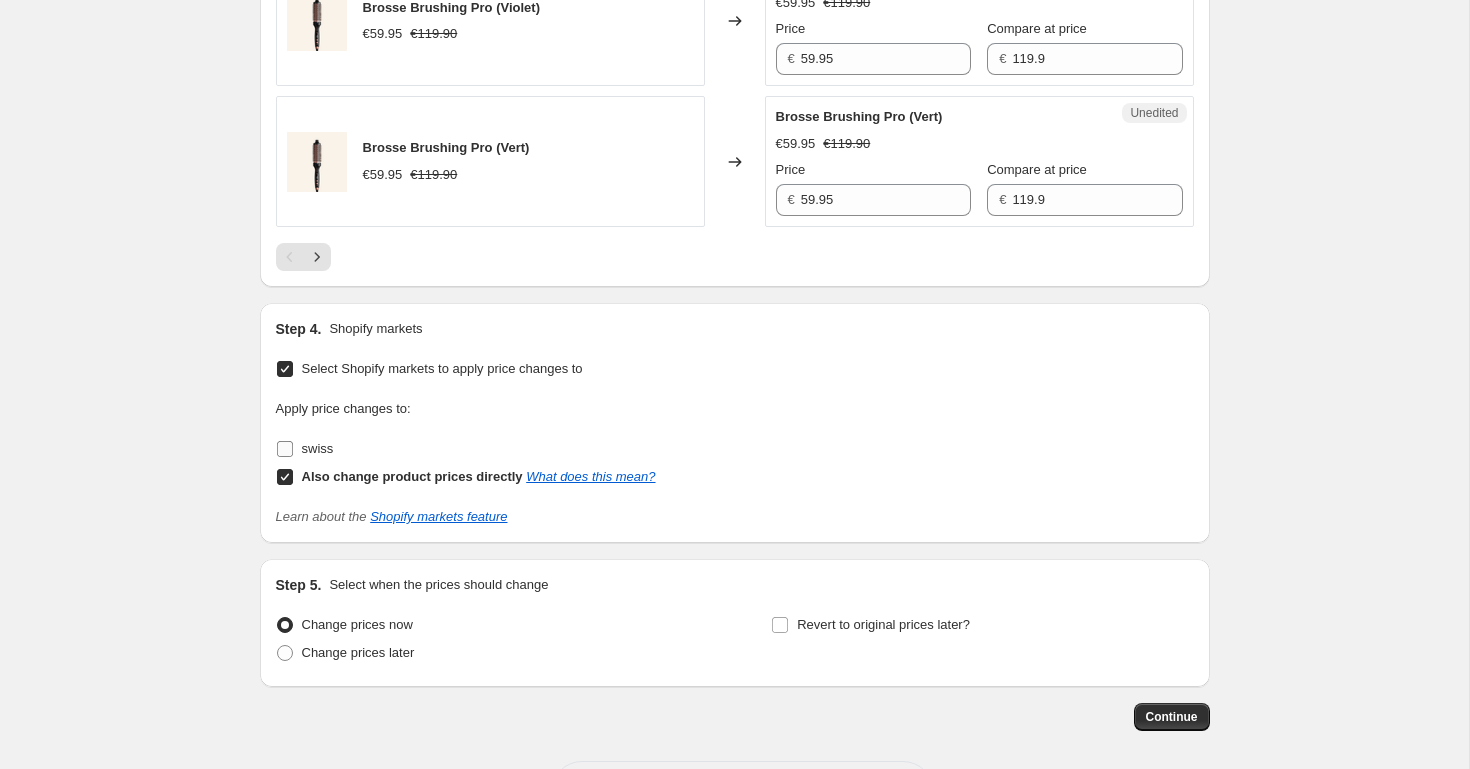 click on "swiss" at bounding box center [285, 449] 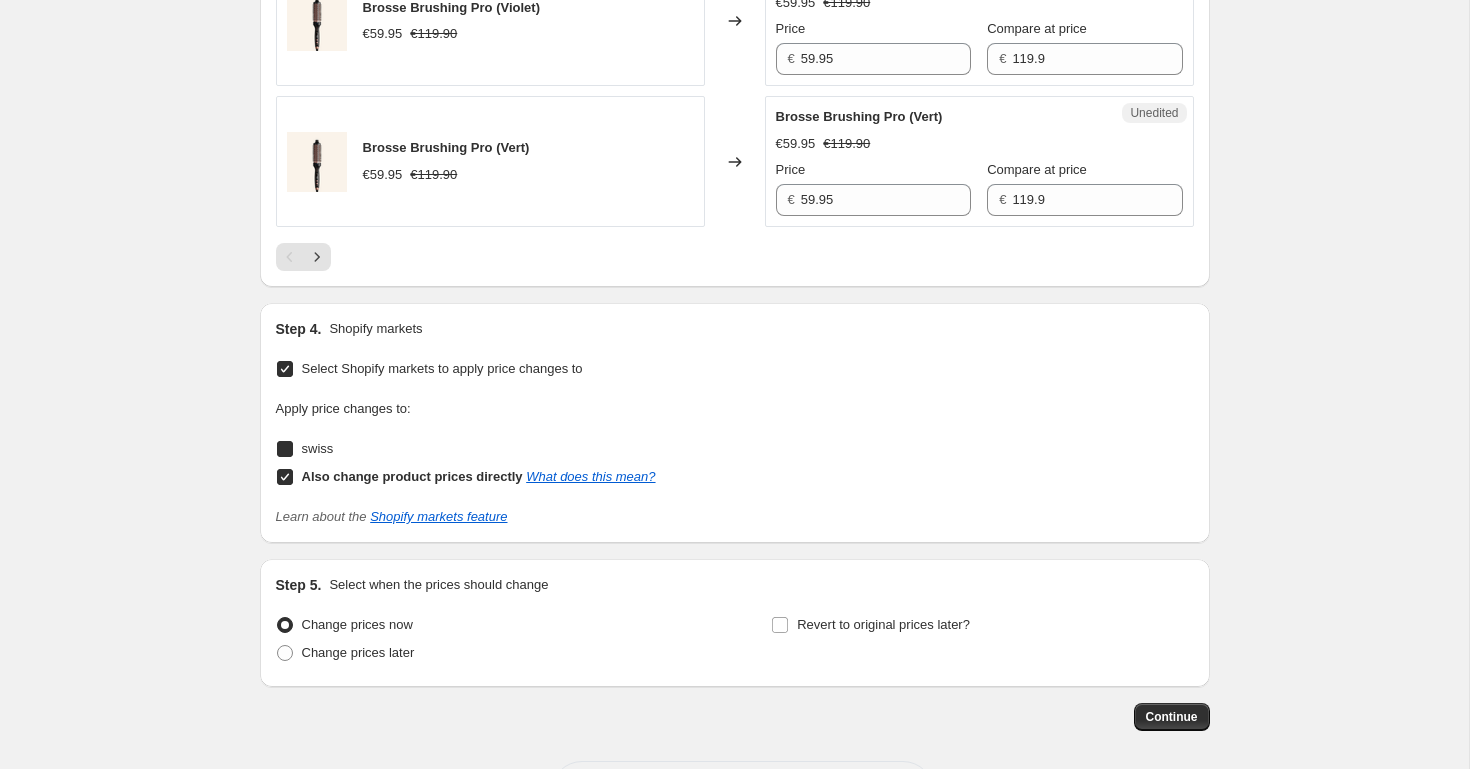 checkbox on "true" 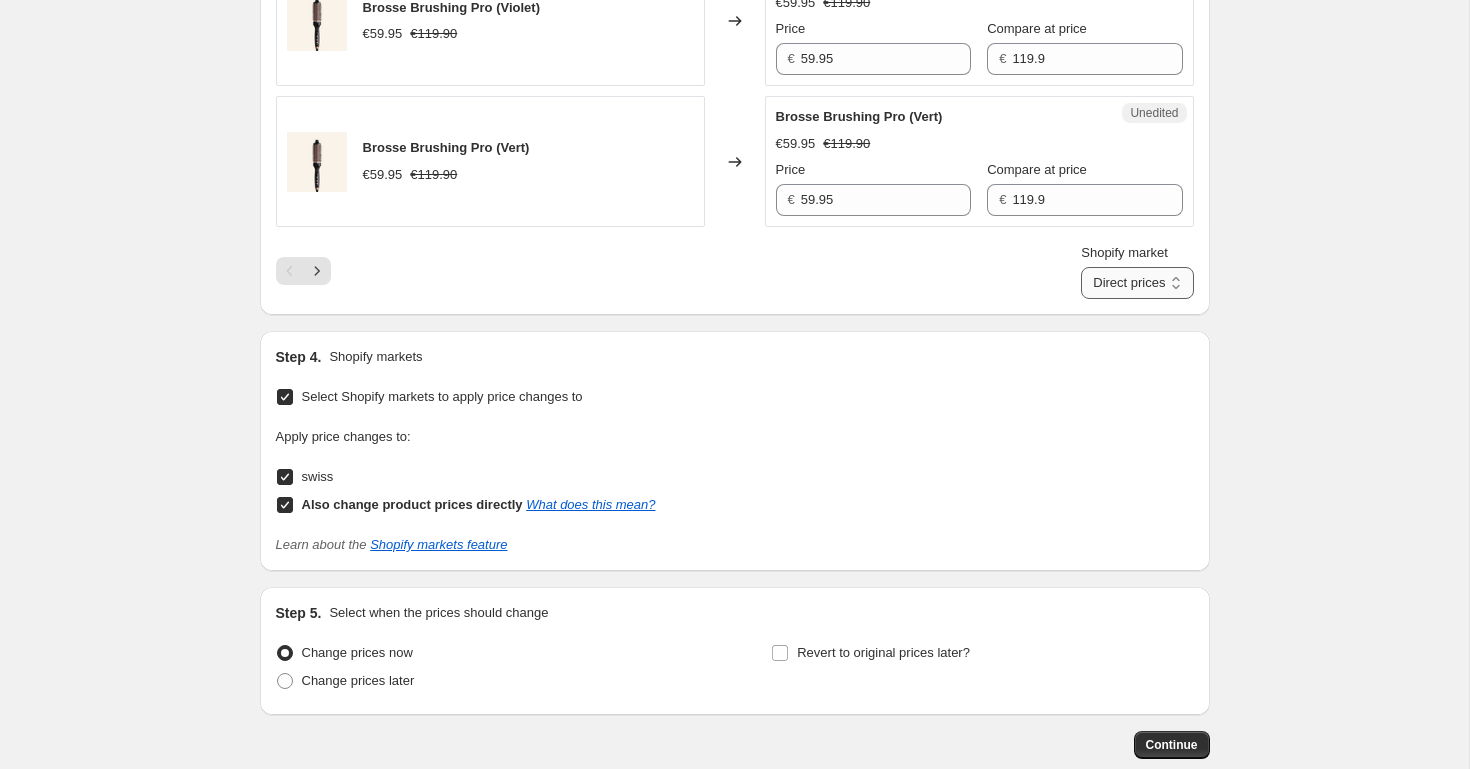 click on "Direct prices swiss" at bounding box center (1137, 283) 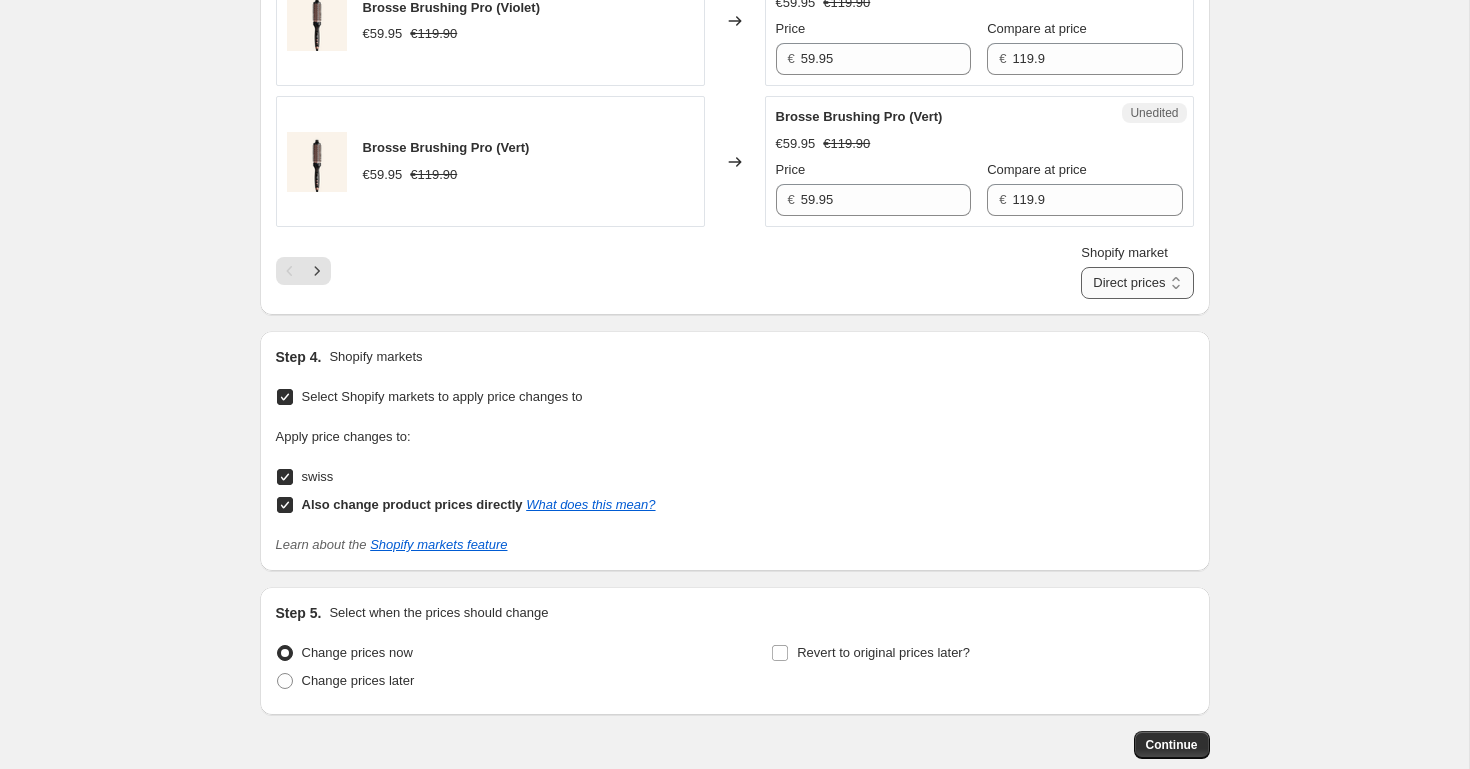 select on "[NUMBER]" 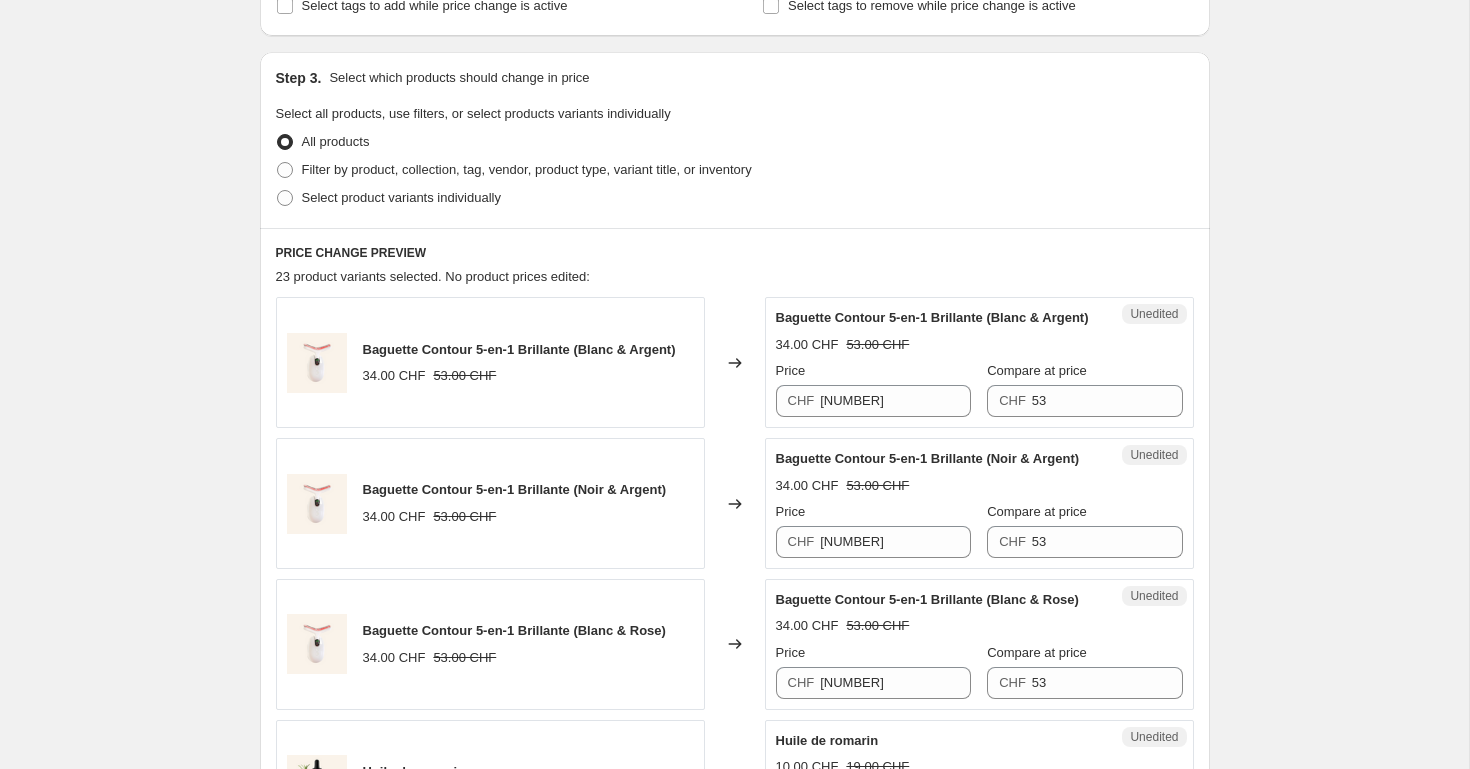 scroll, scrollTop: 377, scrollLeft: 0, axis: vertical 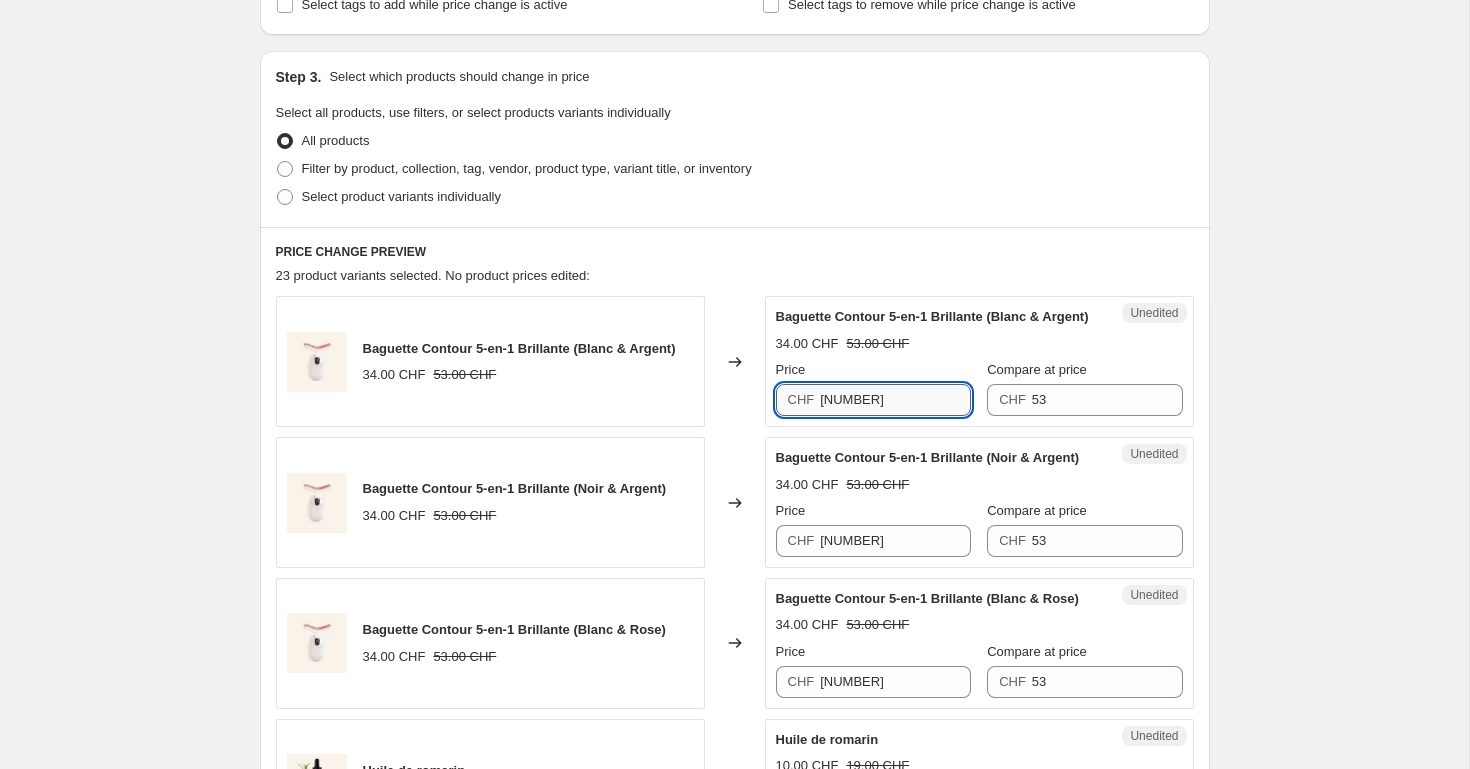 click on "[NUMBER]" at bounding box center [895, 400] 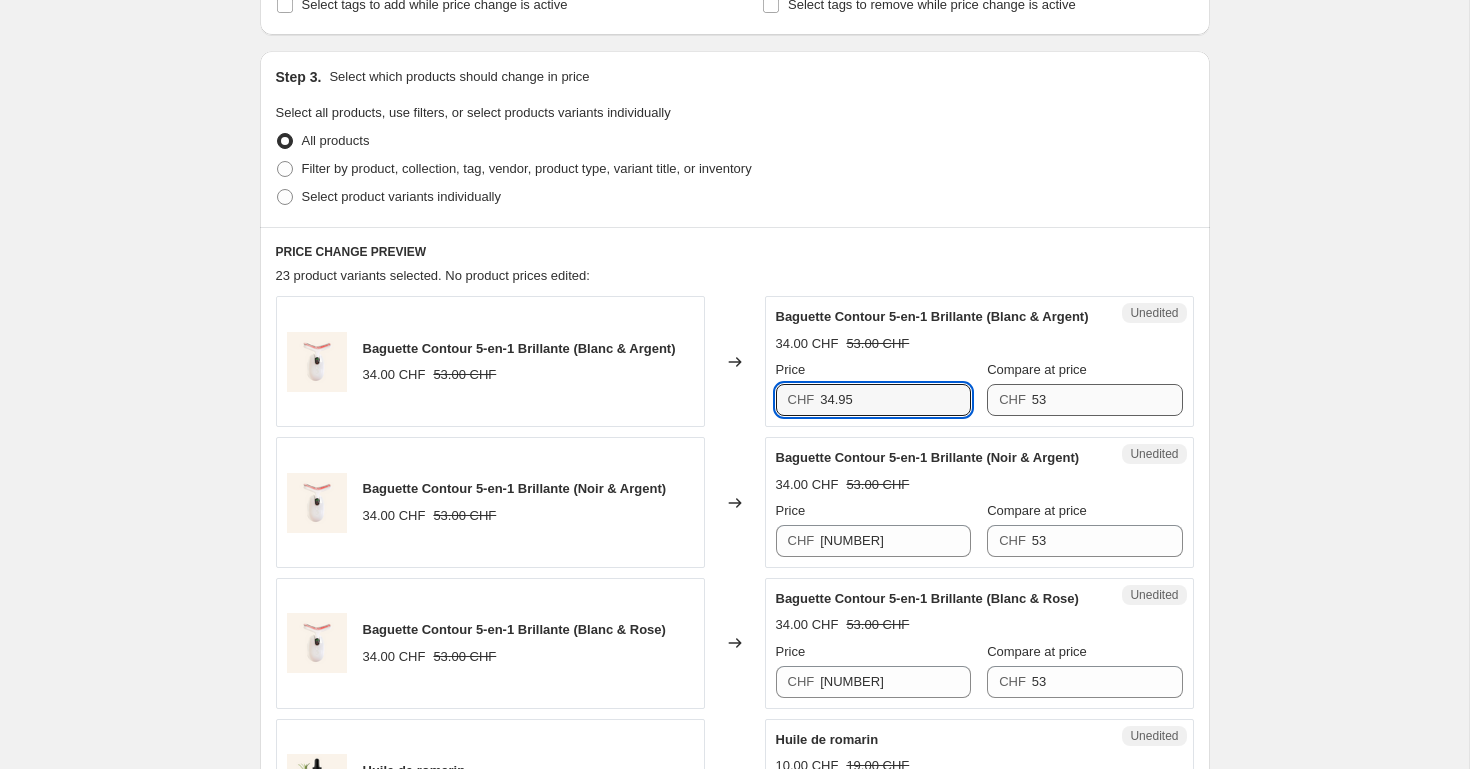 type on "34.95" 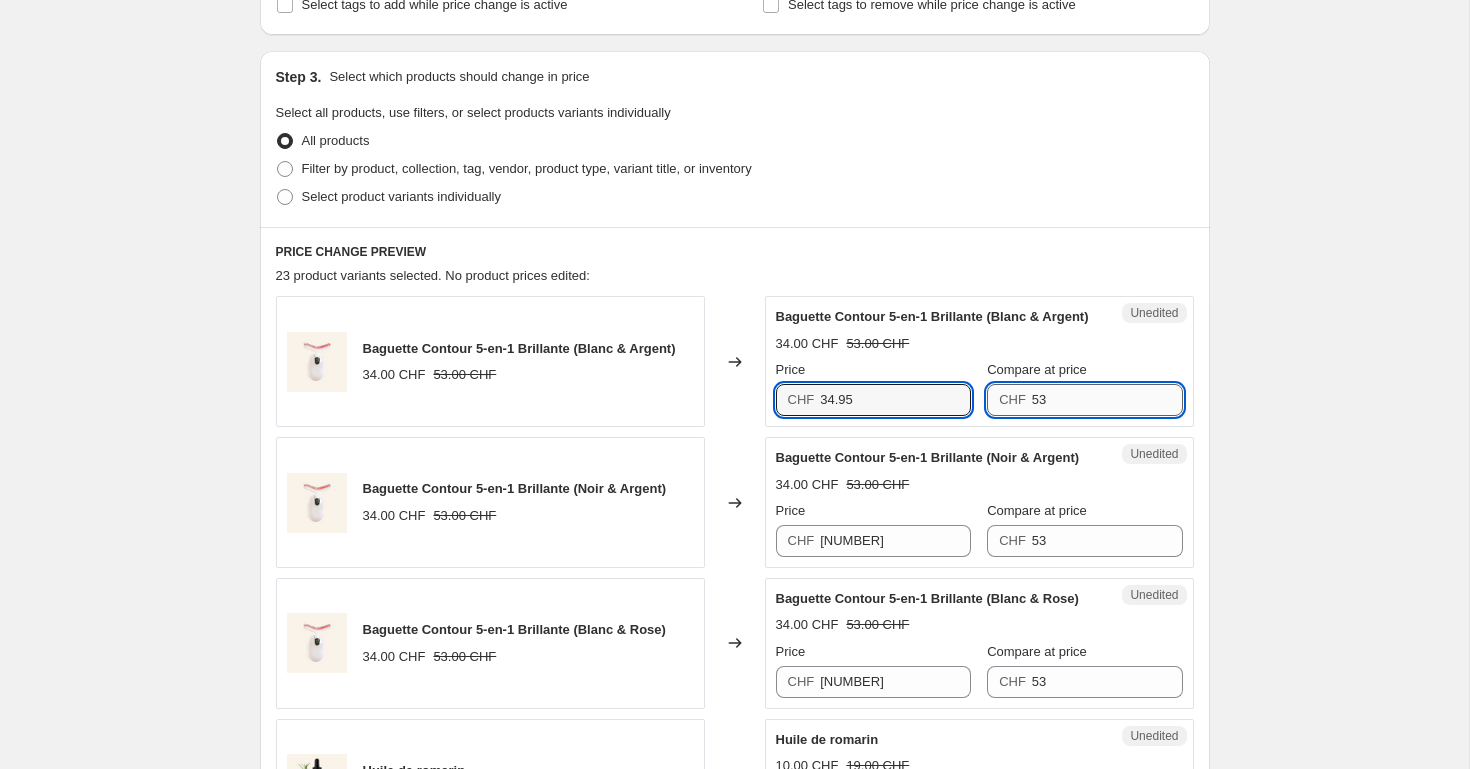 click on "53" at bounding box center (1107, 400) 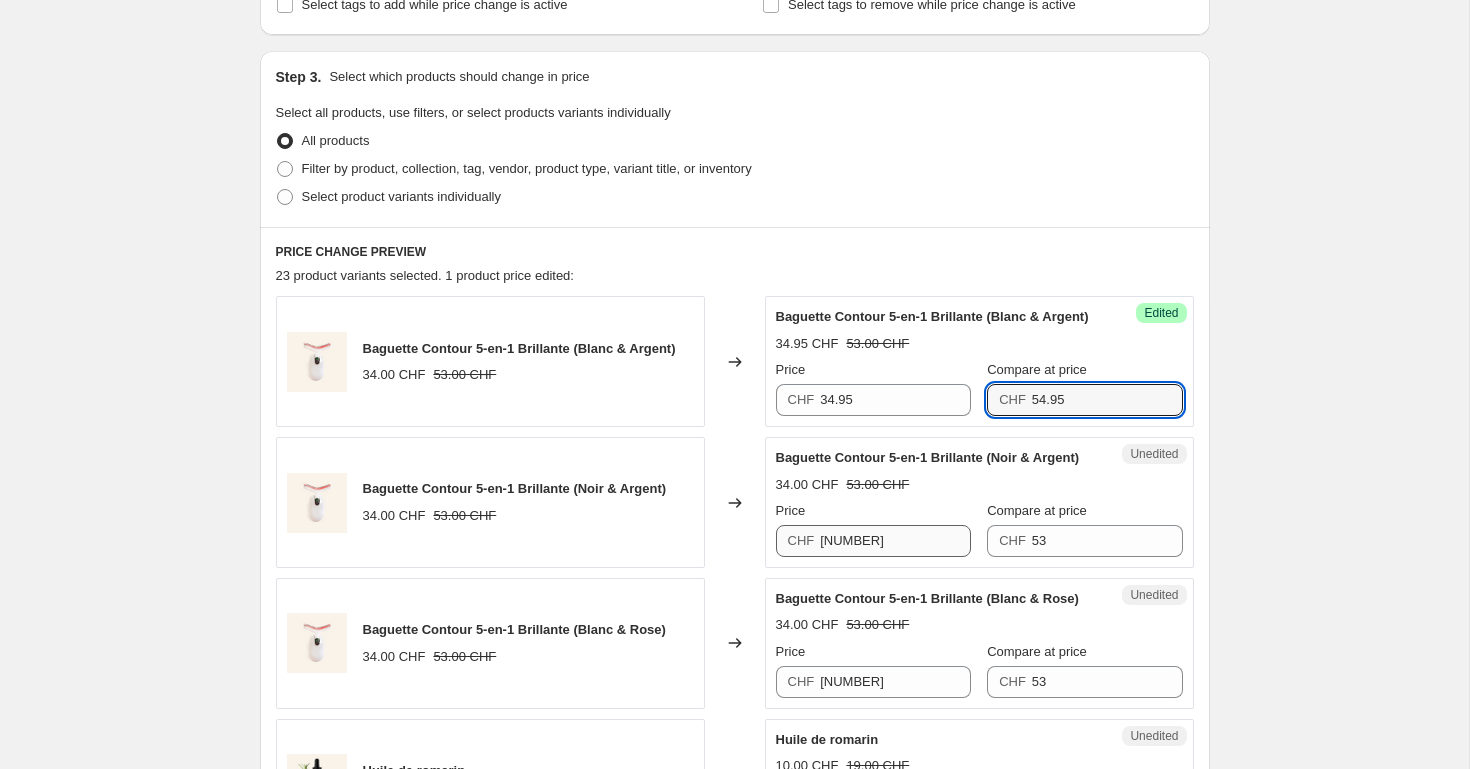 type on "54.95" 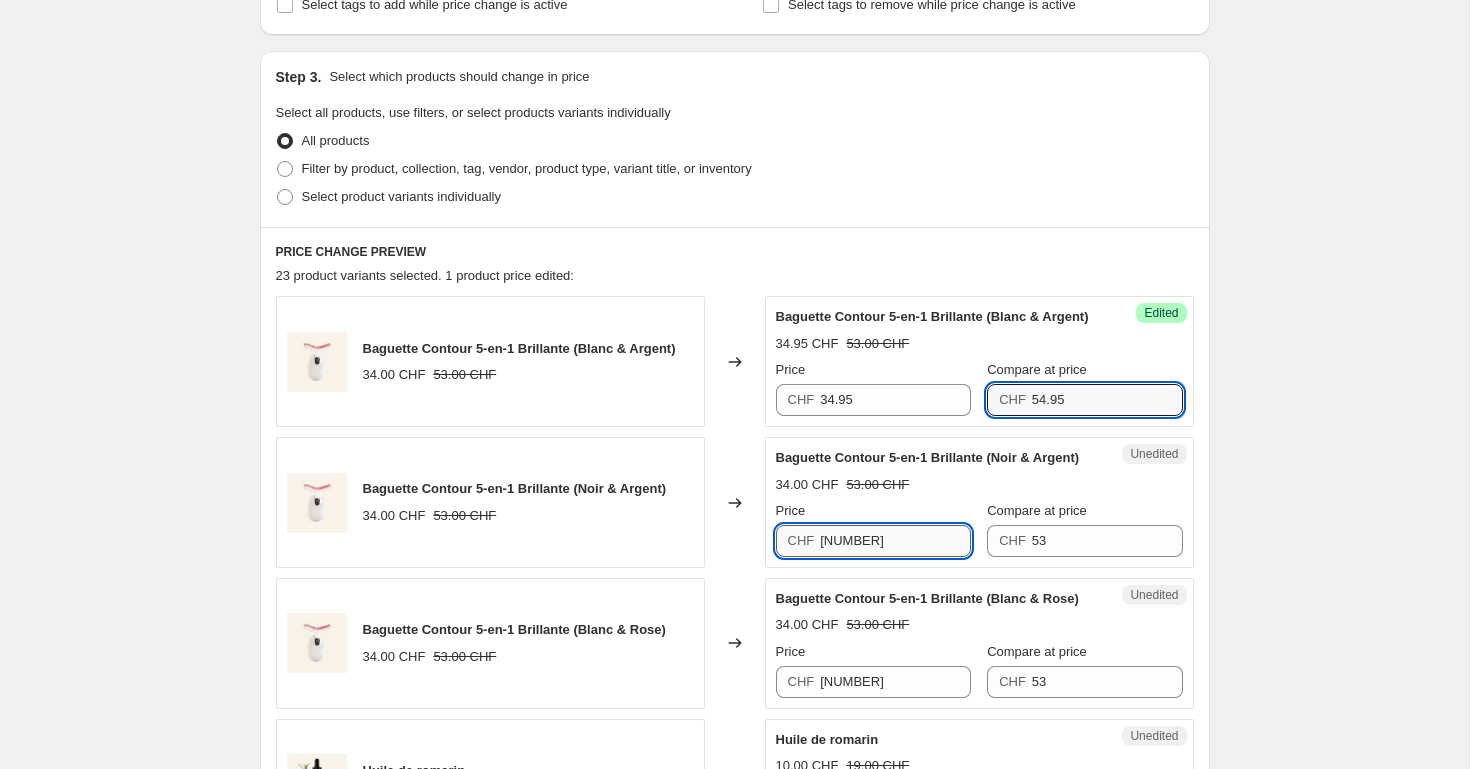 click on "[NUMBER]" at bounding box center [895, 541] 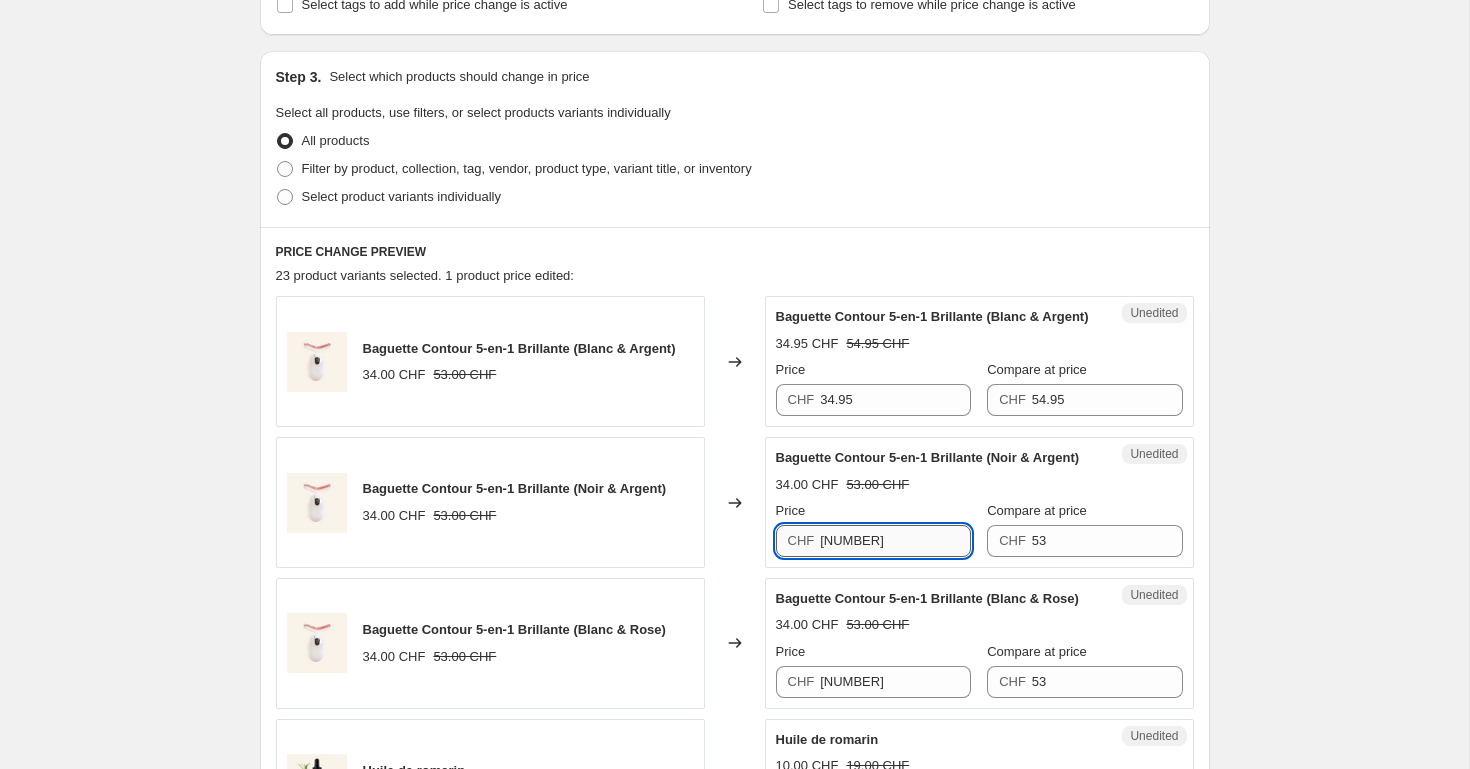 click on "[NUMBER]" at bounding box center (895, 541) 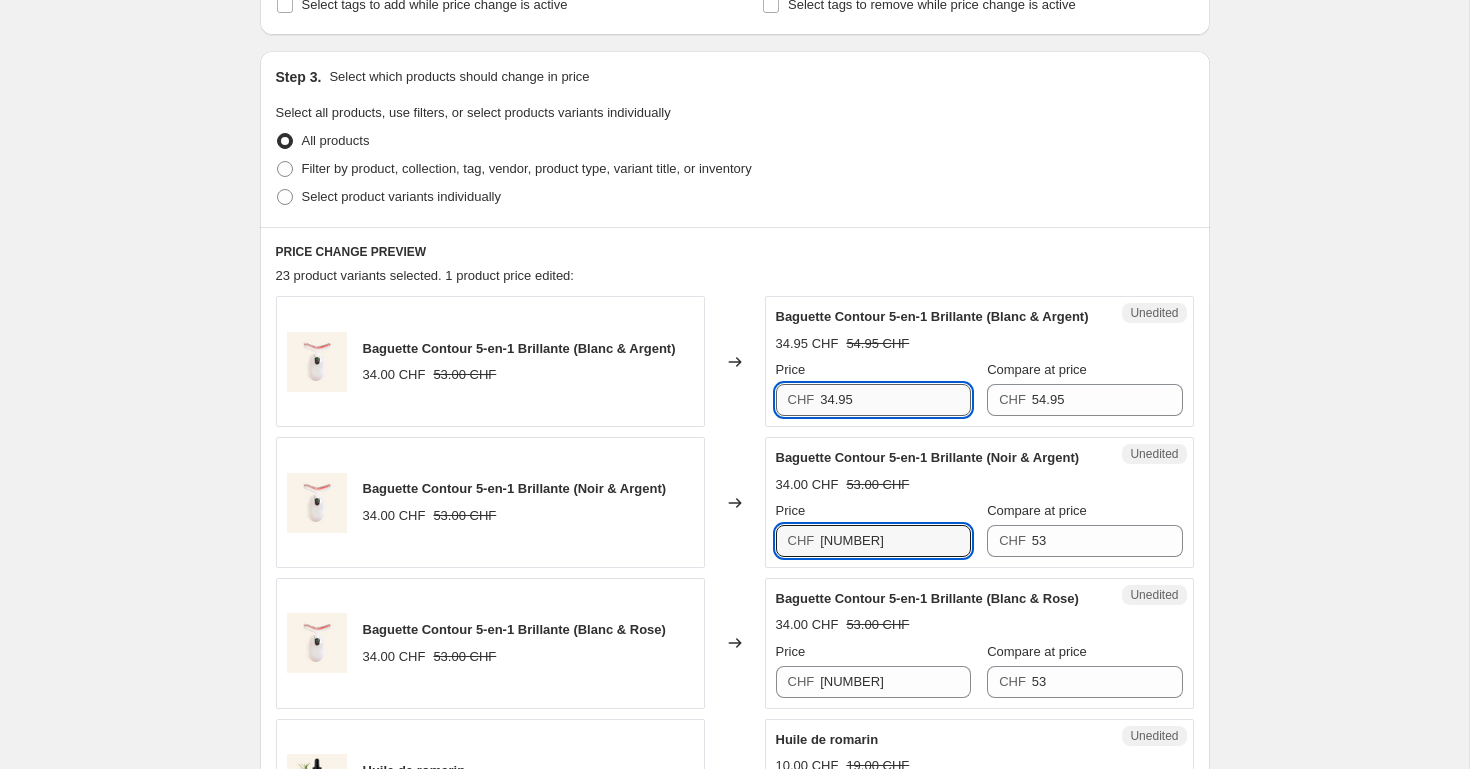 click on "34.95" at bounding box center [895, 400] 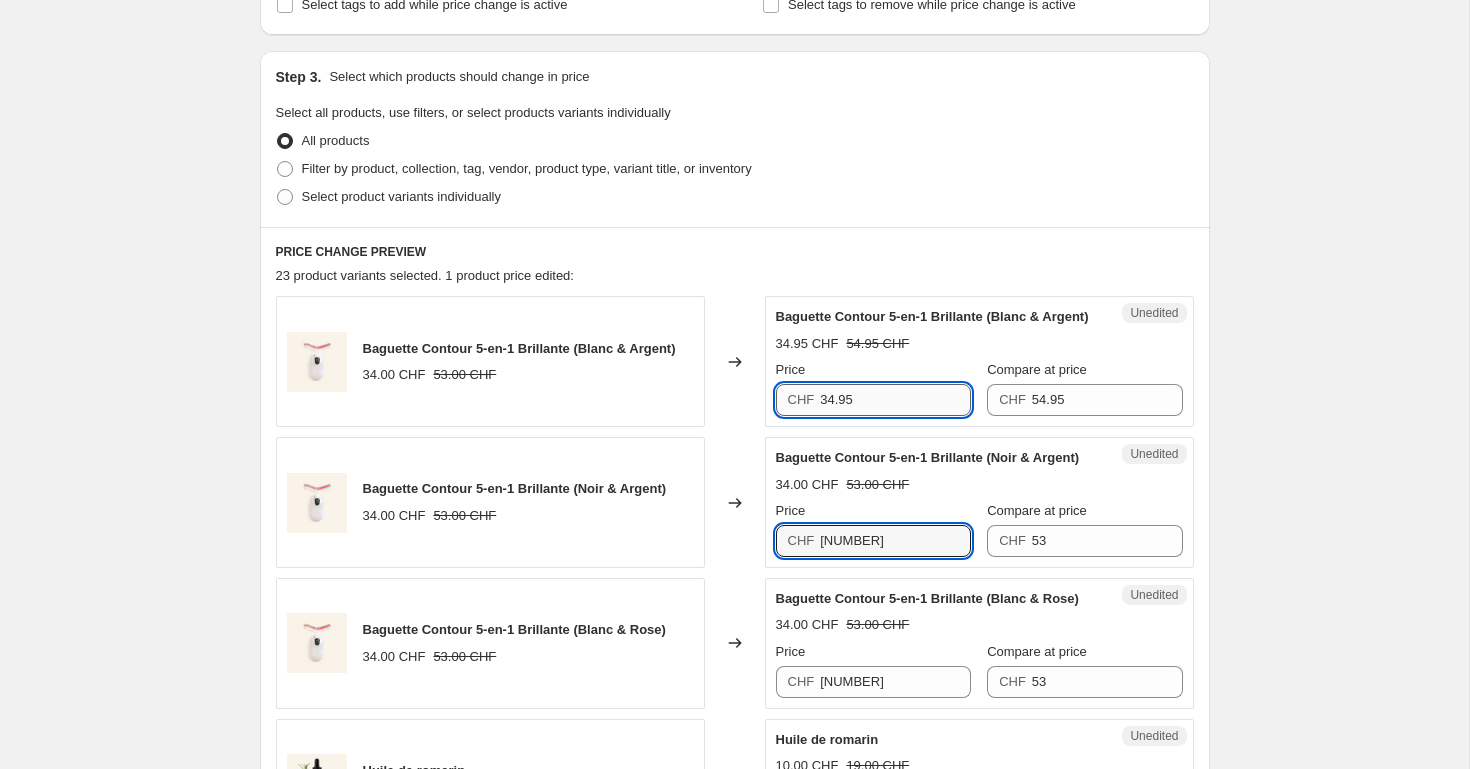 click on "34.95" at bounding box center [895, 400] 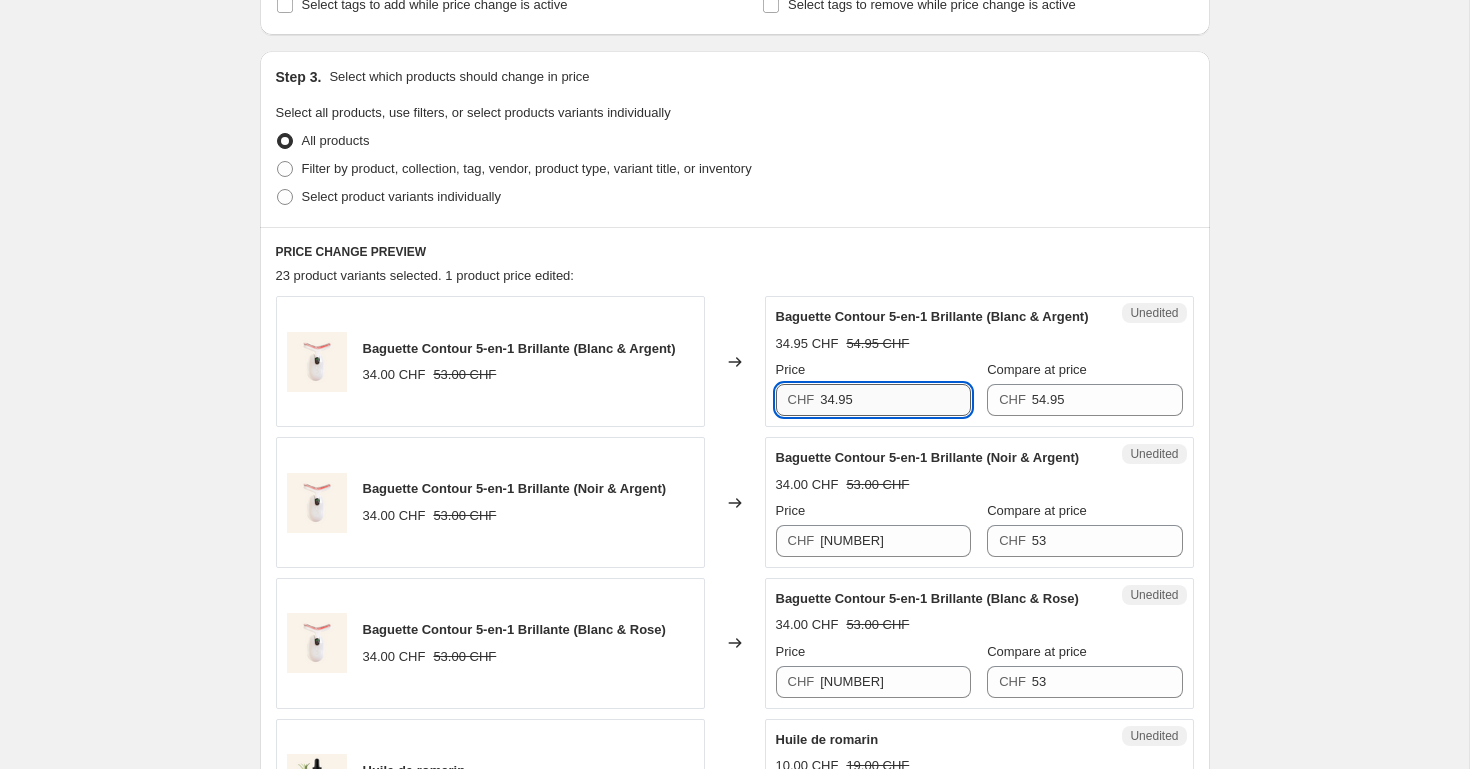 click on "34.95" at bounding box center (895, 400) 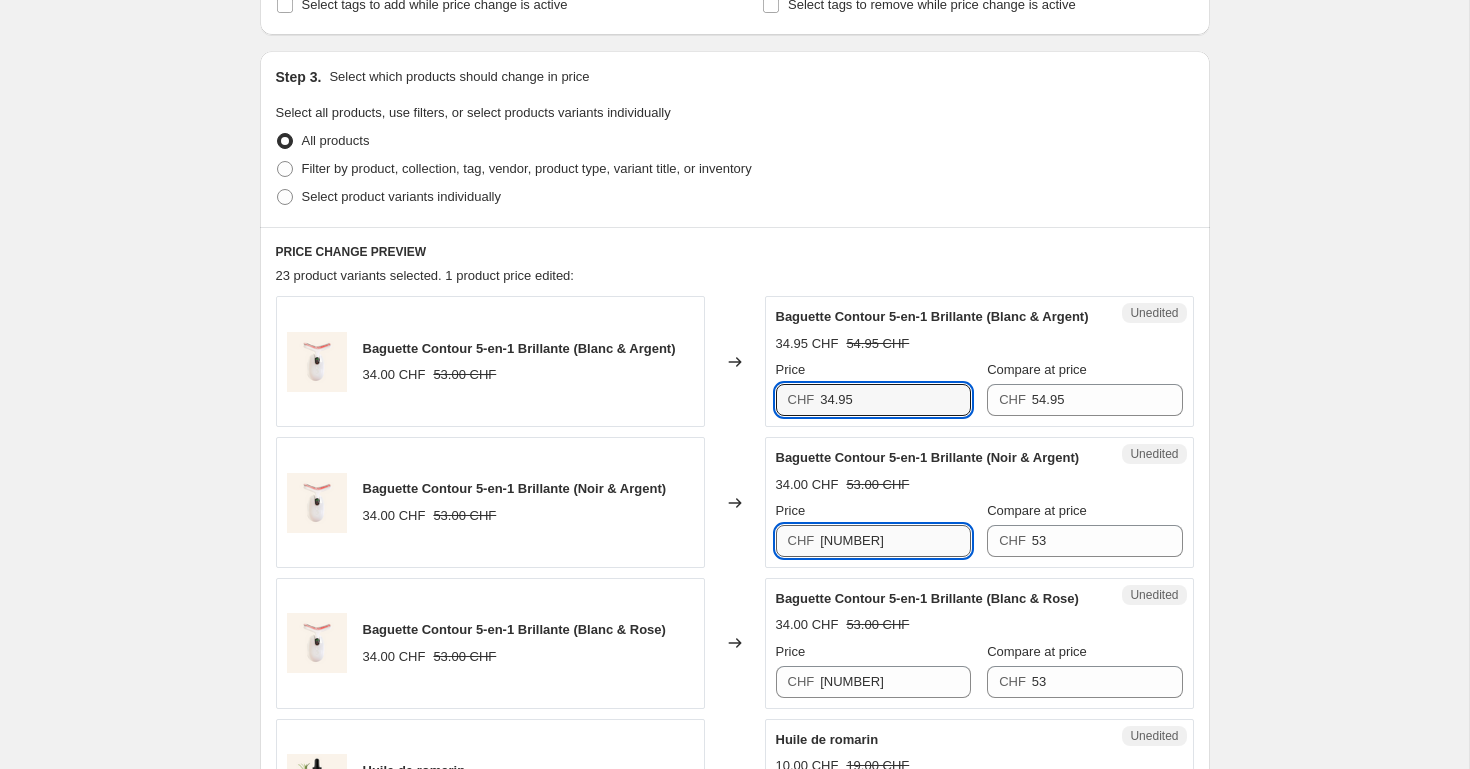click on "[NUMBER]" at bounding box center (895, 541) 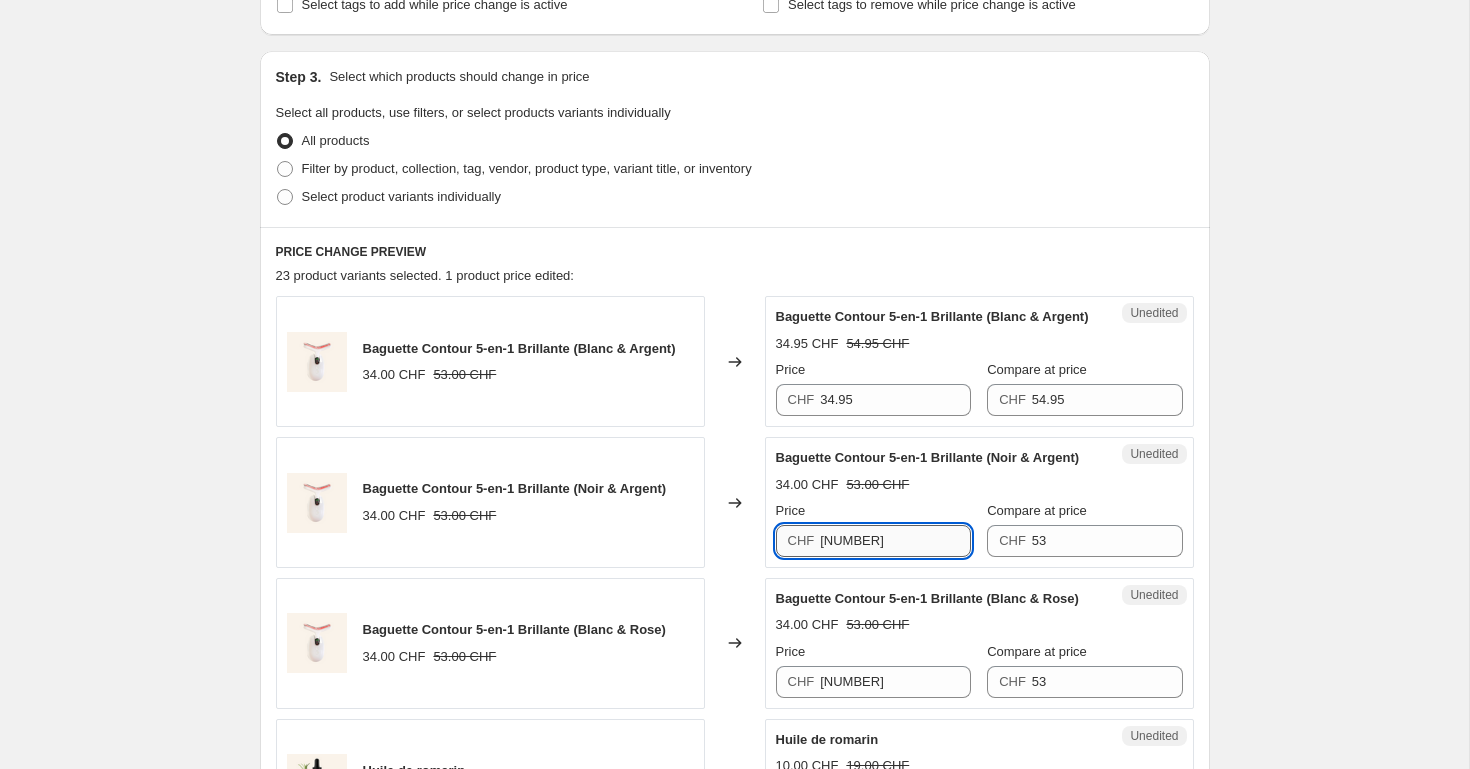 click on "[NUMBER]" at bounding box center (895, 541) 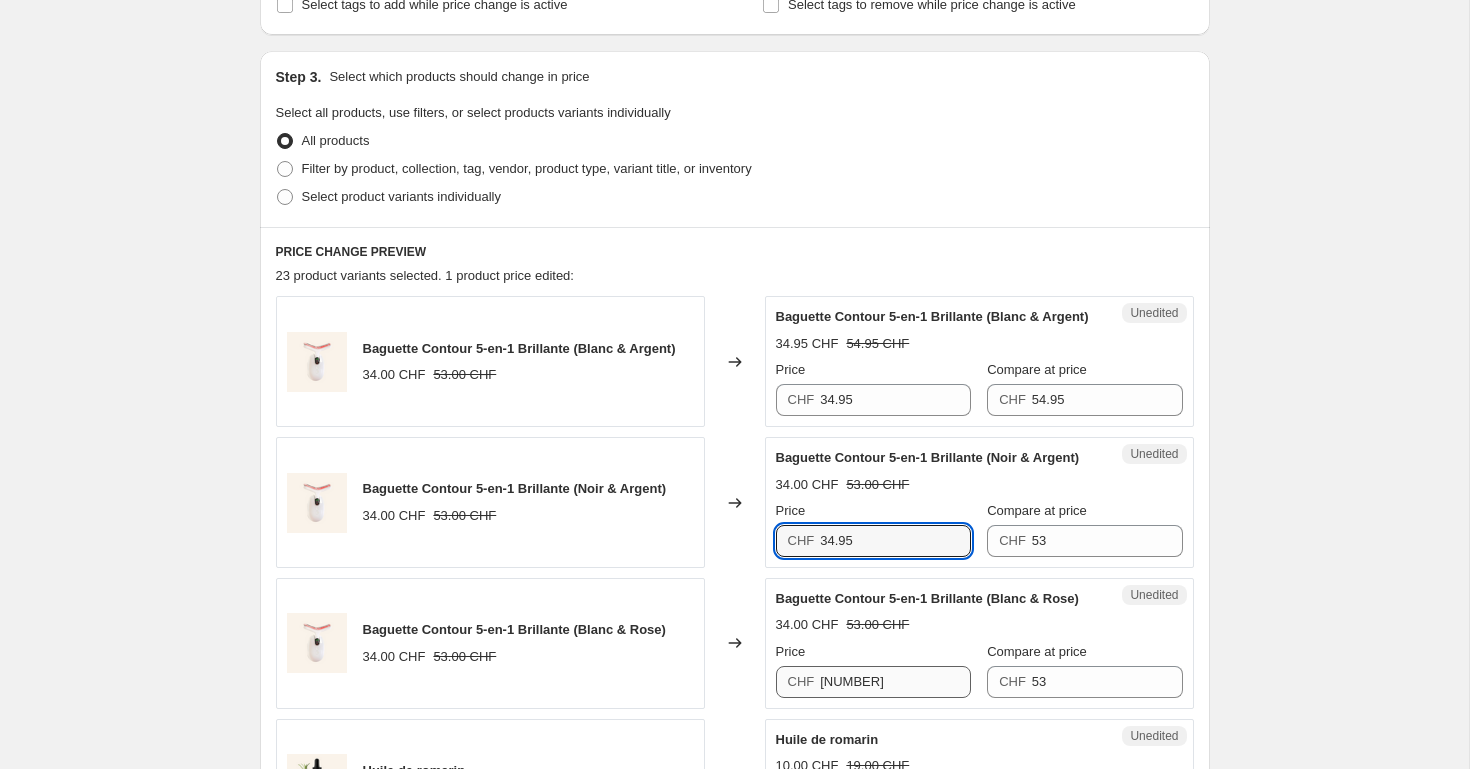 type on "34.95" 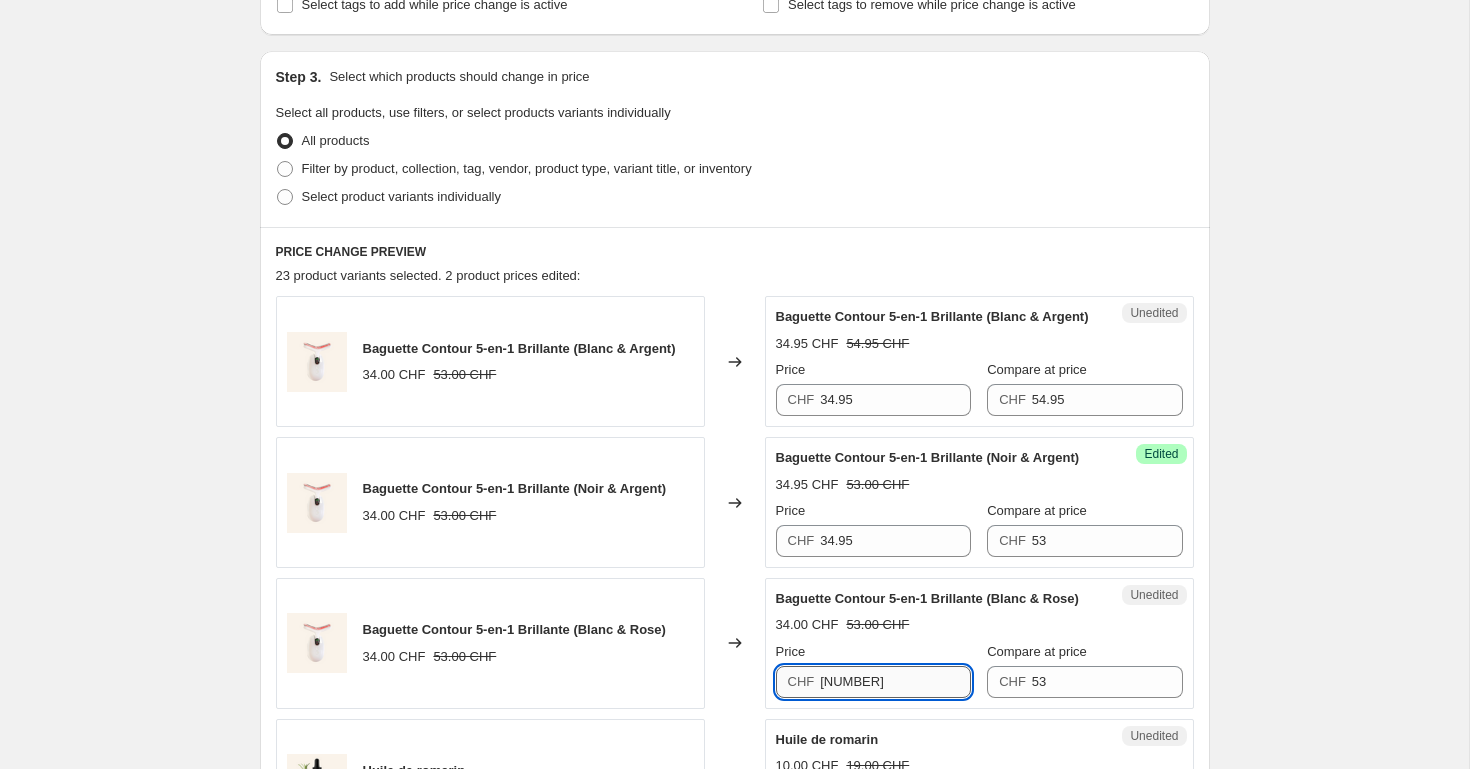 click on "[NUMBER]" at bounding box center [895, 682] 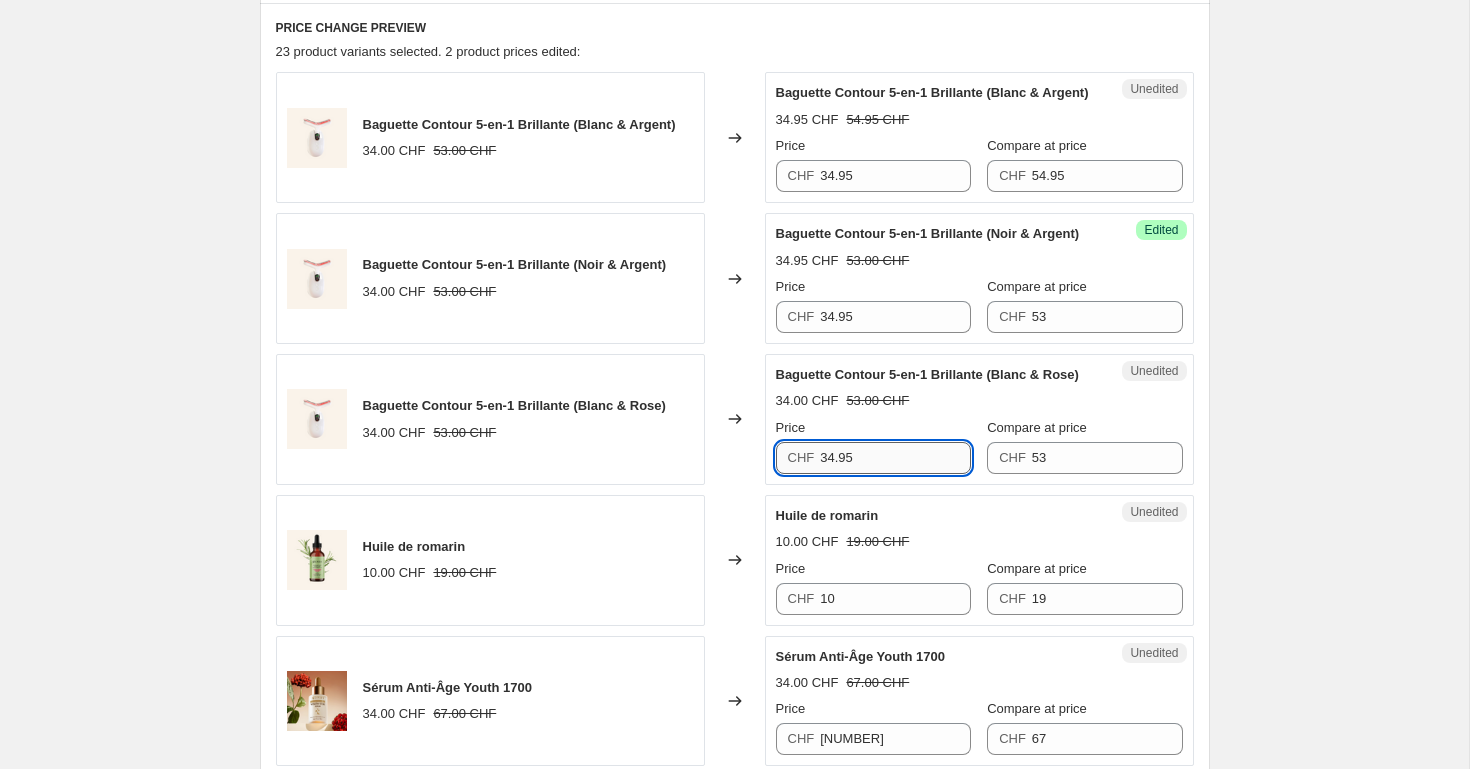 scroll, scrollTop: 607, scrollLeft: 0, axis: vertical 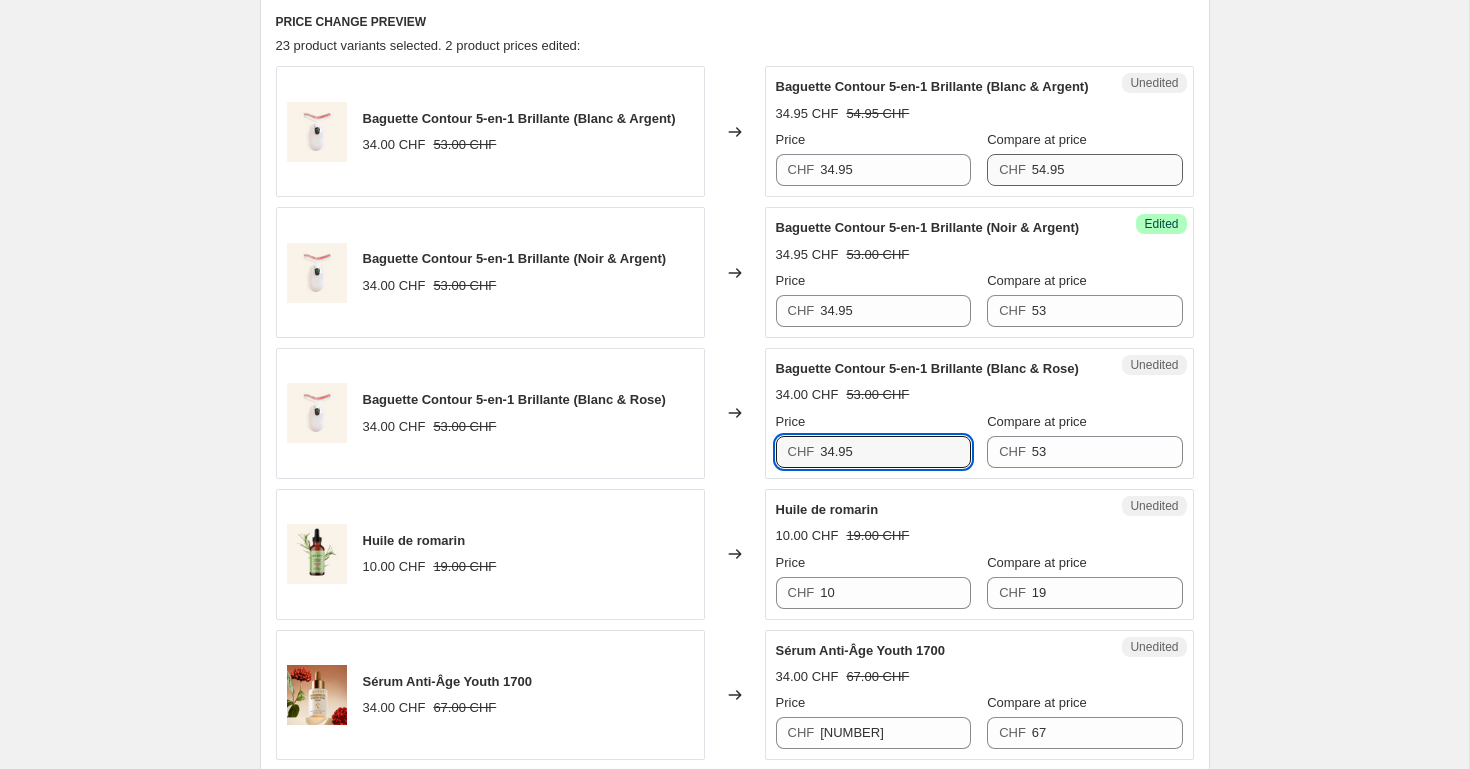 type on "34.95" 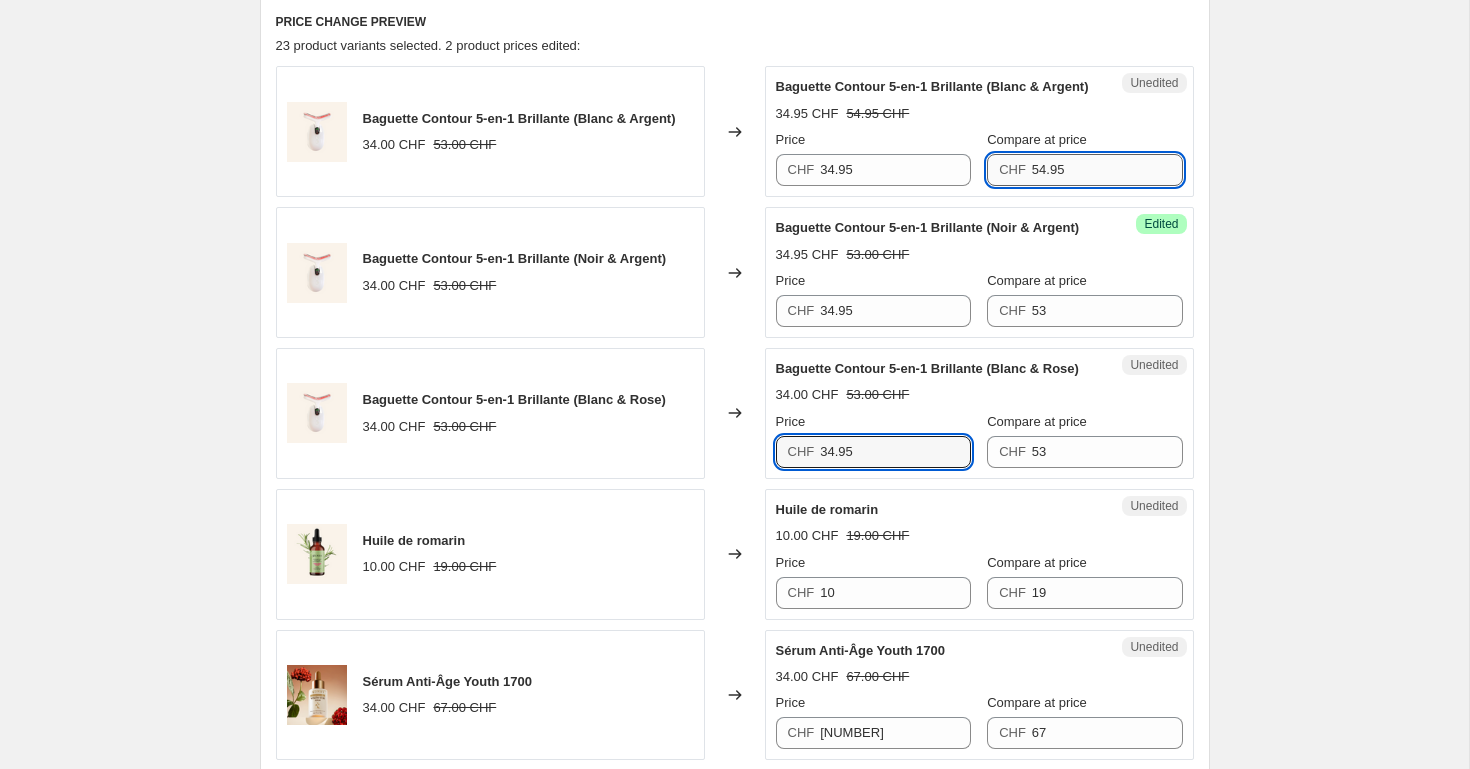 click on "54.95" at bounding box center (1107, 170) 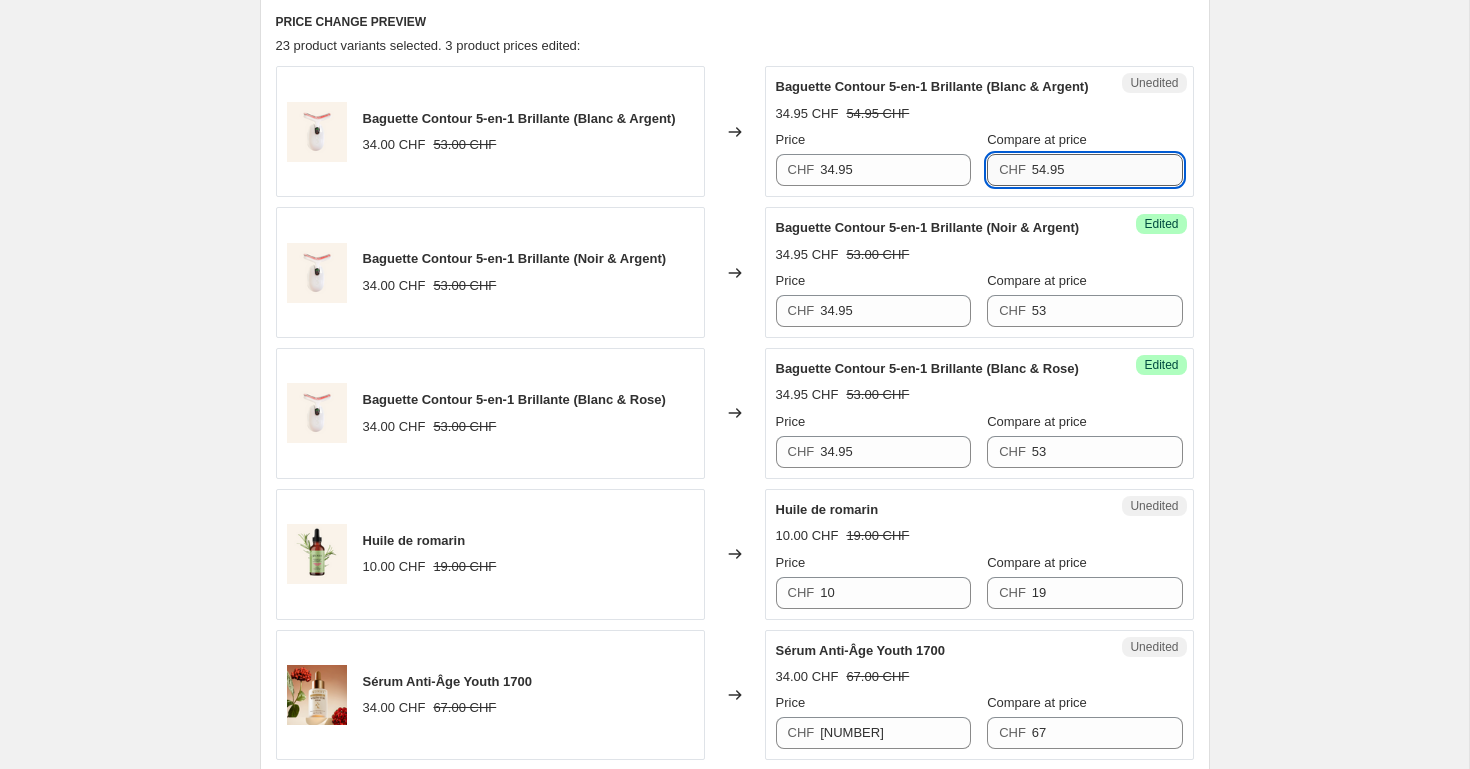 click on "54.95" at bounding box center [1107, 170] 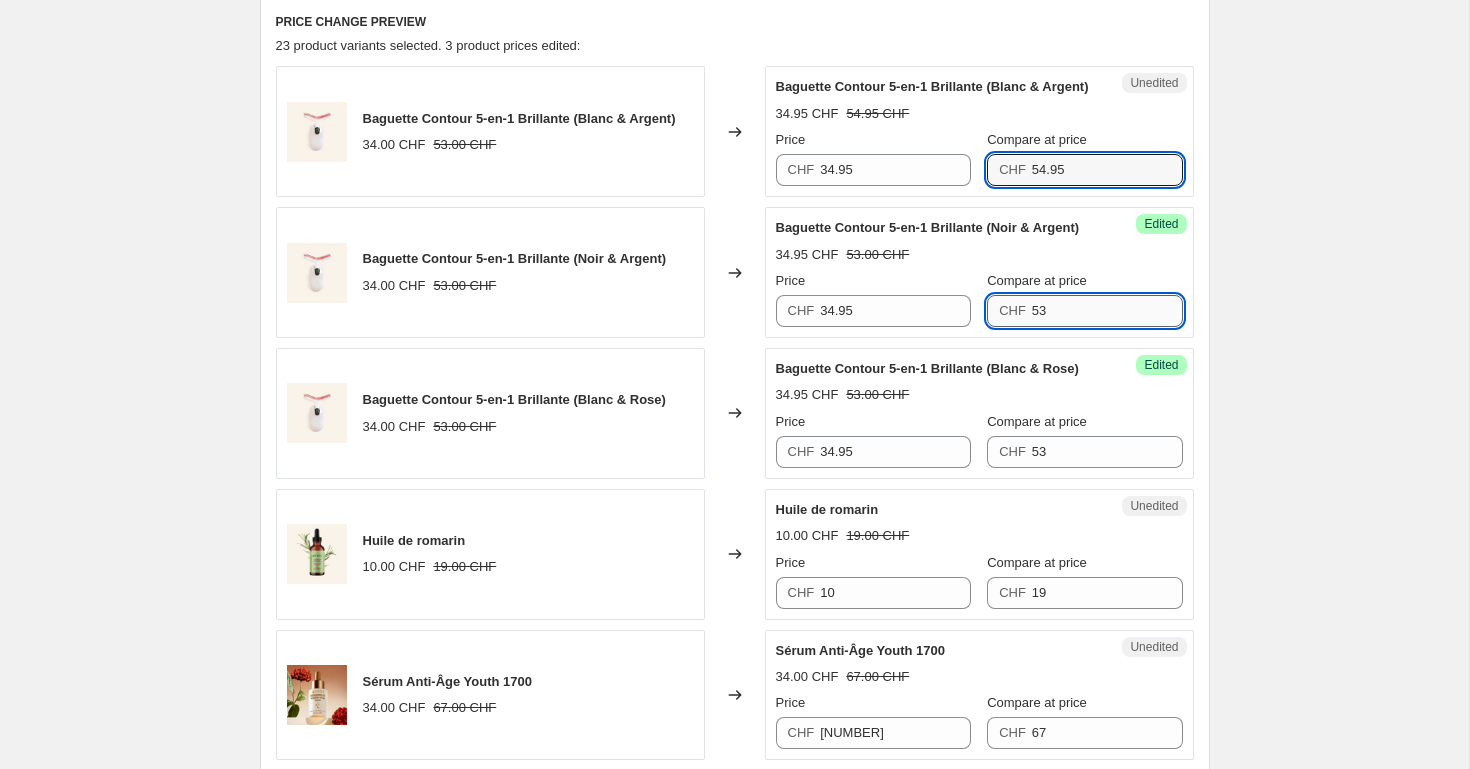 click on "53" at bounding box center (1107, 311) 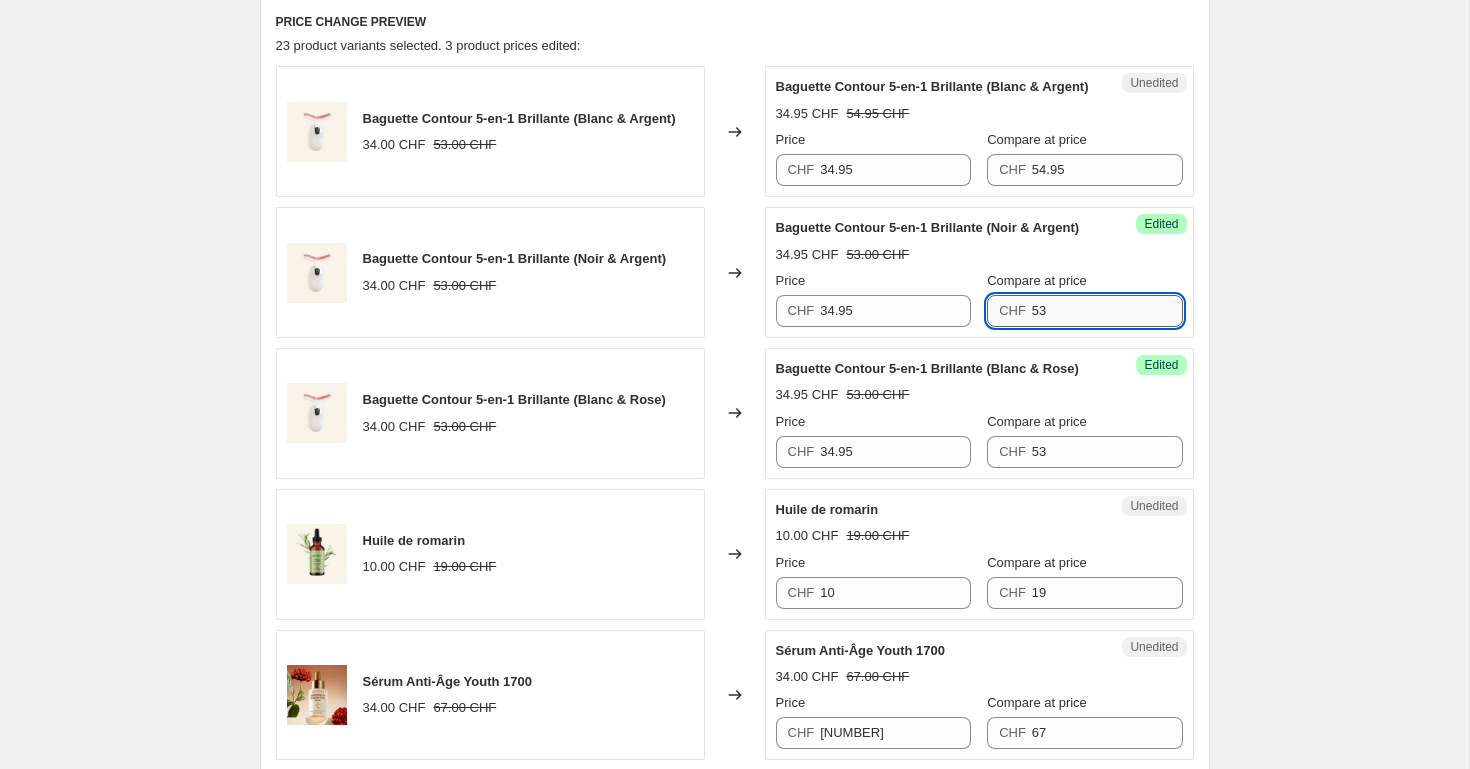 click on "53" at bounding box center (1107, 311) 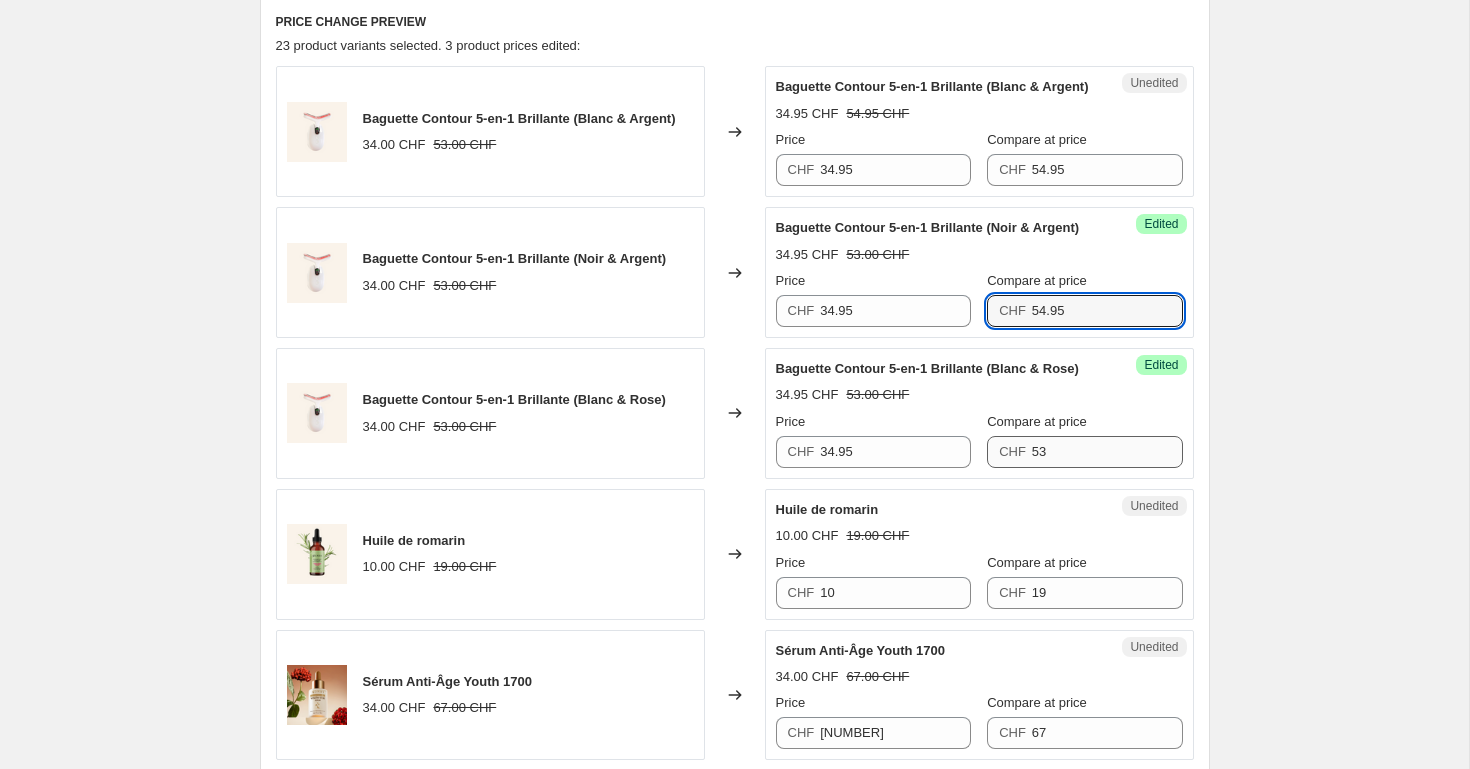 type on "54.95" 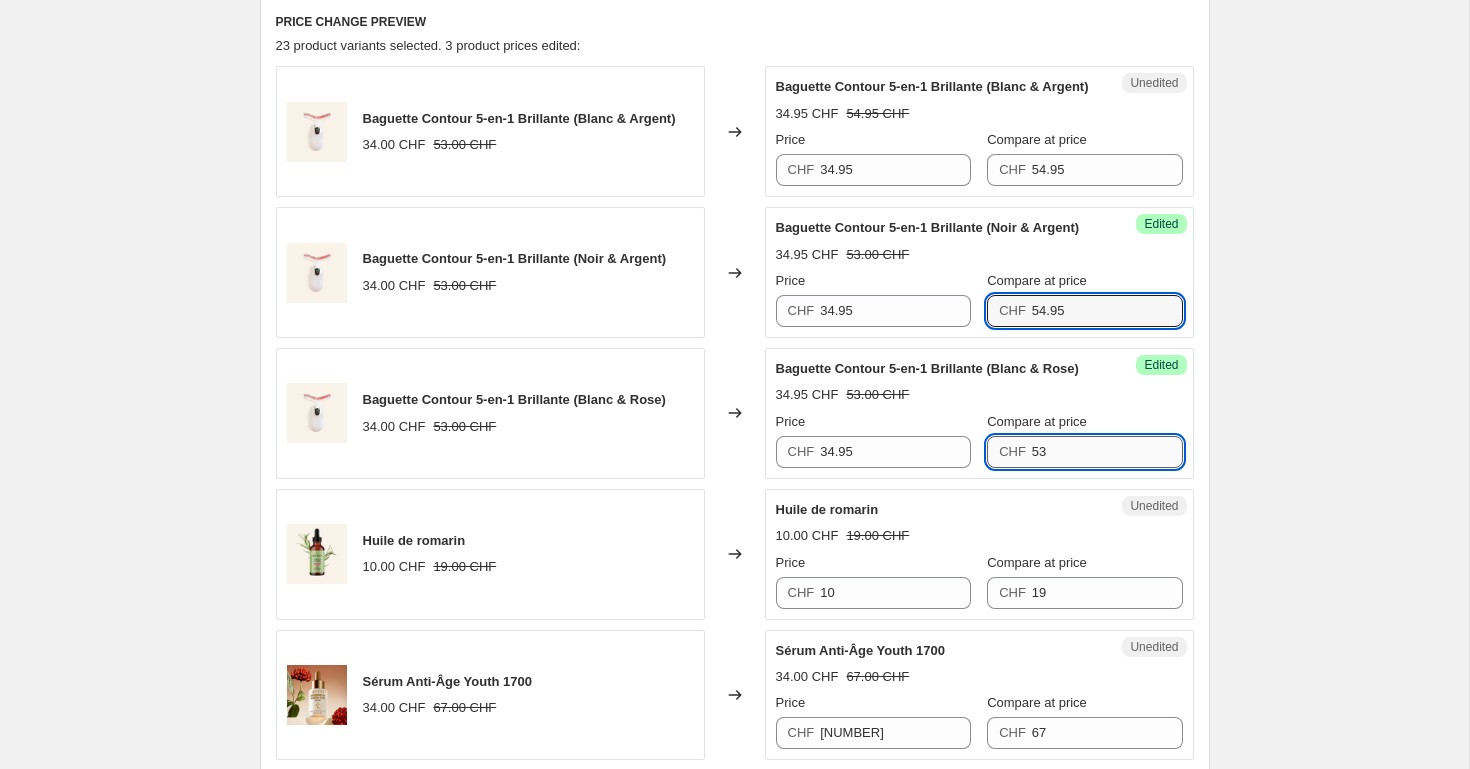 click on "53" at bounding box center [1107, 452] 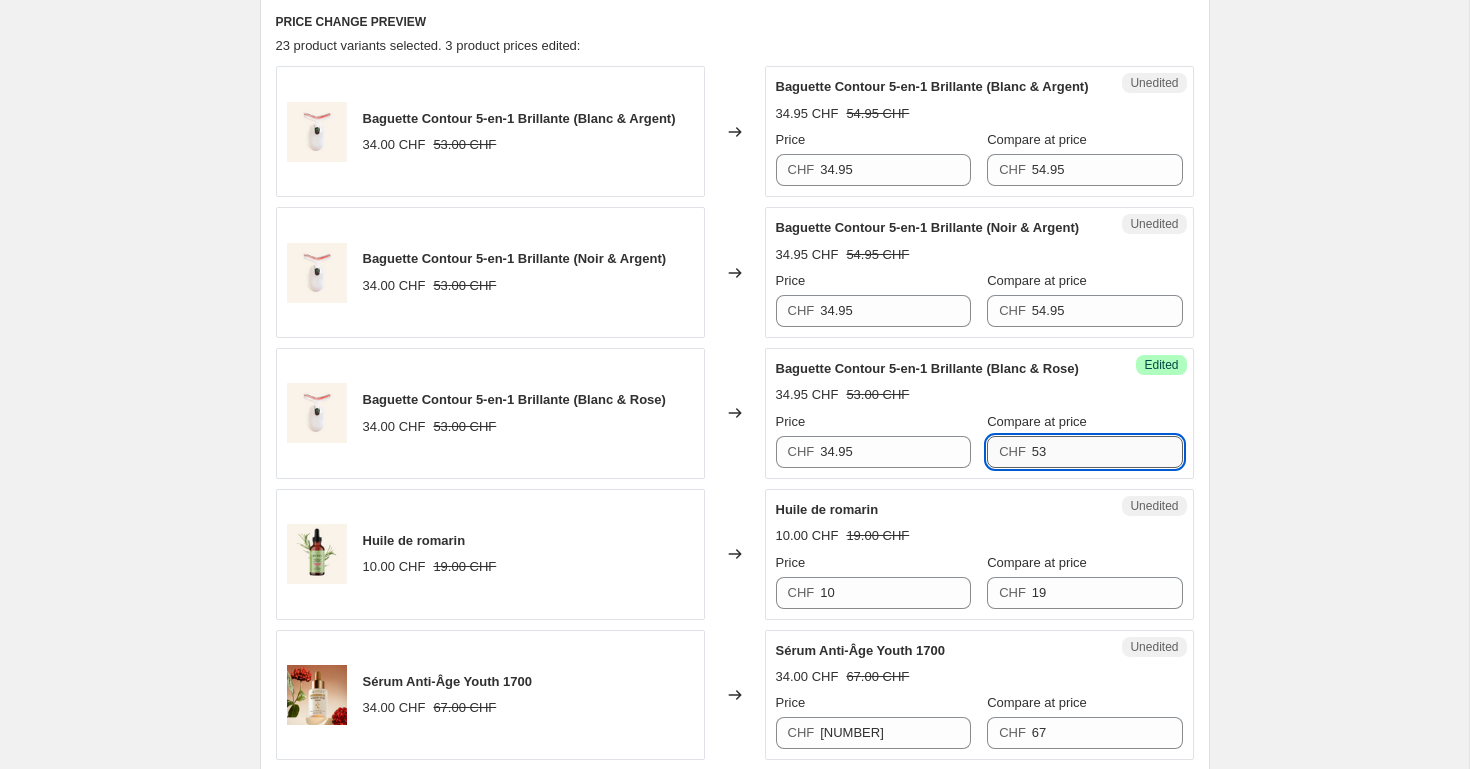 click on "53" at bounding box center (1107, 452) 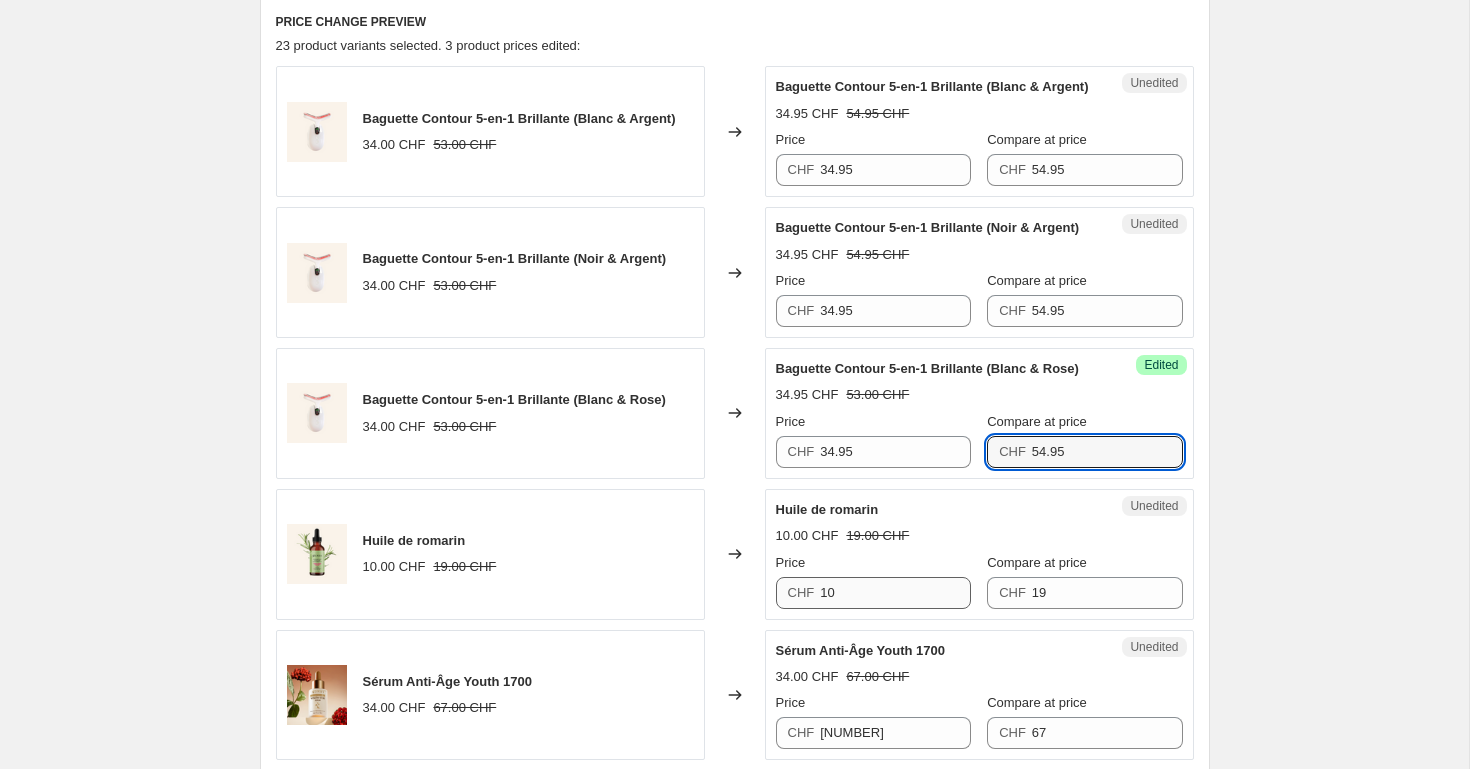type on "54.95" 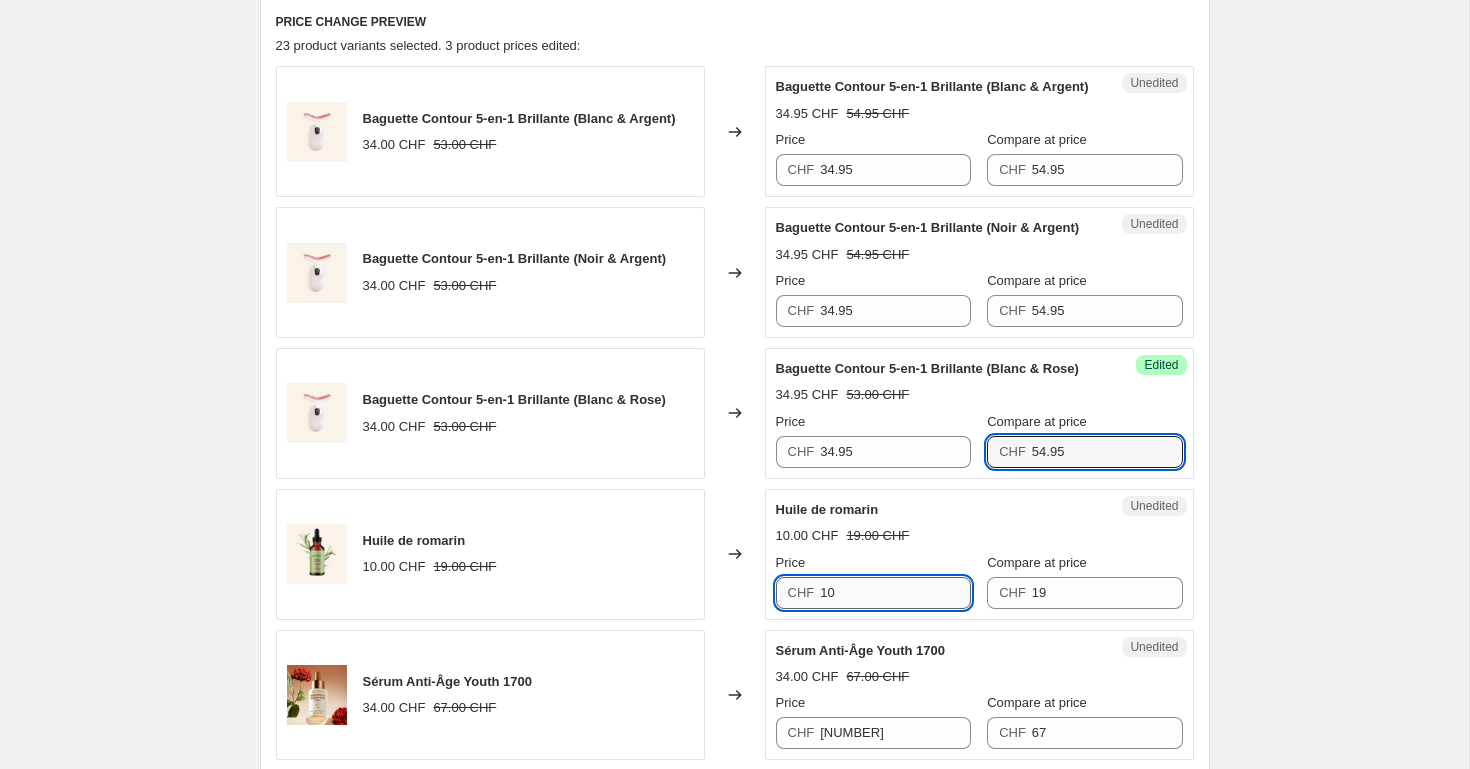 click on "10" at bounding box center [895, 593] 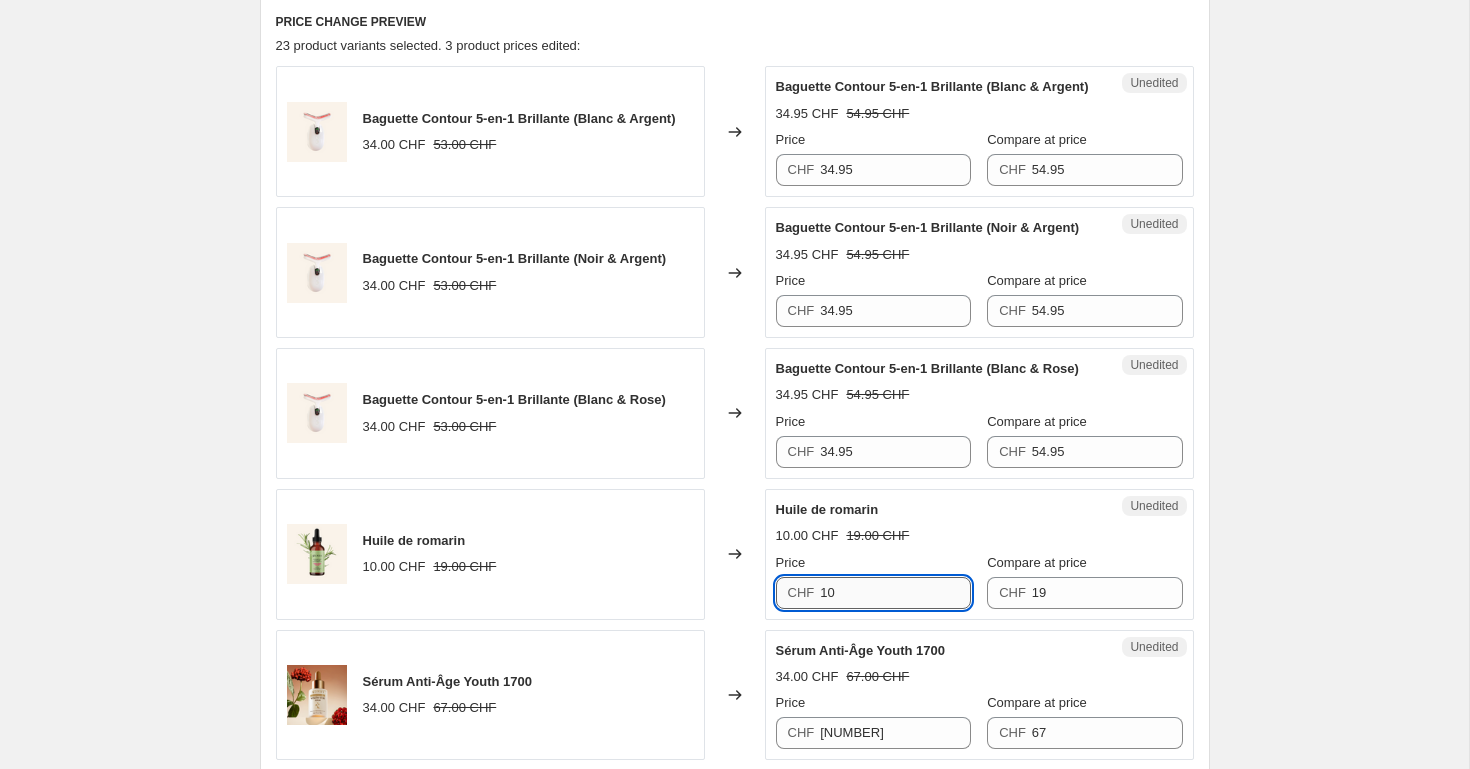 click on "10" at bounding box center [895, 593] 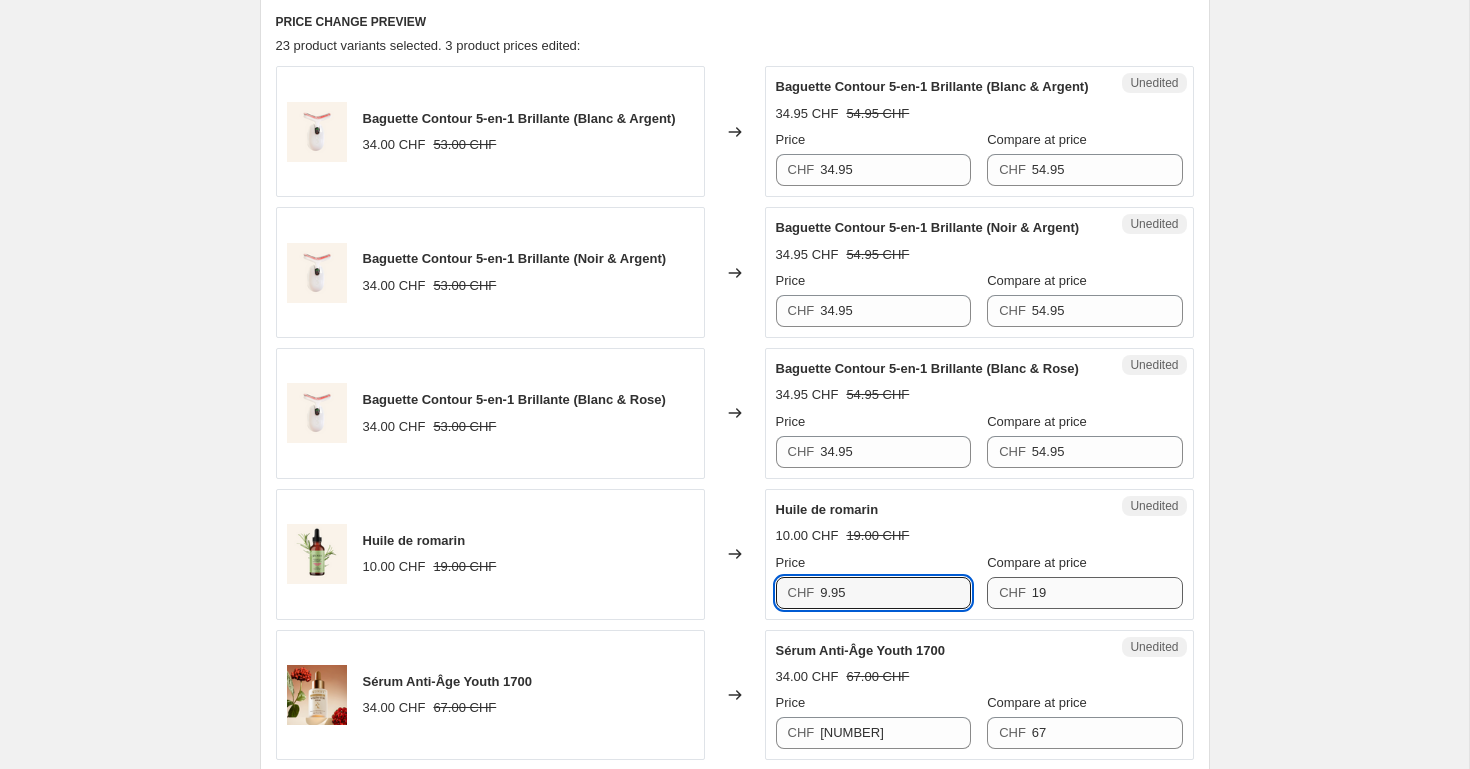 type on "9.95" 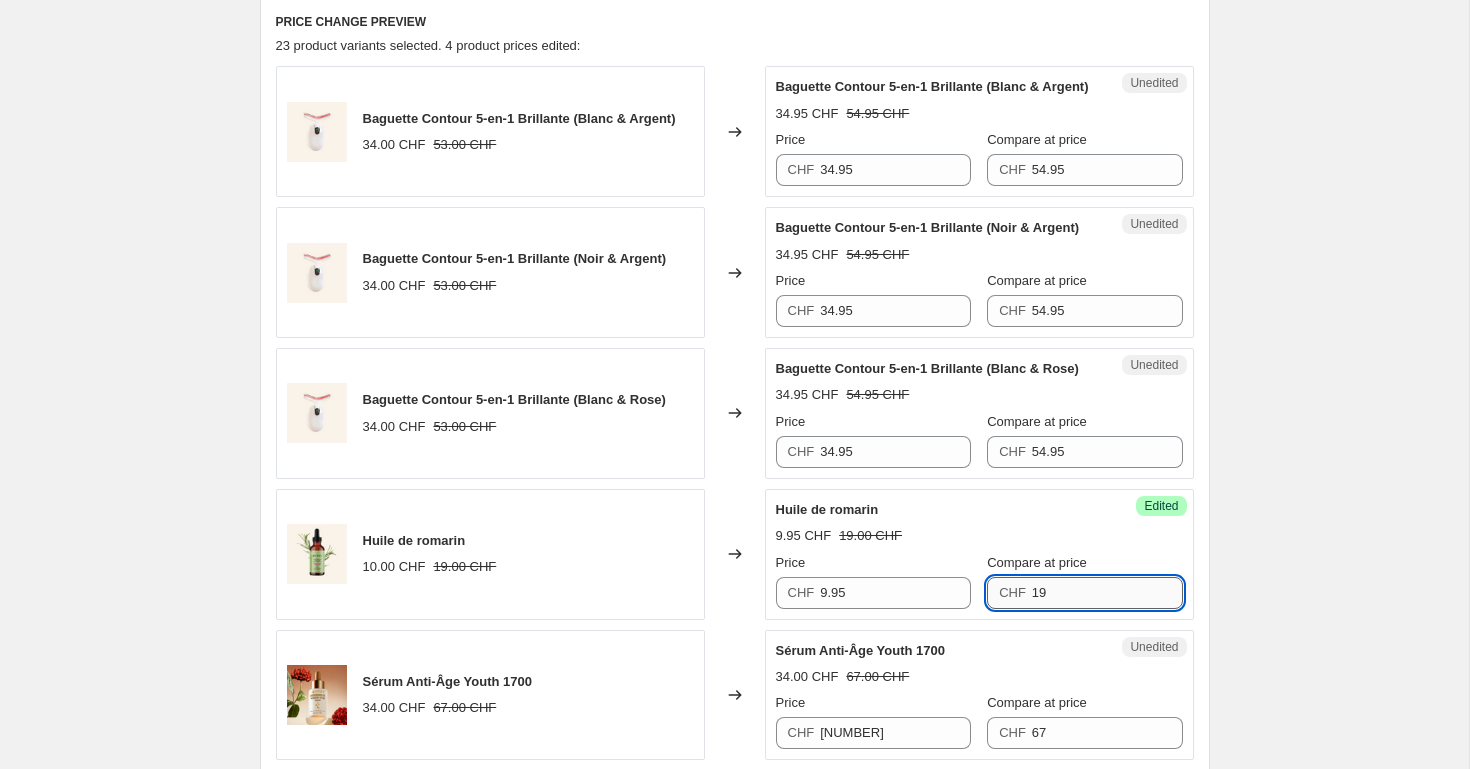click on "19" at bounding box center (1107, 593) 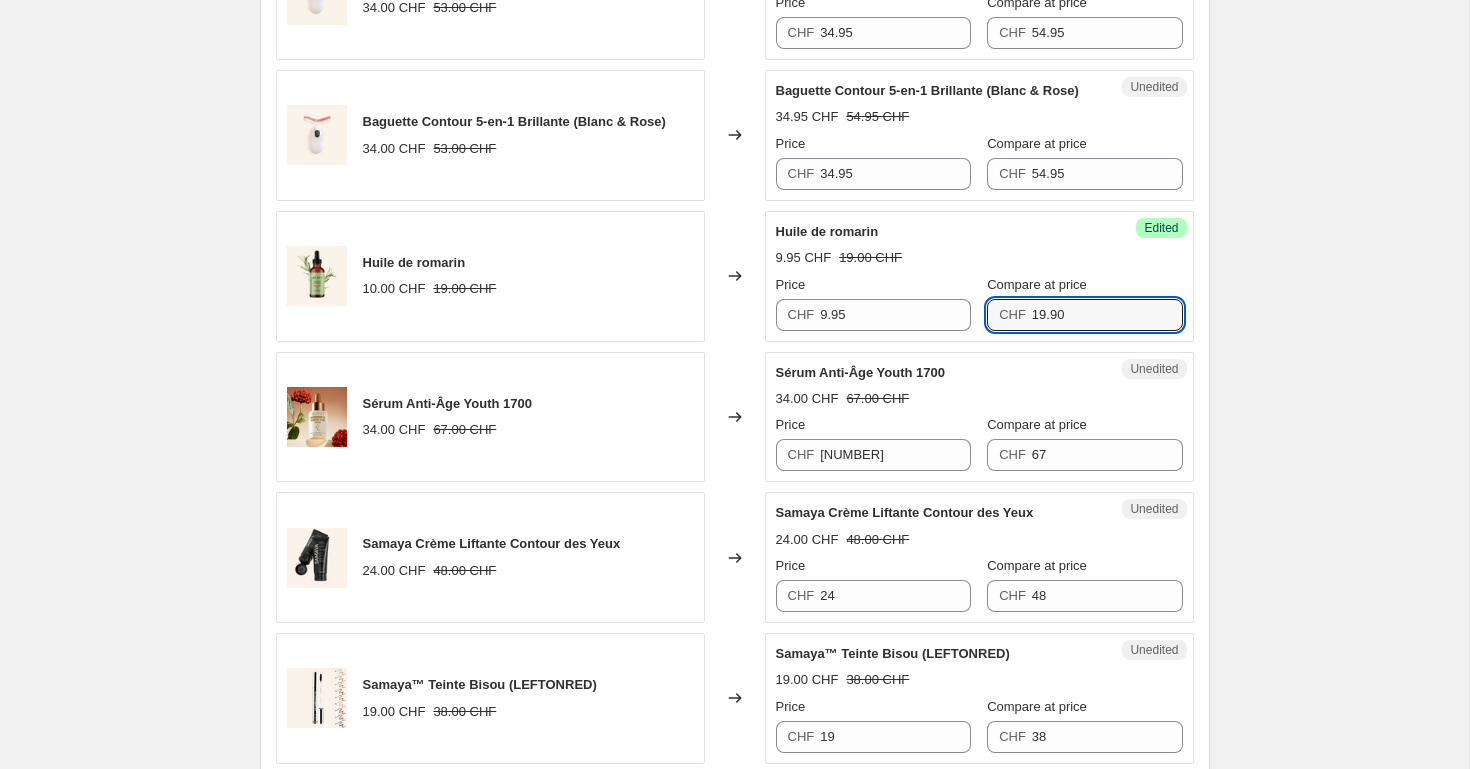 scroll, scrollTop: 887, scrollLeft: 0, axis: vertical 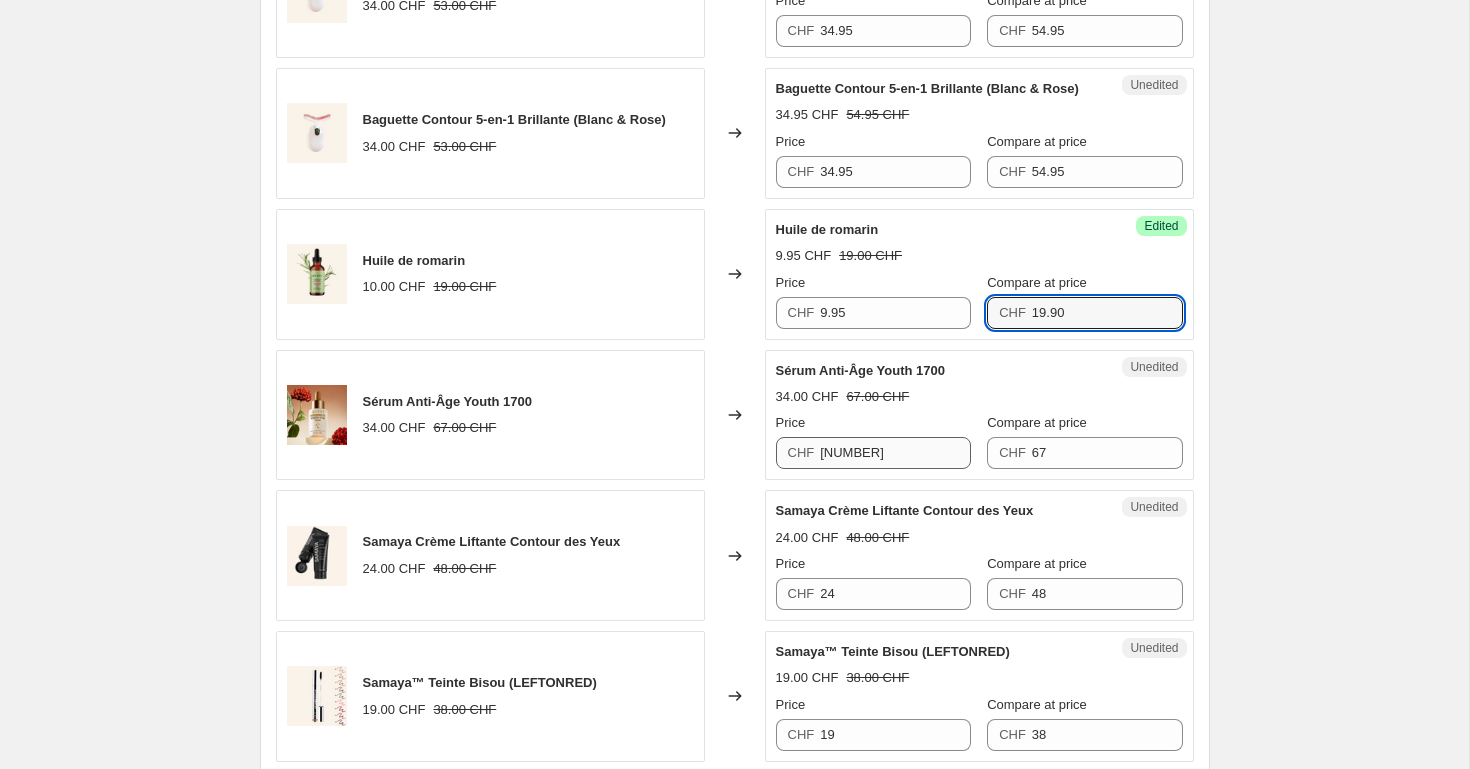 type on "19.90" 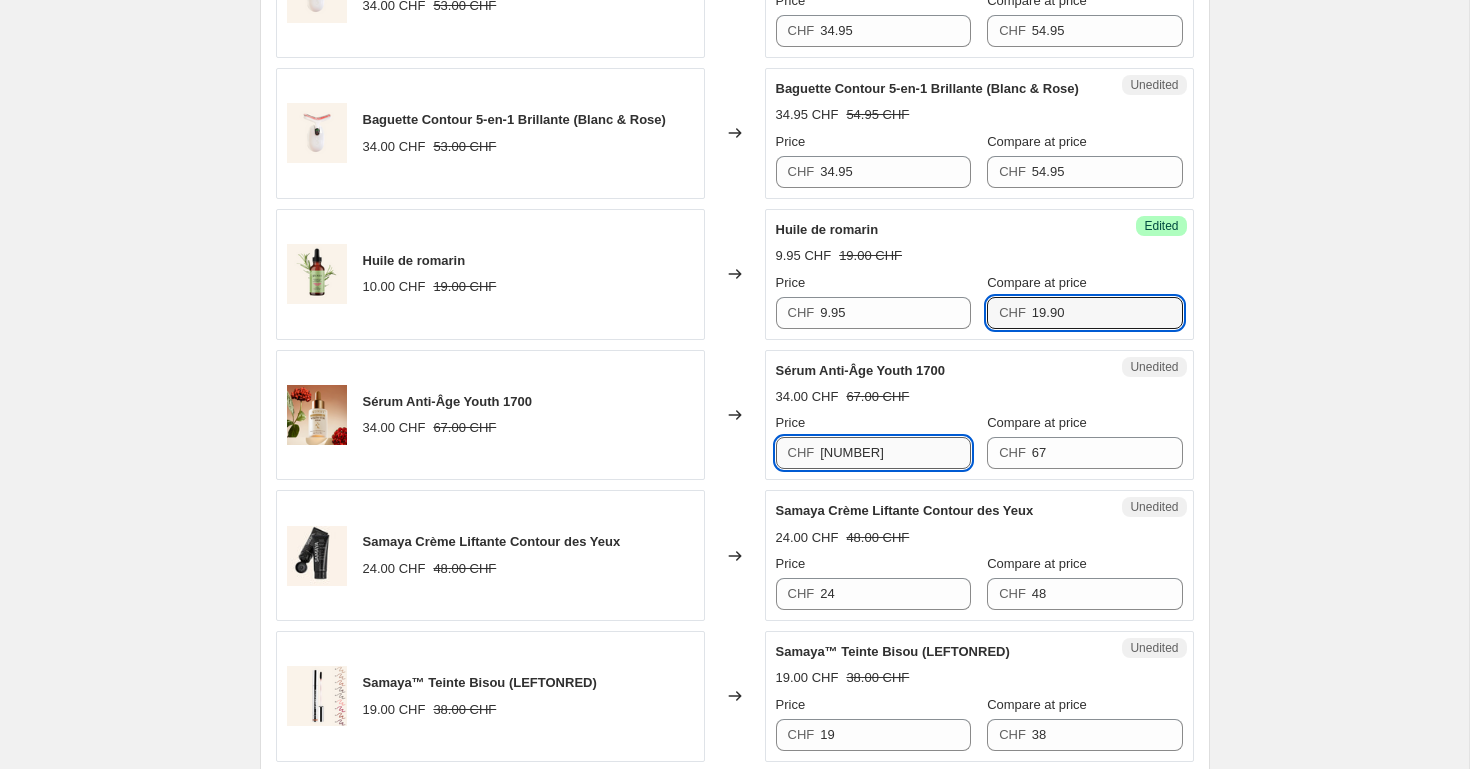 click on "[NUMBER]" at bounding box center (895, 453) 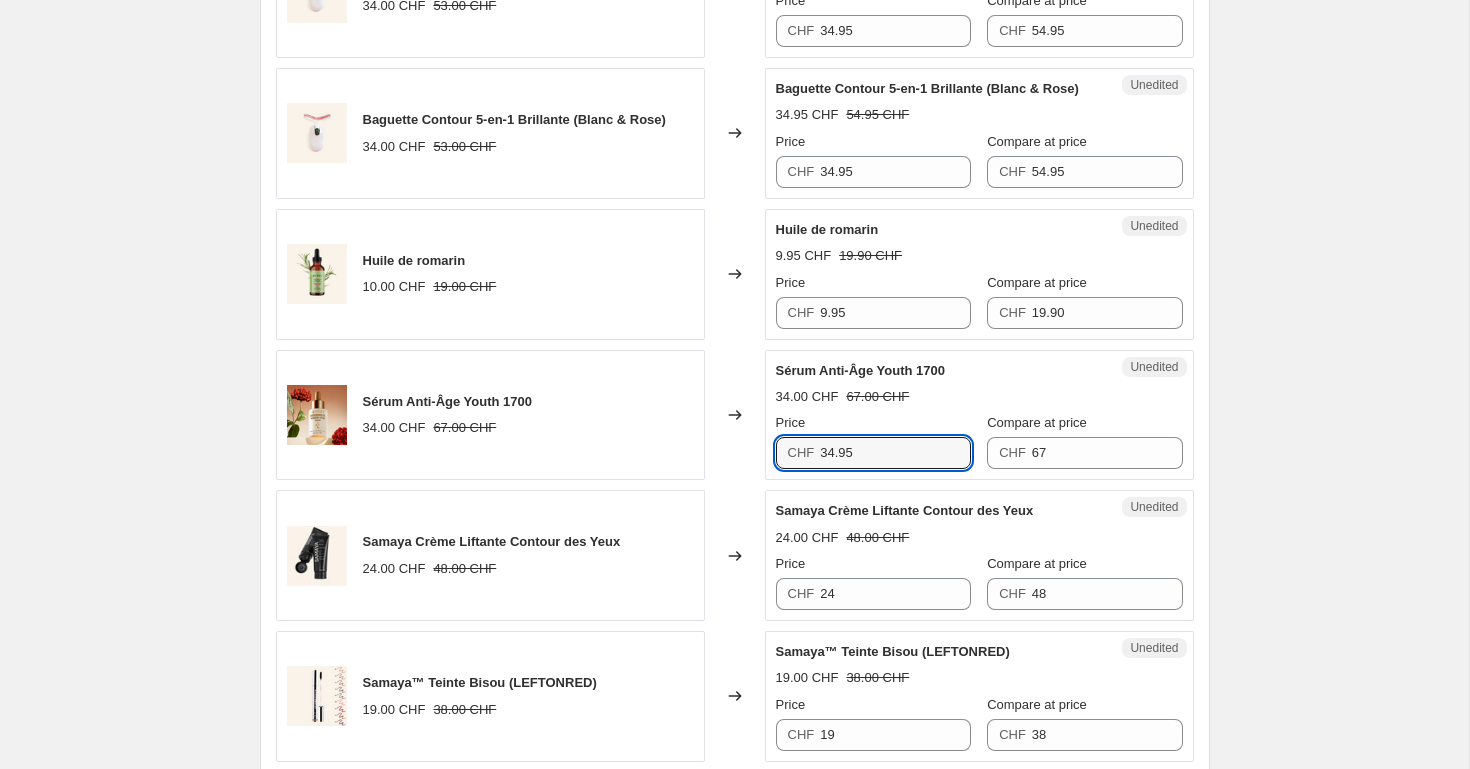 type on "34.95" 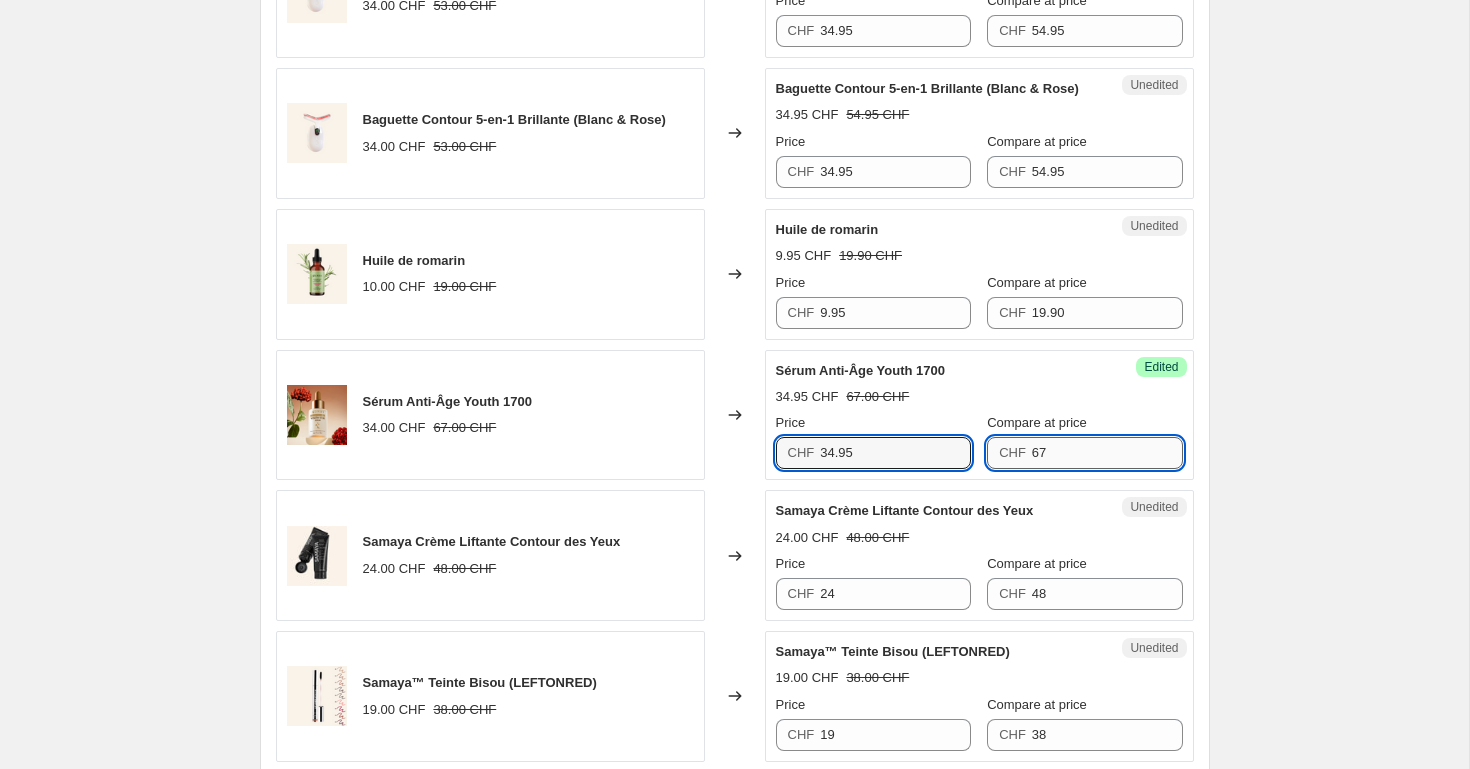 click on "67" at bounding box center (1107, 453) 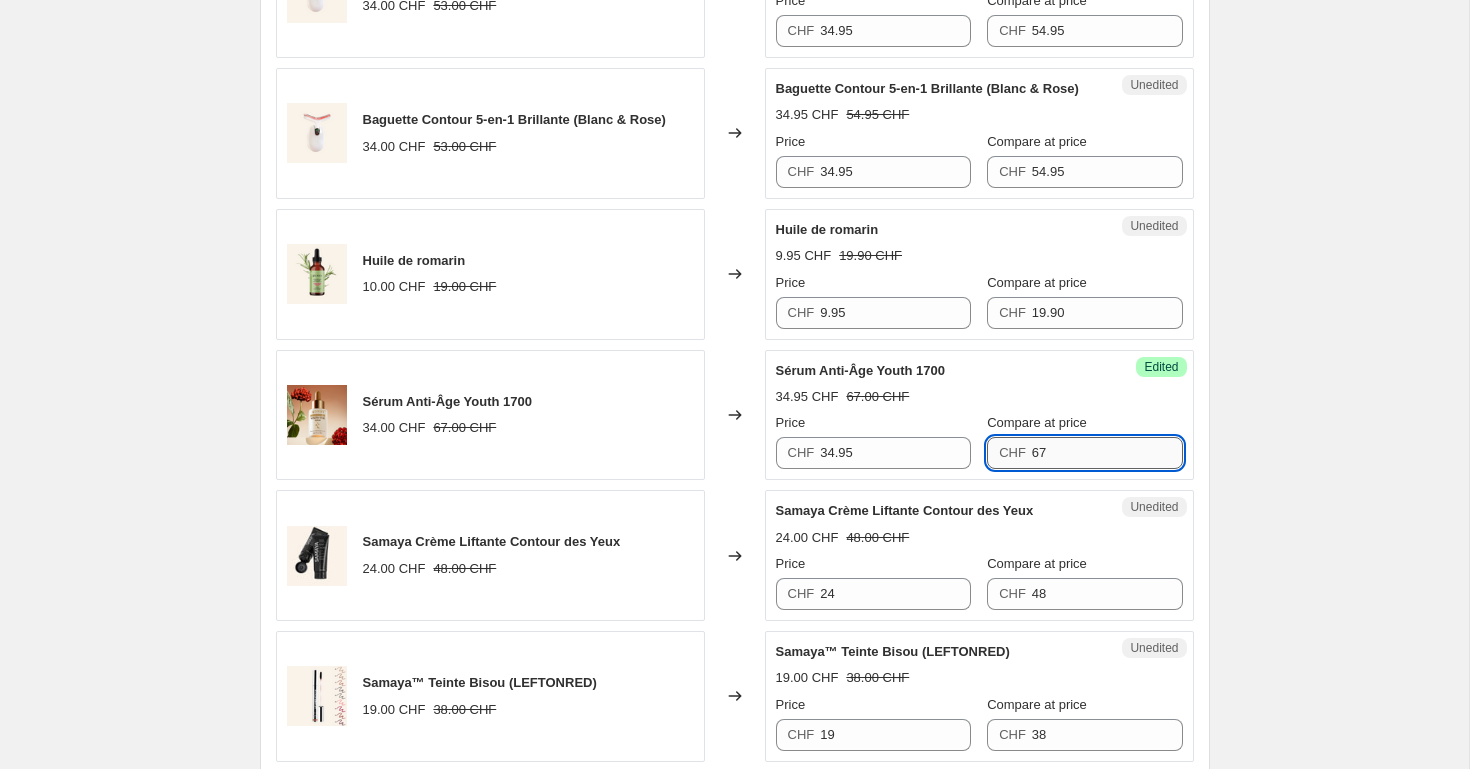 click on "67" at bounding box center [1107, 453] 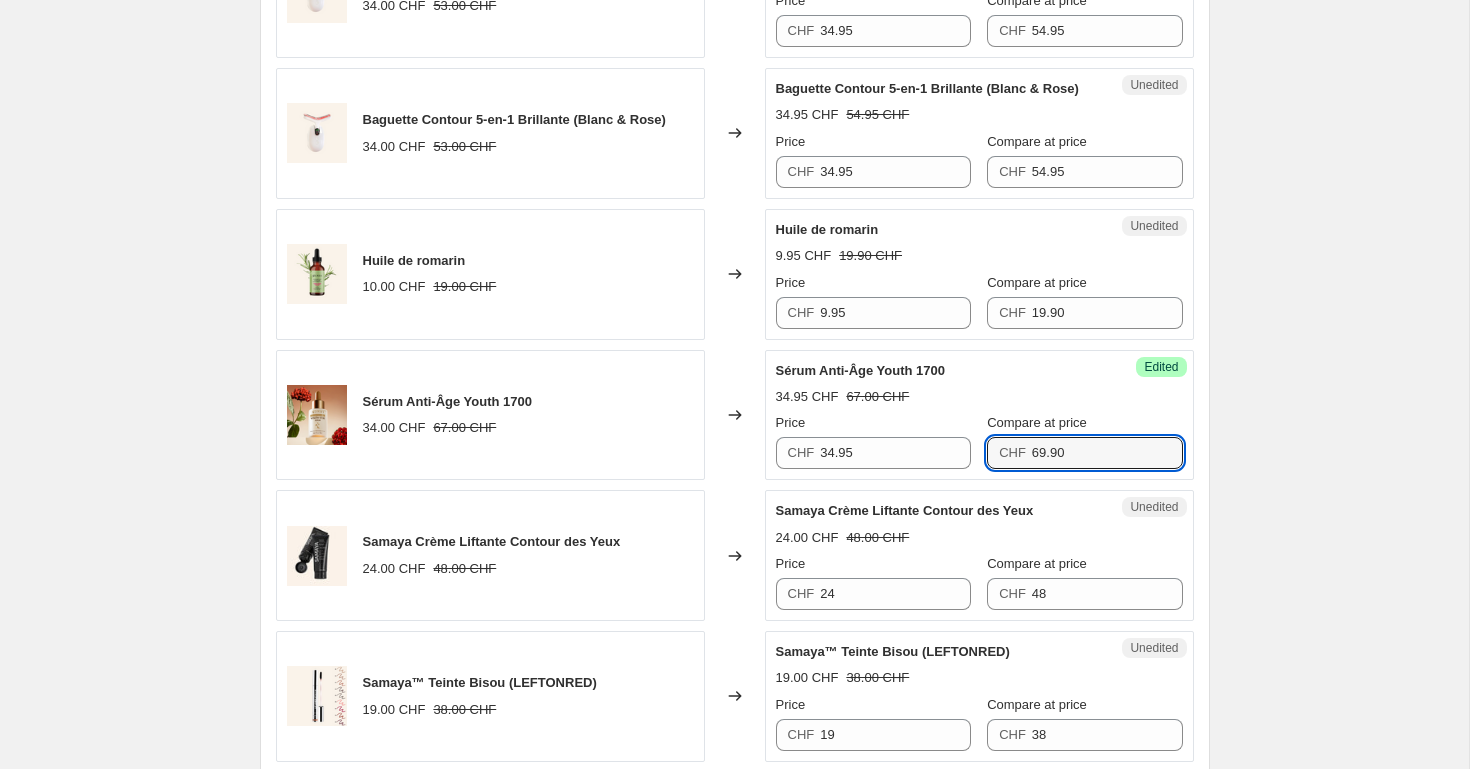 type on "69.90" 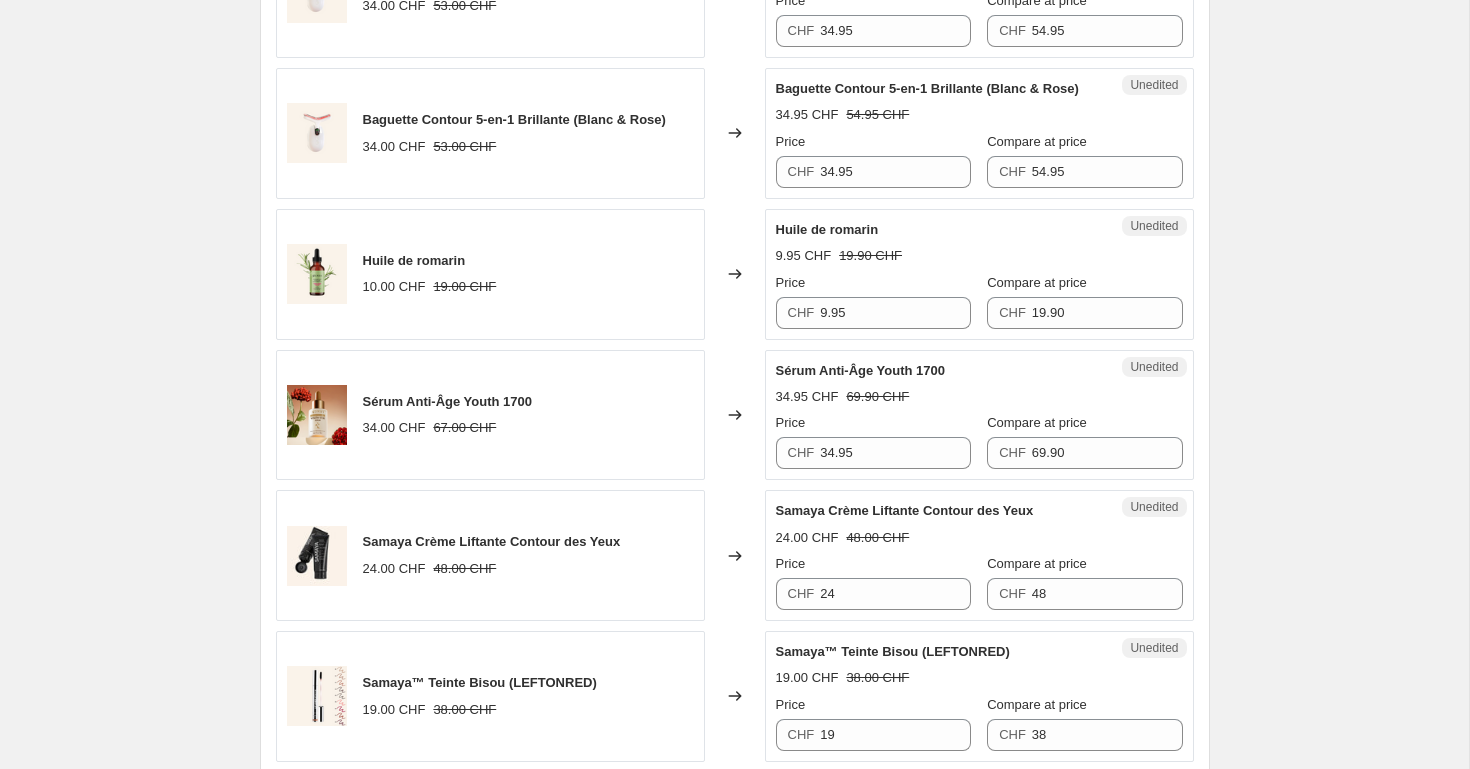 click on "Create new price change job. This page is ready Create new price change job Draft Step 1. Optionally give your price change job a title (eg "March 30% off sale on boots") [DATE], [TIME] [TEXT] This title is just for internal use, customers won't see it Step 2. Select how the prices should change Use bulk price change rules Set product prices individually Use CSV upload Select tags to add while price change is active Select tags to remove while price change is active Step 3. Select which products should change in price Select all products, use filters, or select products variants individually All products Filter by product, collection, tag, vendor, product type, variant title, or inventory Select product variants individually PRICE CHANGE PREVIEW 23 product variants selected. 5 product prices edited: Baguette Contour 5-en-1 Brillante (Blanc & Argent) 34.00 CHF 53.00 CHF Changed to Unedited Baguette Contour 5-en-1 Brillante (Blanc & Argent) 34.95 CHF 54.95 CHF Price CHF 34.95 Compare at price 24" at bounding box center (734, 1179) 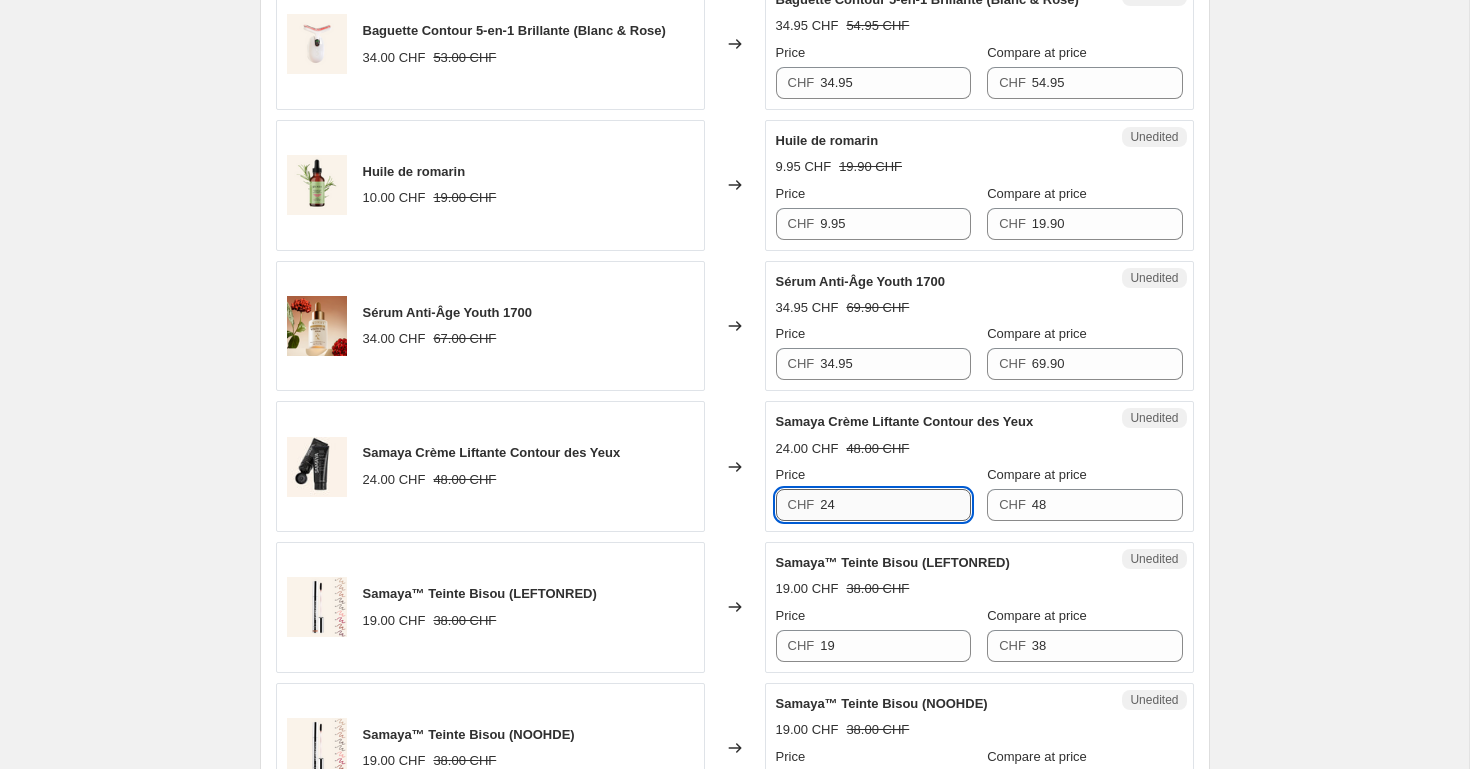 click on "24" at bounding box center (895, 505) 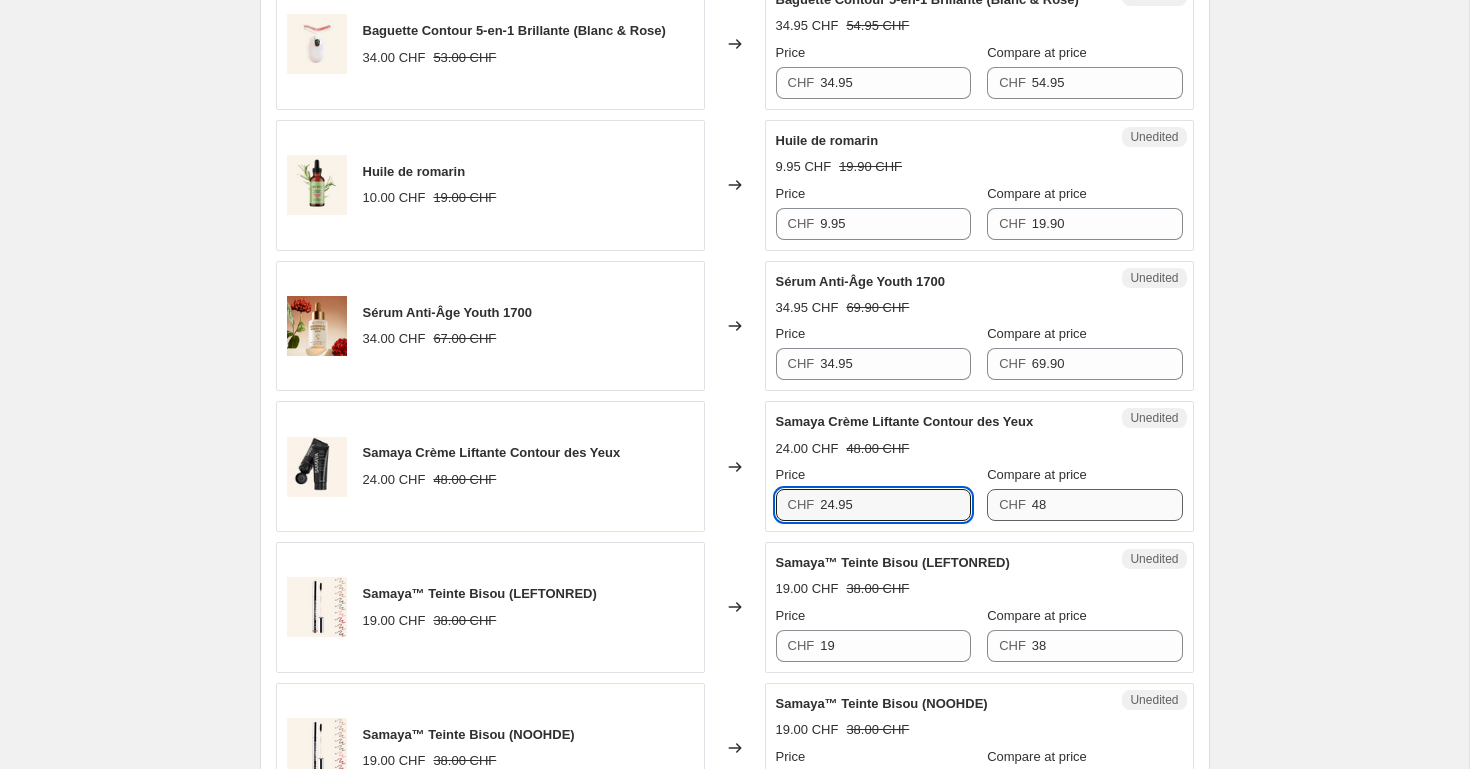 type on "24.95" 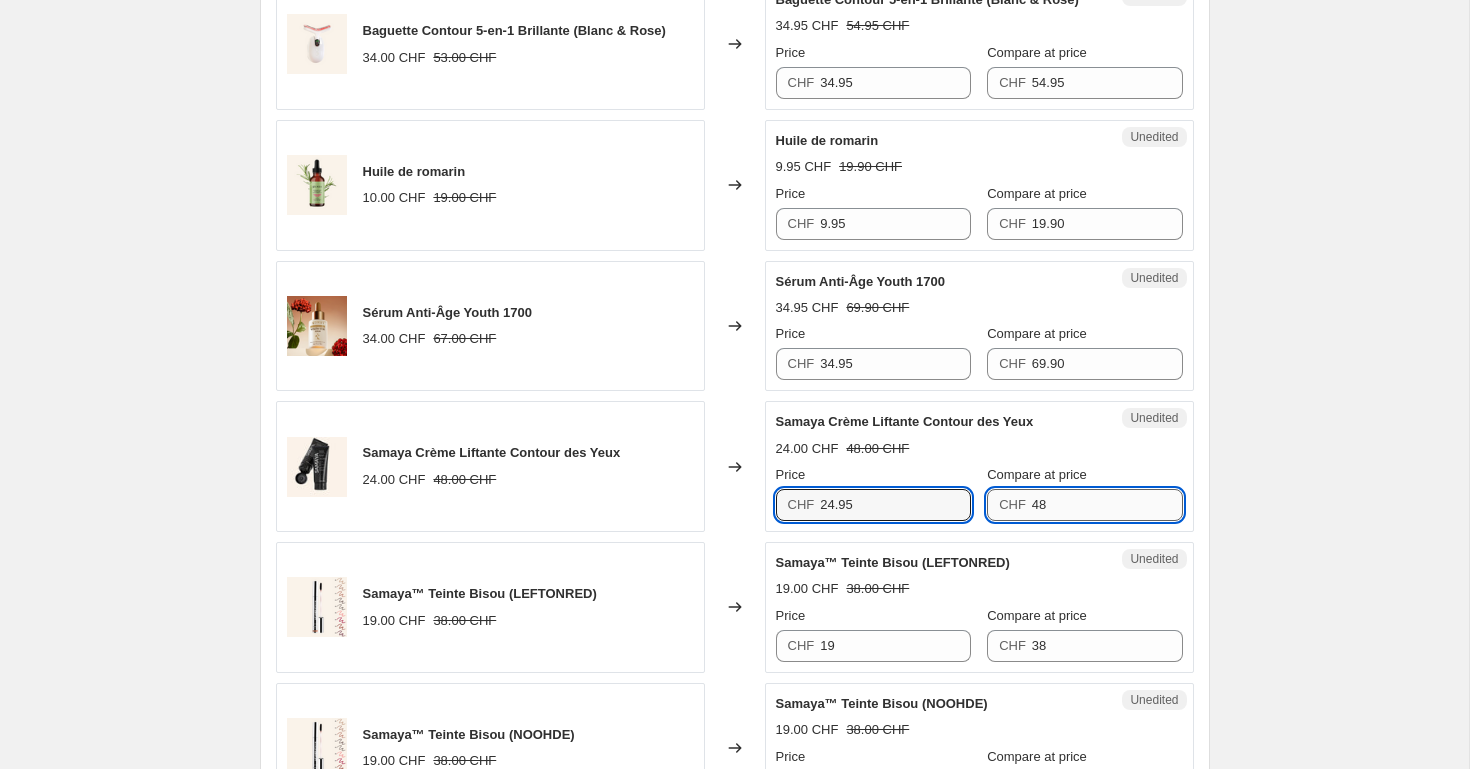 click on "48" at bounding box center [1107, 505] 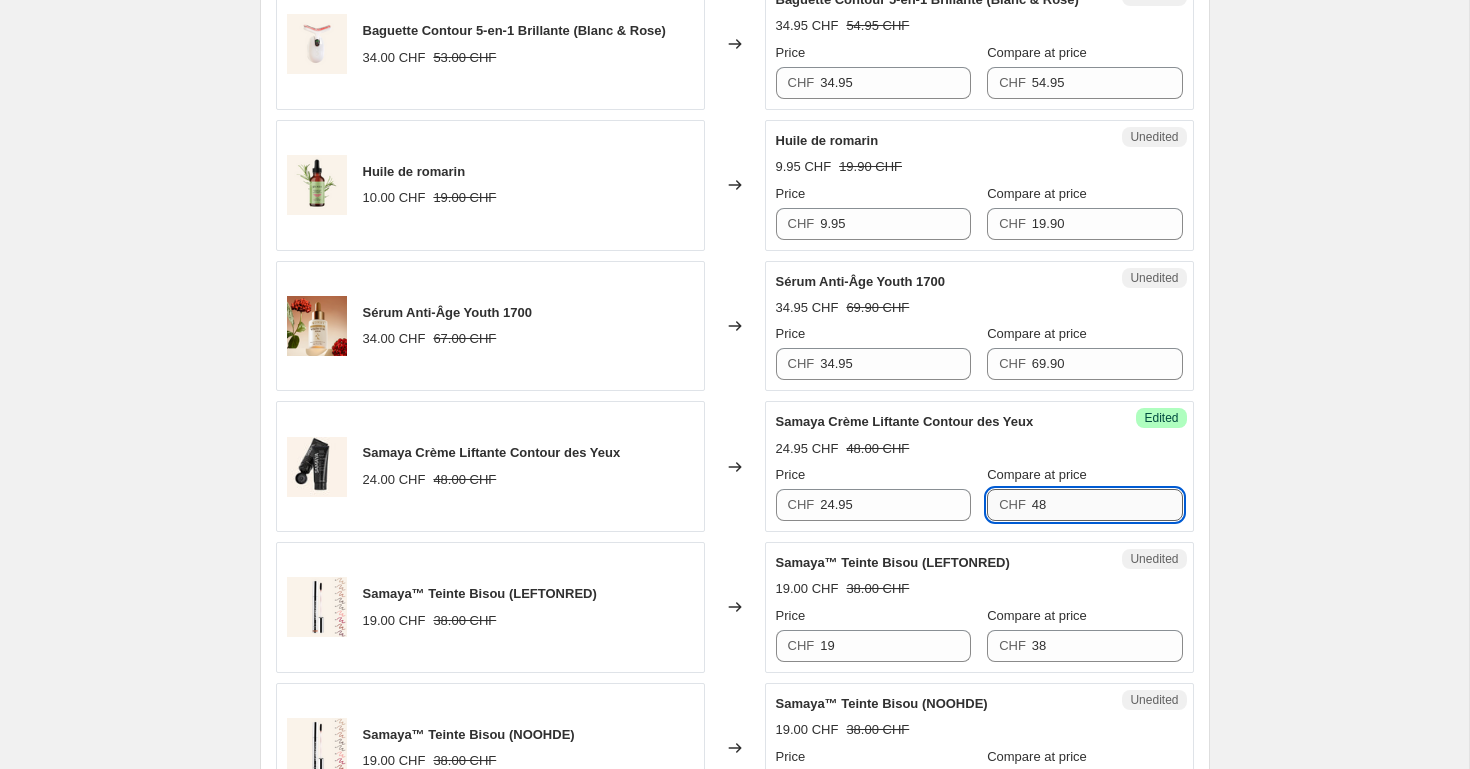 click on "48" at bounding box center (1107, 505) 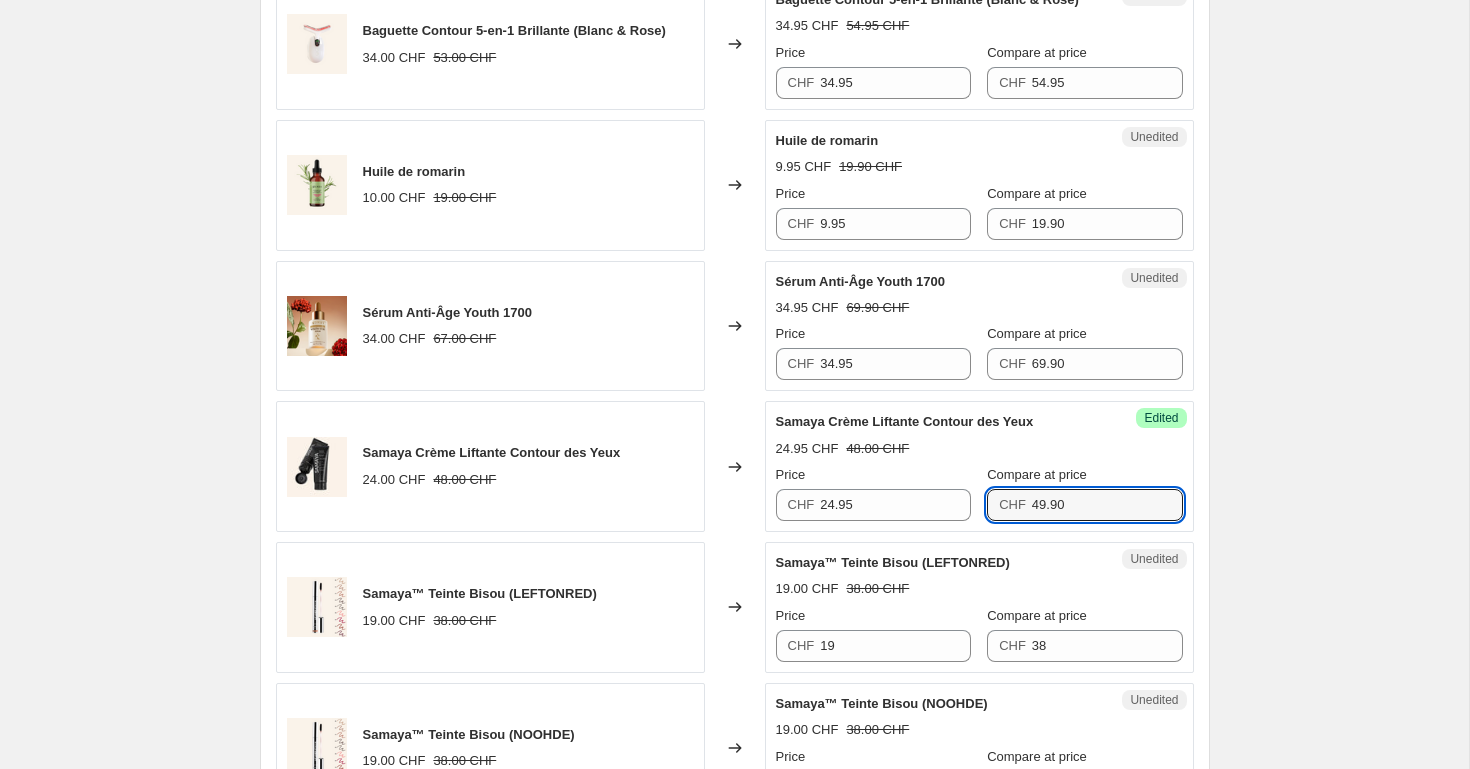 type on "49.90" 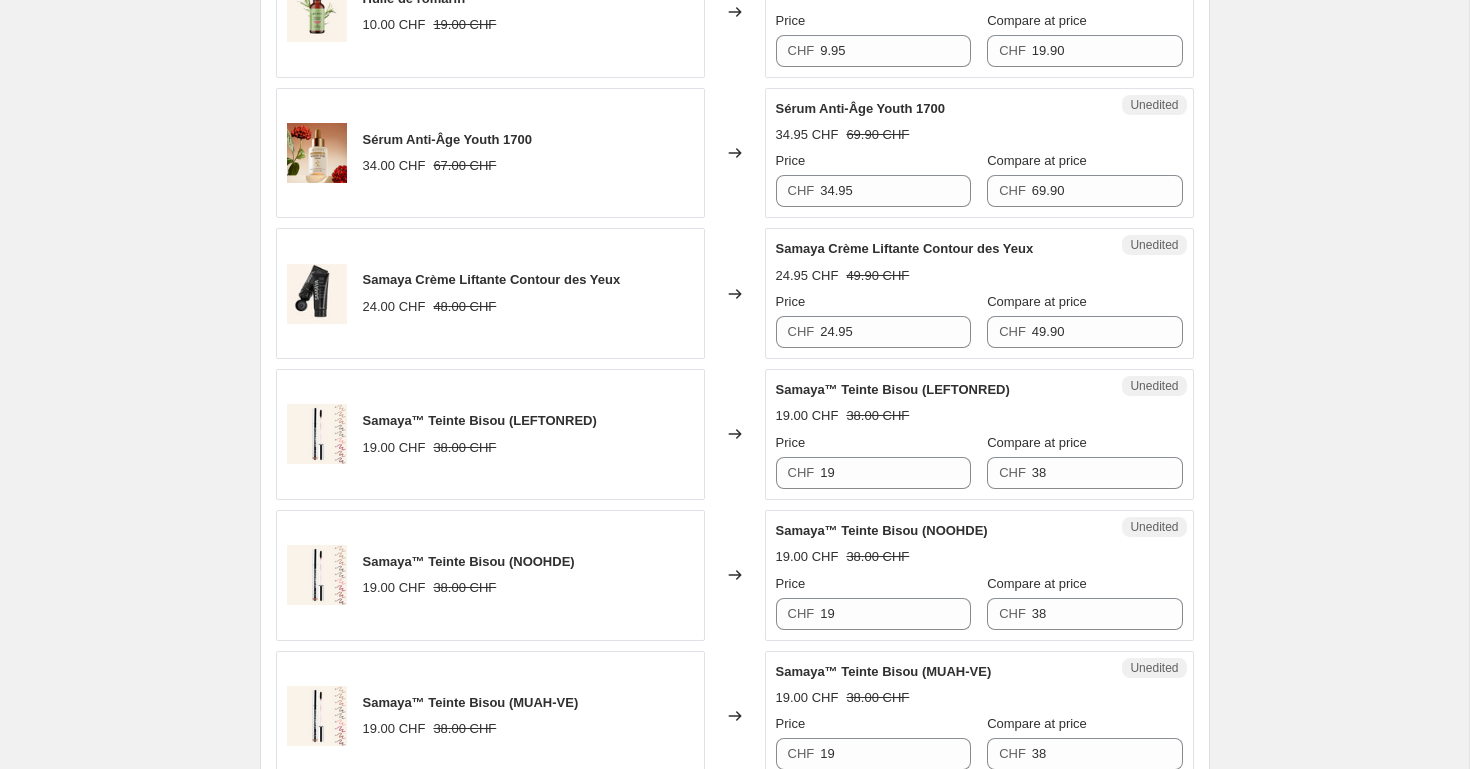 scroll, scrollTop: 1153, scrollLeft: 0, axis: vertical 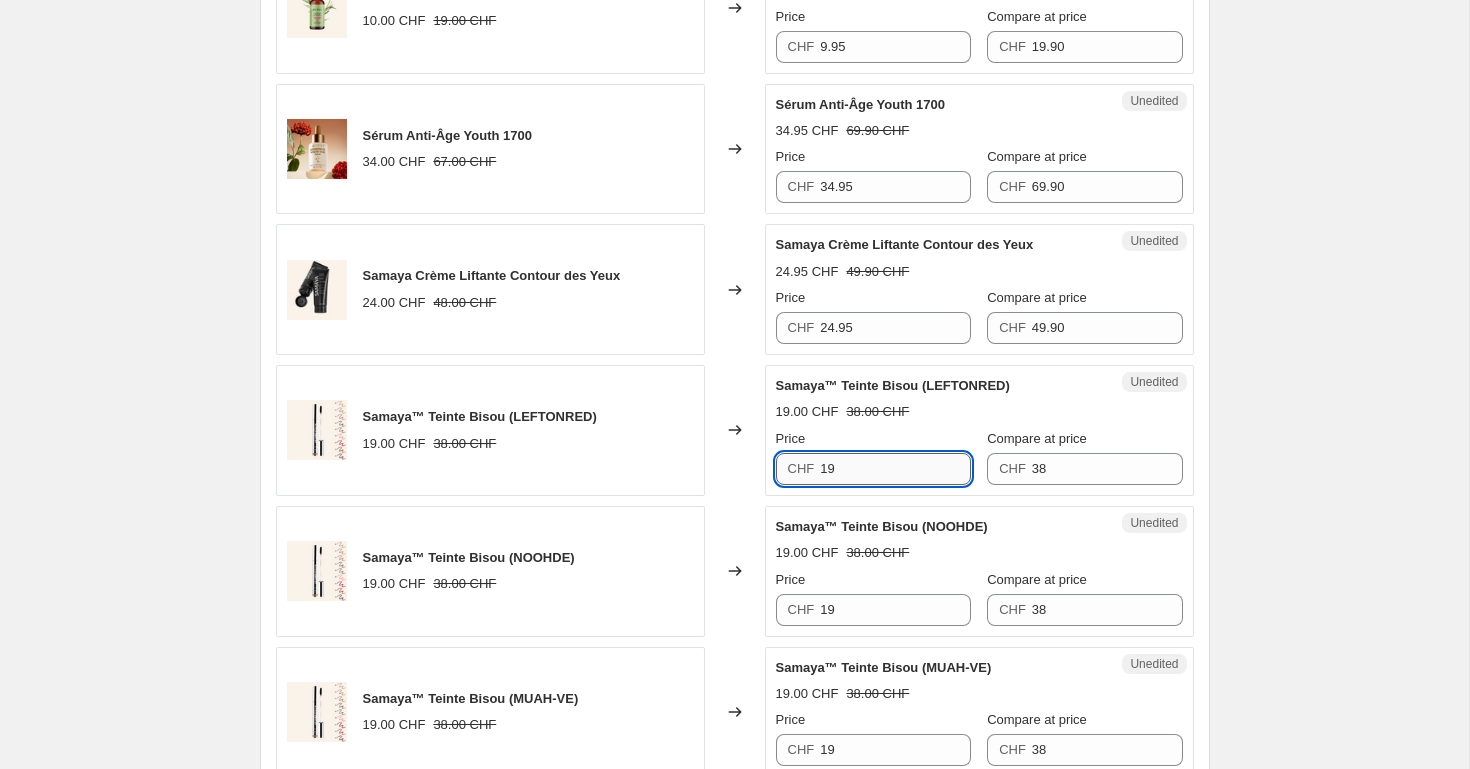 click on "19" at bounding box center [895, 469] 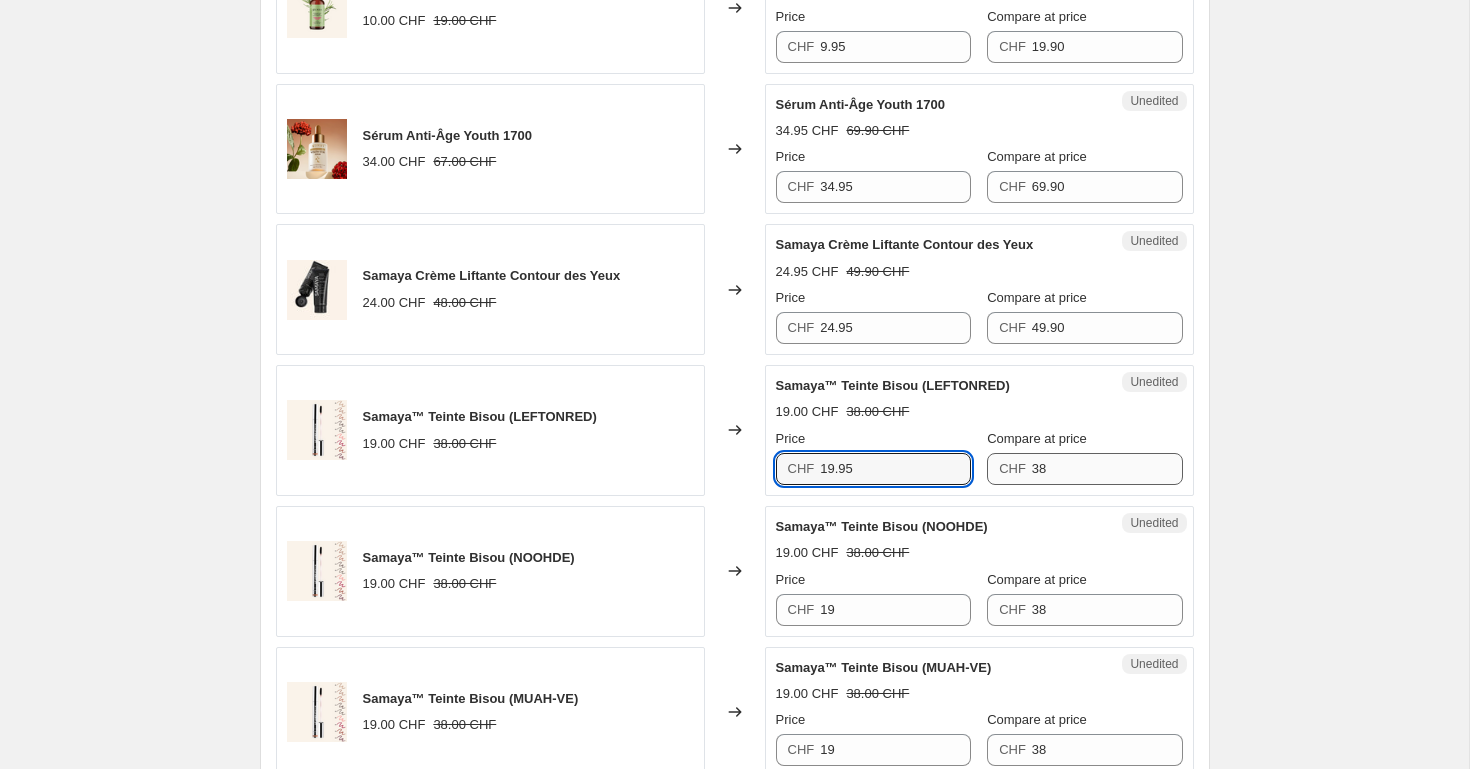 type on "19.95" 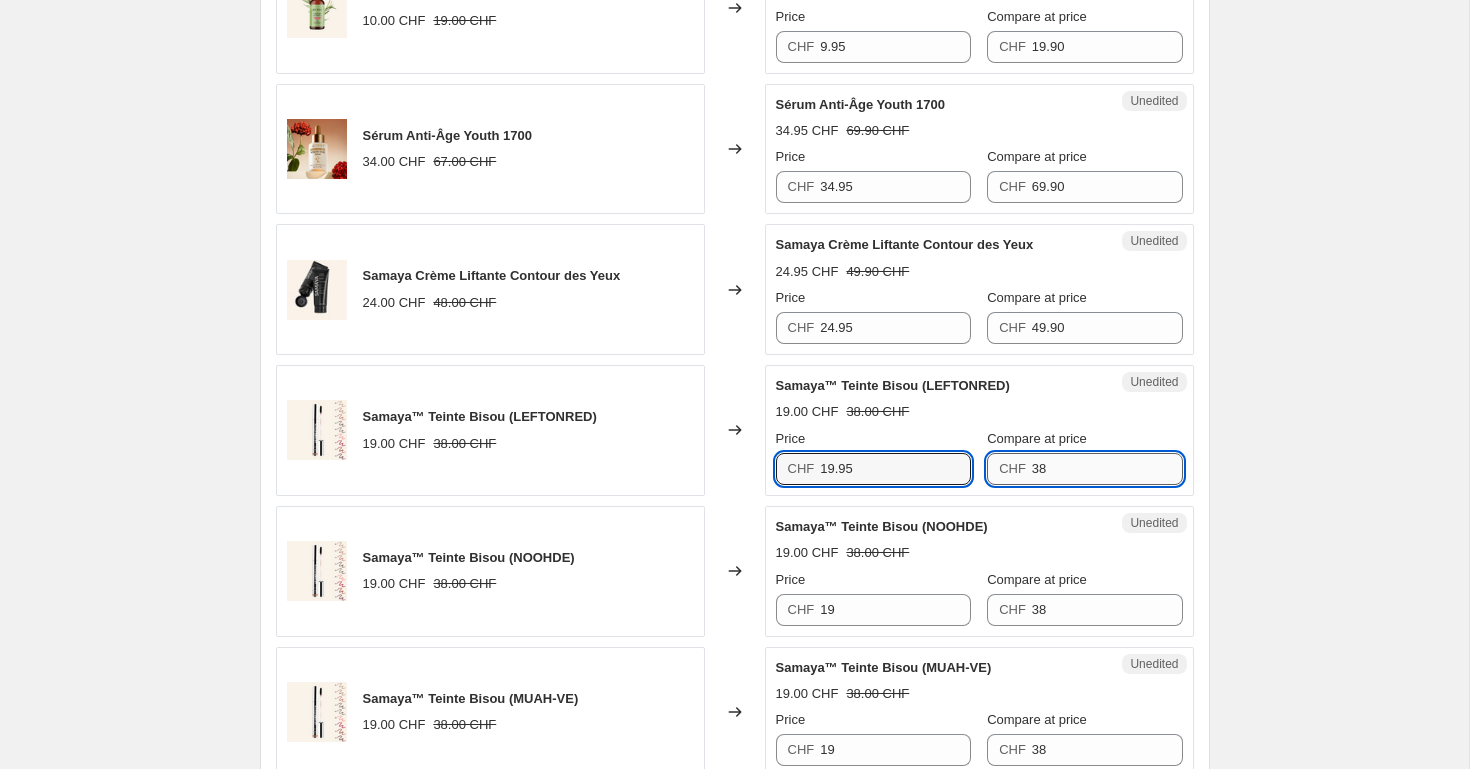 click on "38" at bounding box center [1107, 469] 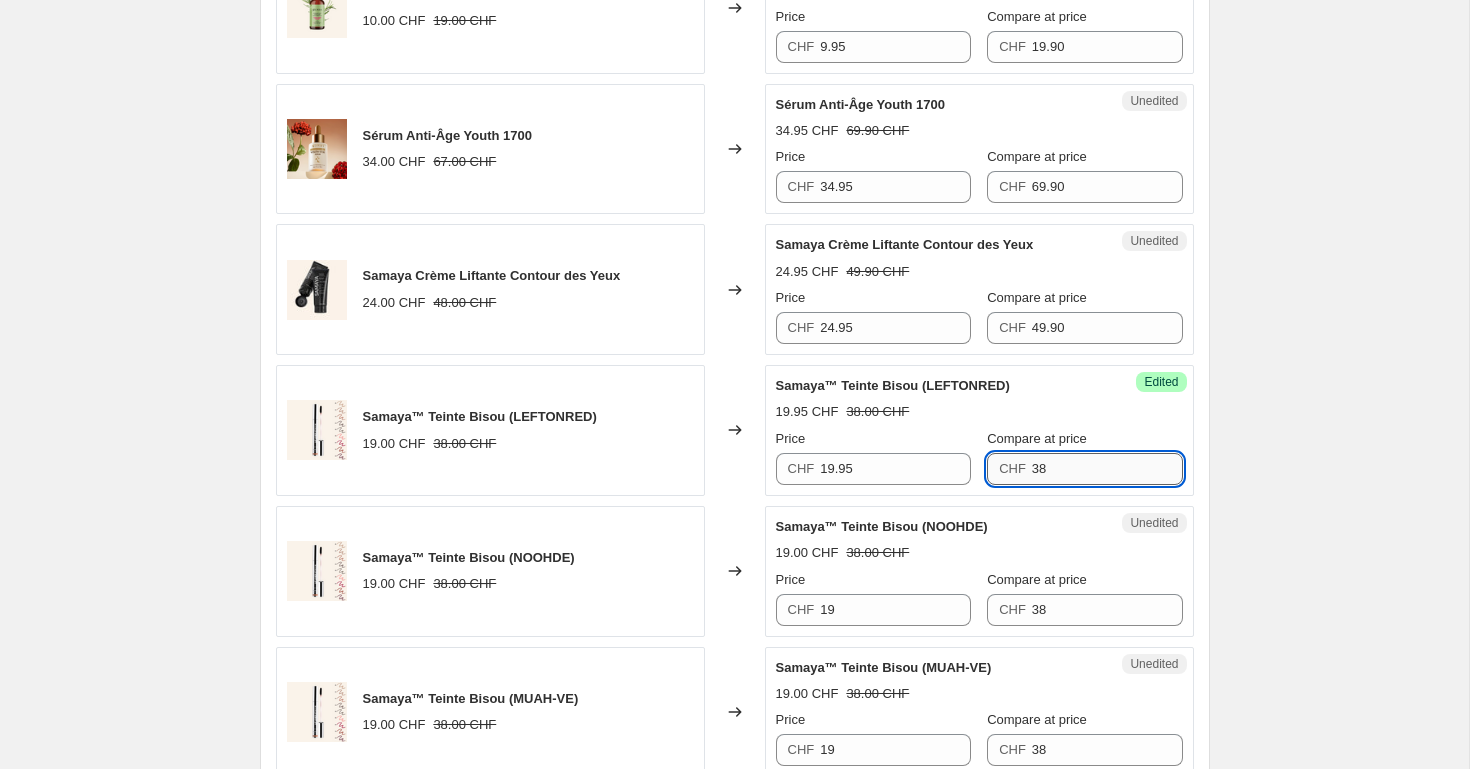 click on "38" at bounding box center [1107, 469] 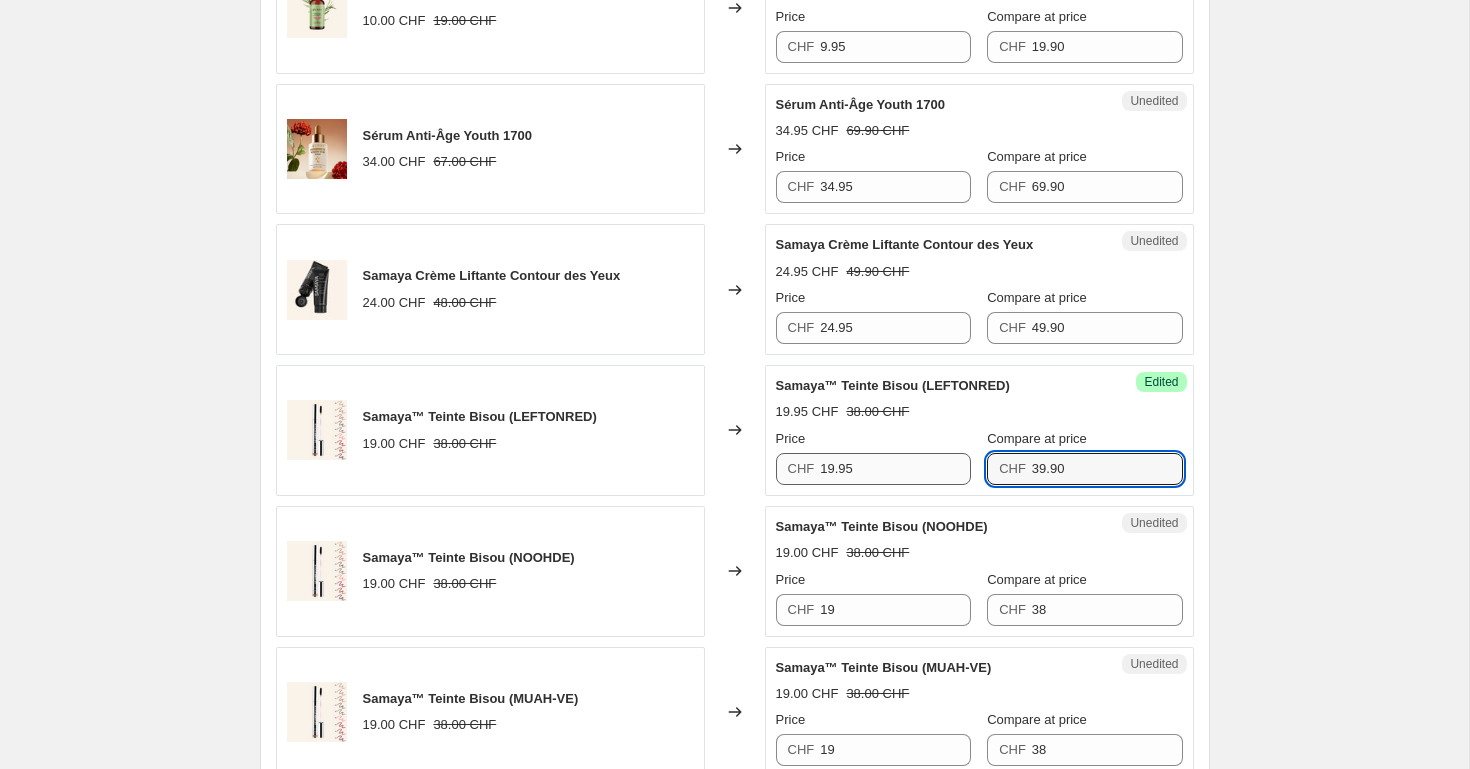 type on "39.90" 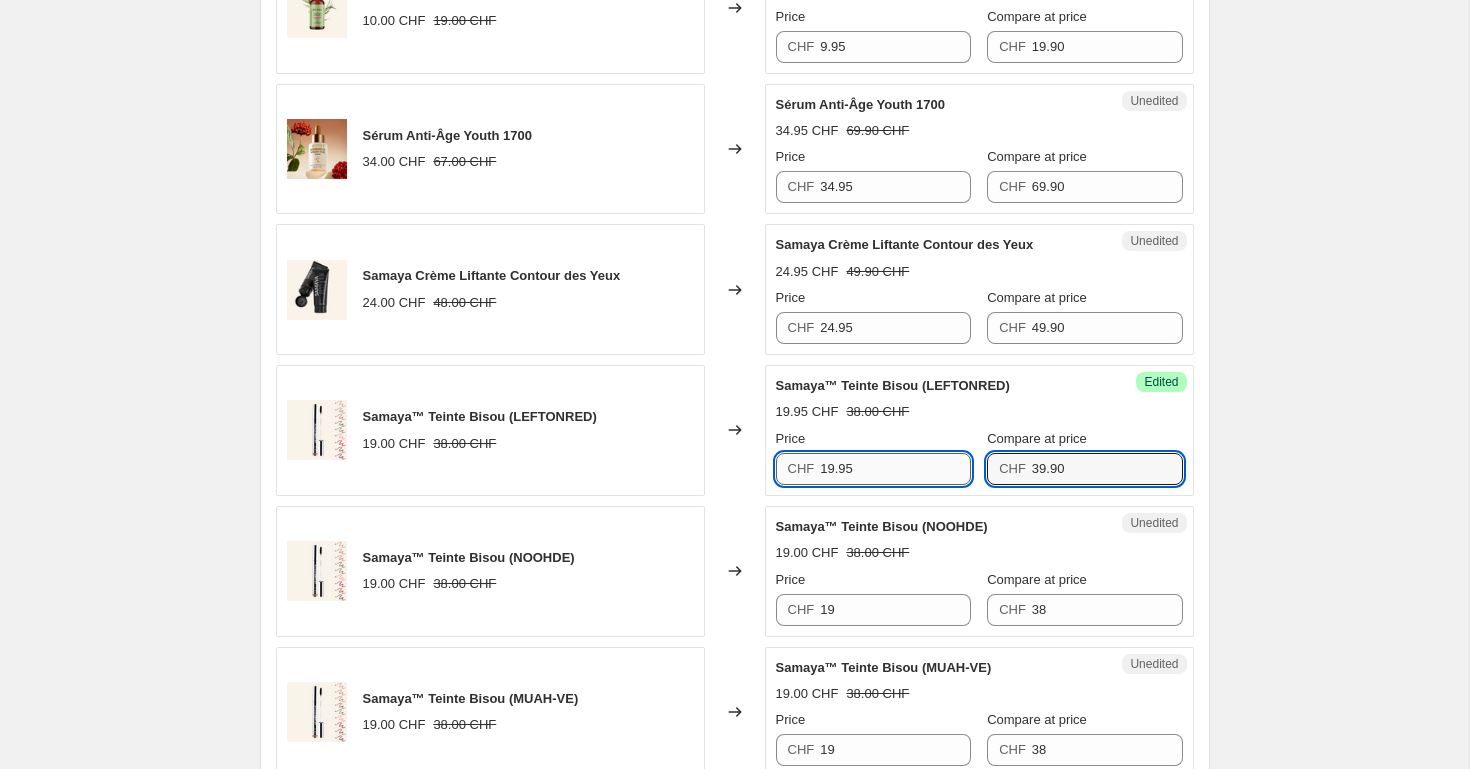 click on "19.95" at bounding box center [895, 469] 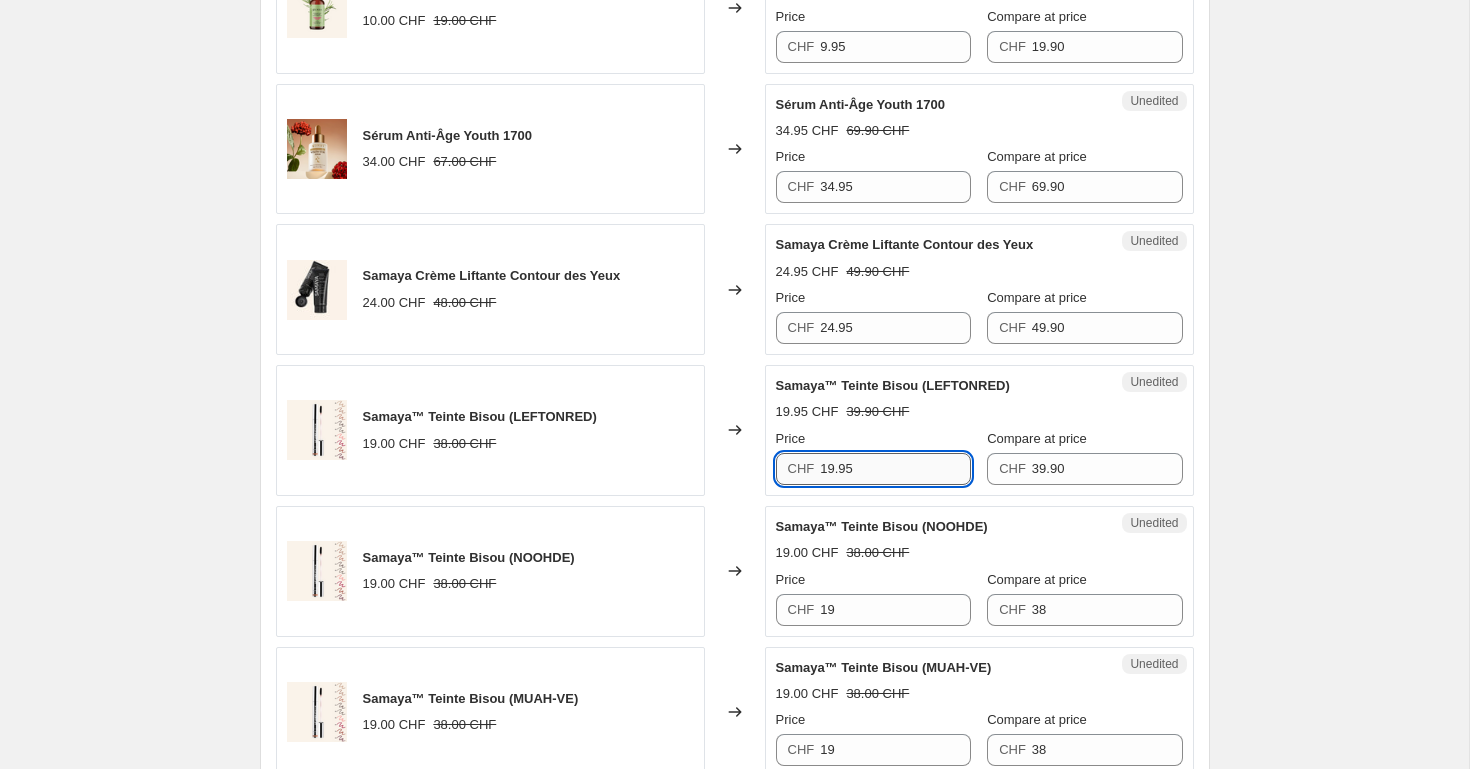 click on "19.95" at bounding box center (895, 469) 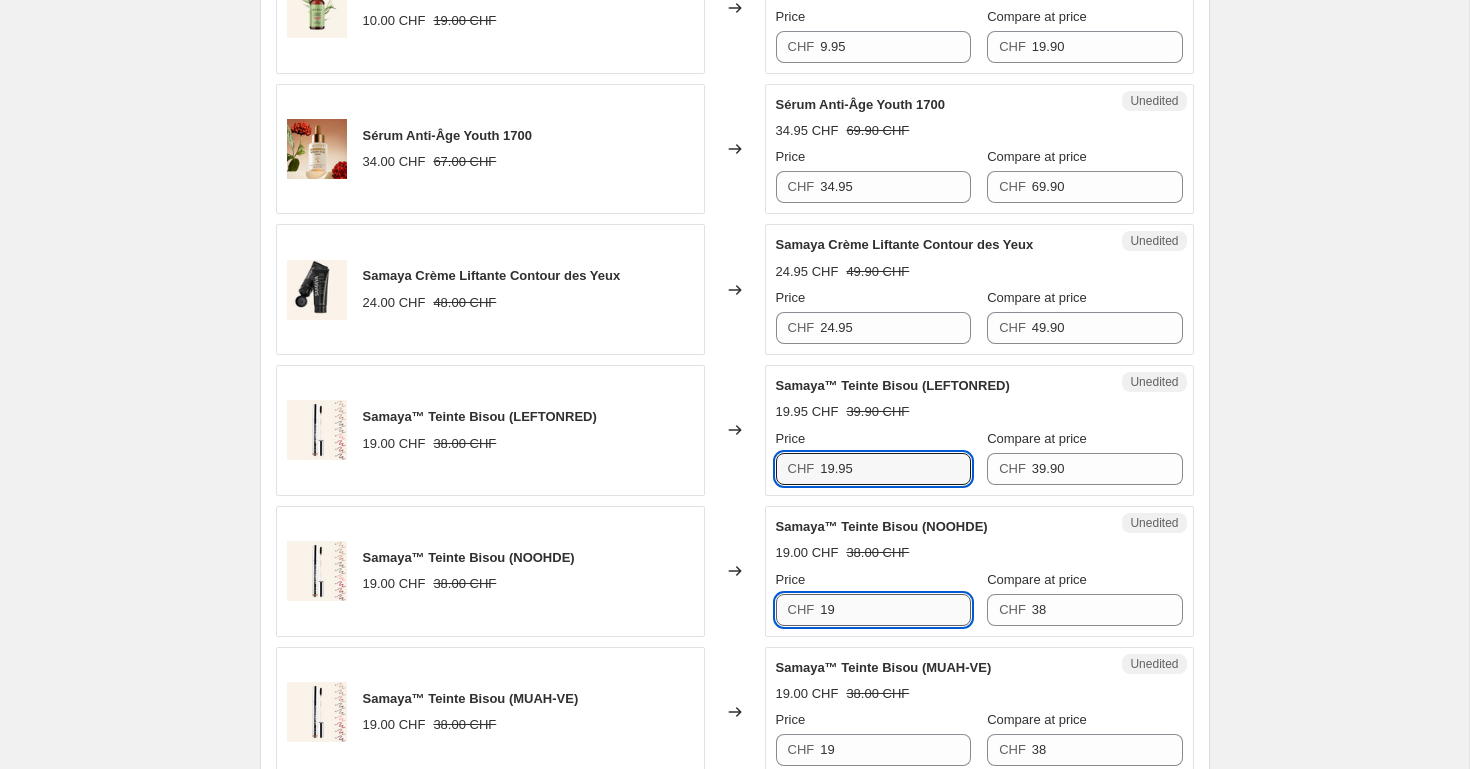 click on "19" at bounding box center [895, 610] 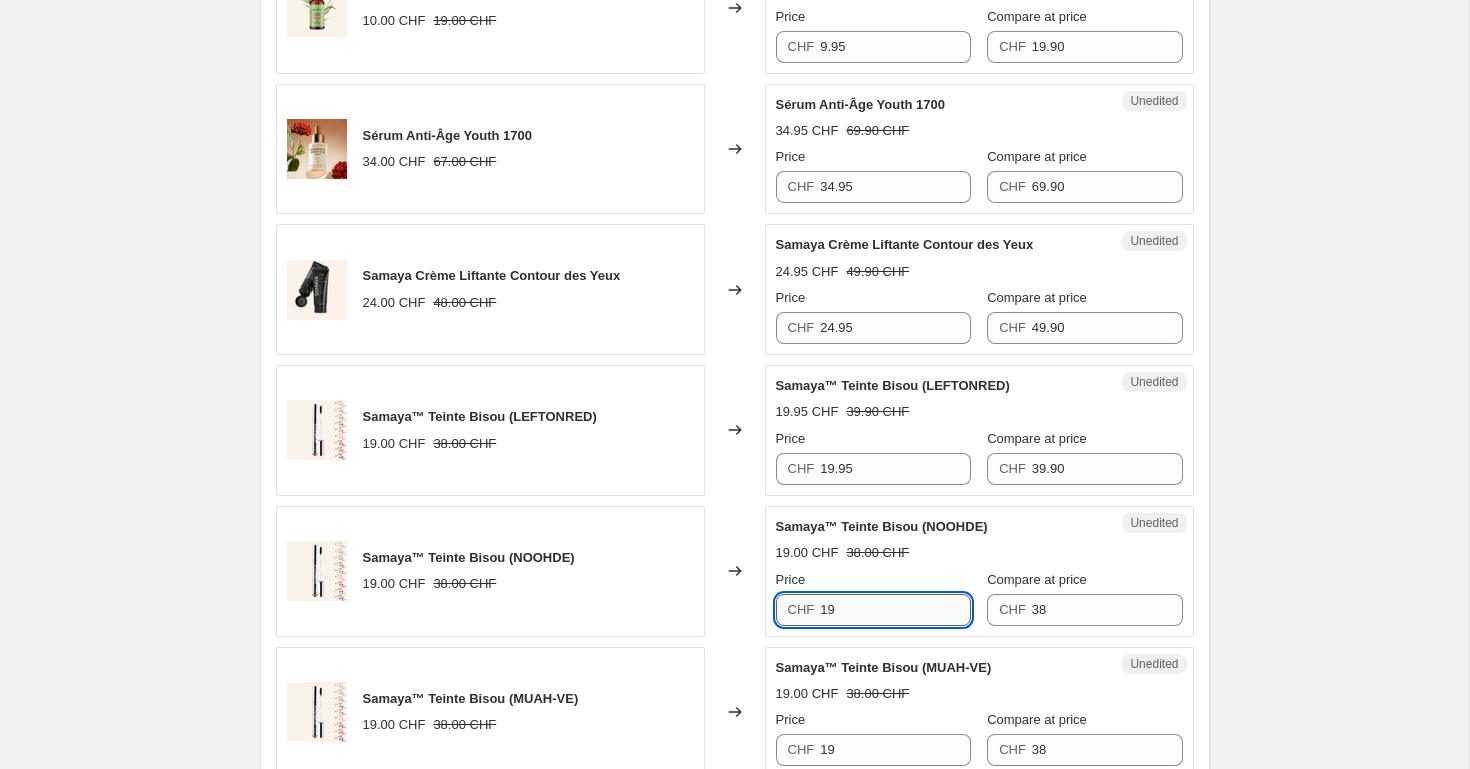 click on "19" at bounding box center (895, 610) 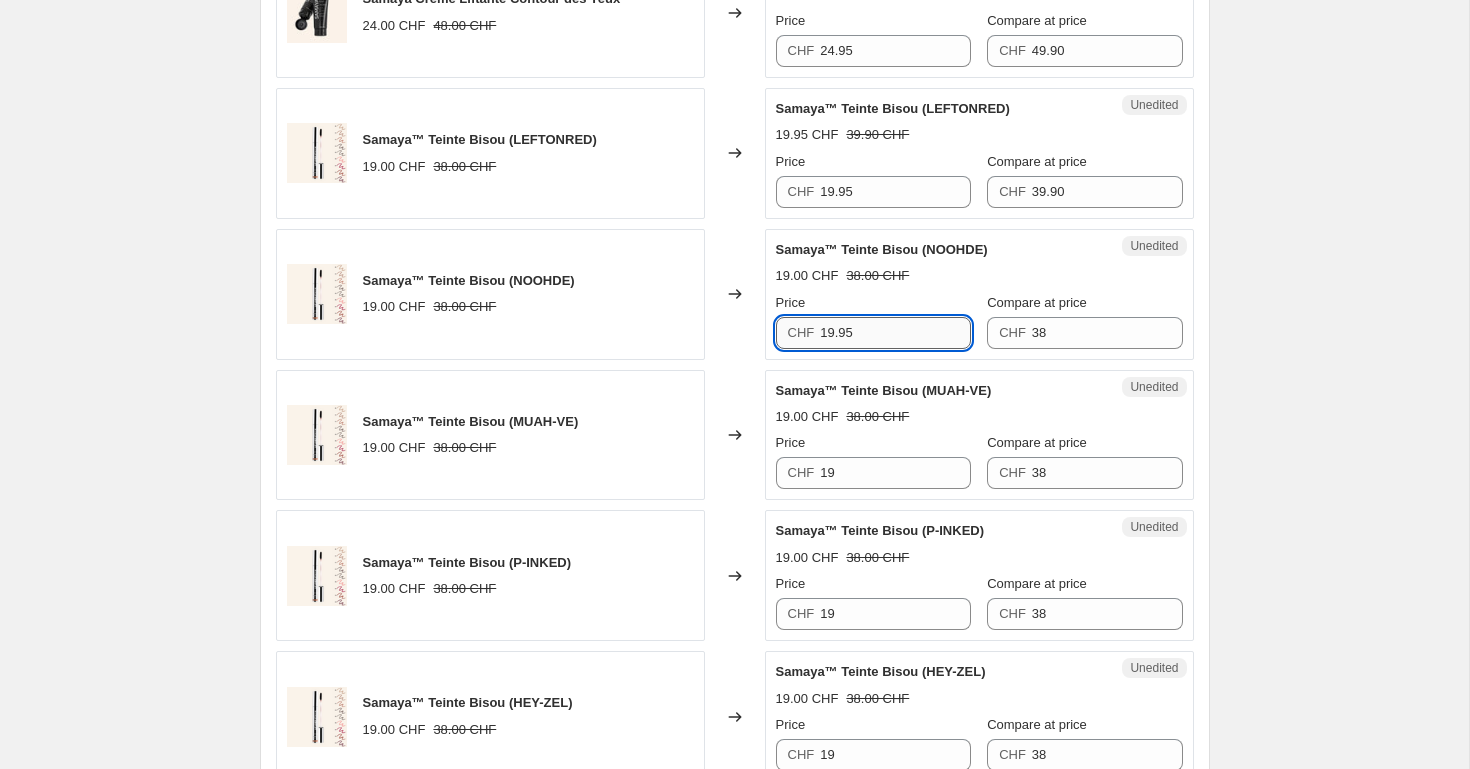 scroll, scrollTop: 1440, scrollLeft: 0, axis: vertical 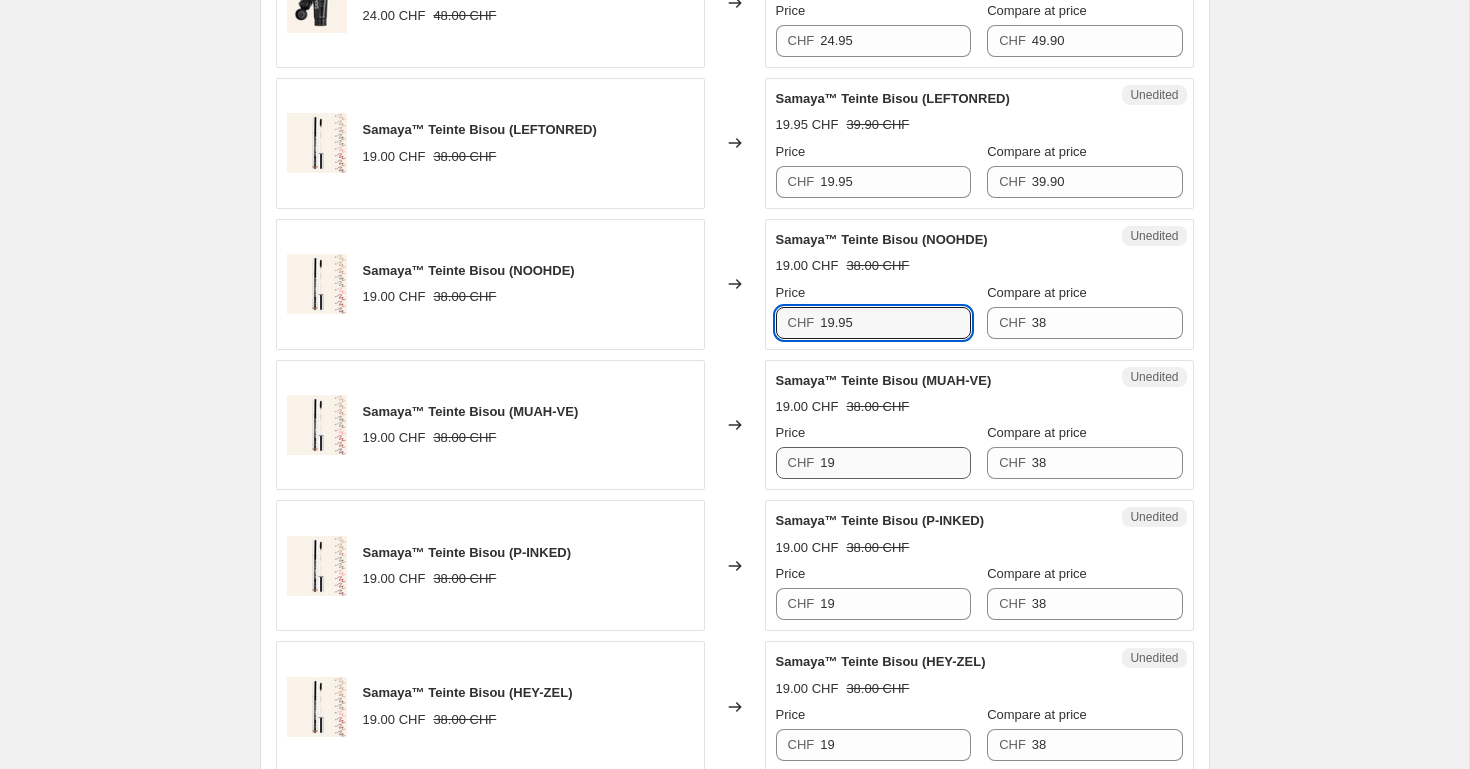 type on "19.95" 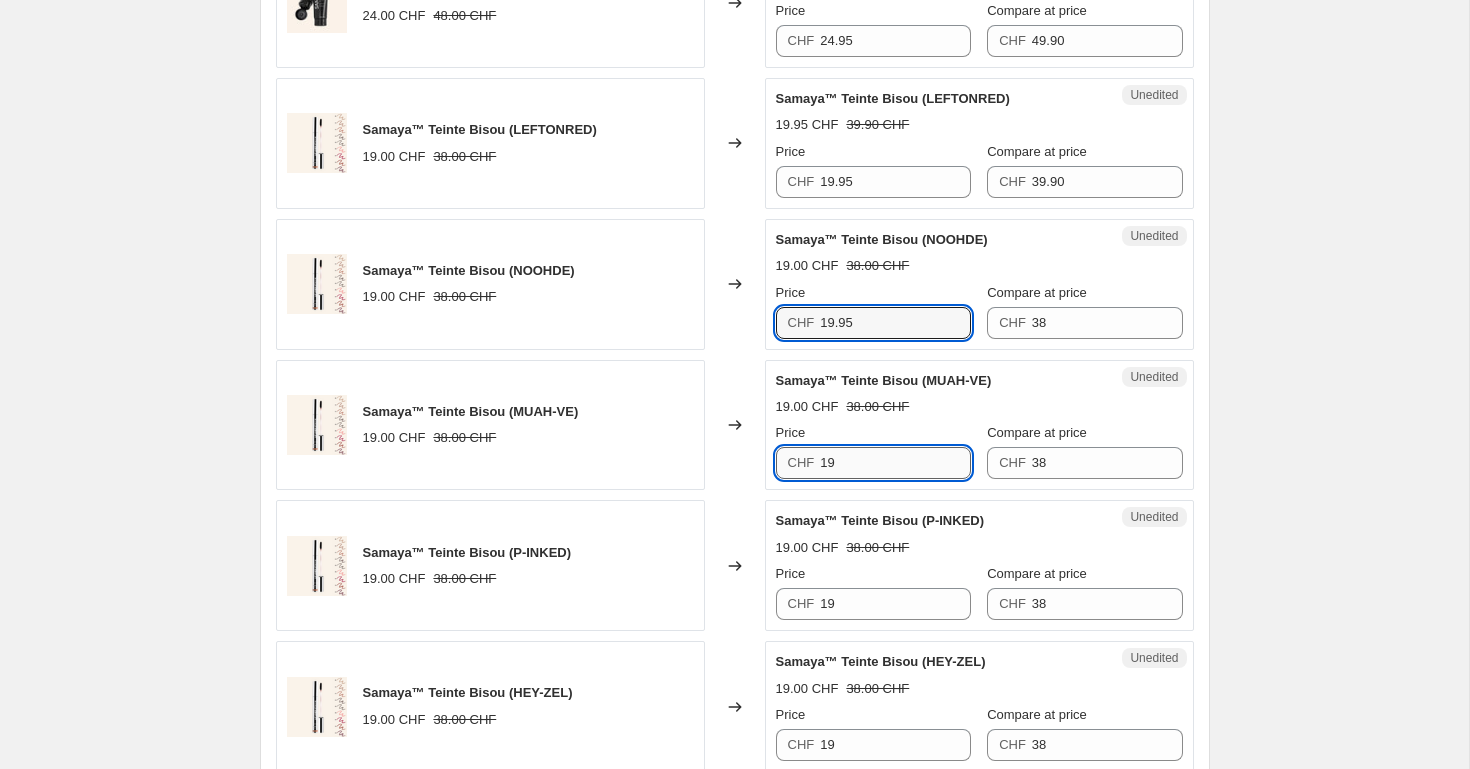 click on "19" at bounding box center (895, 463) 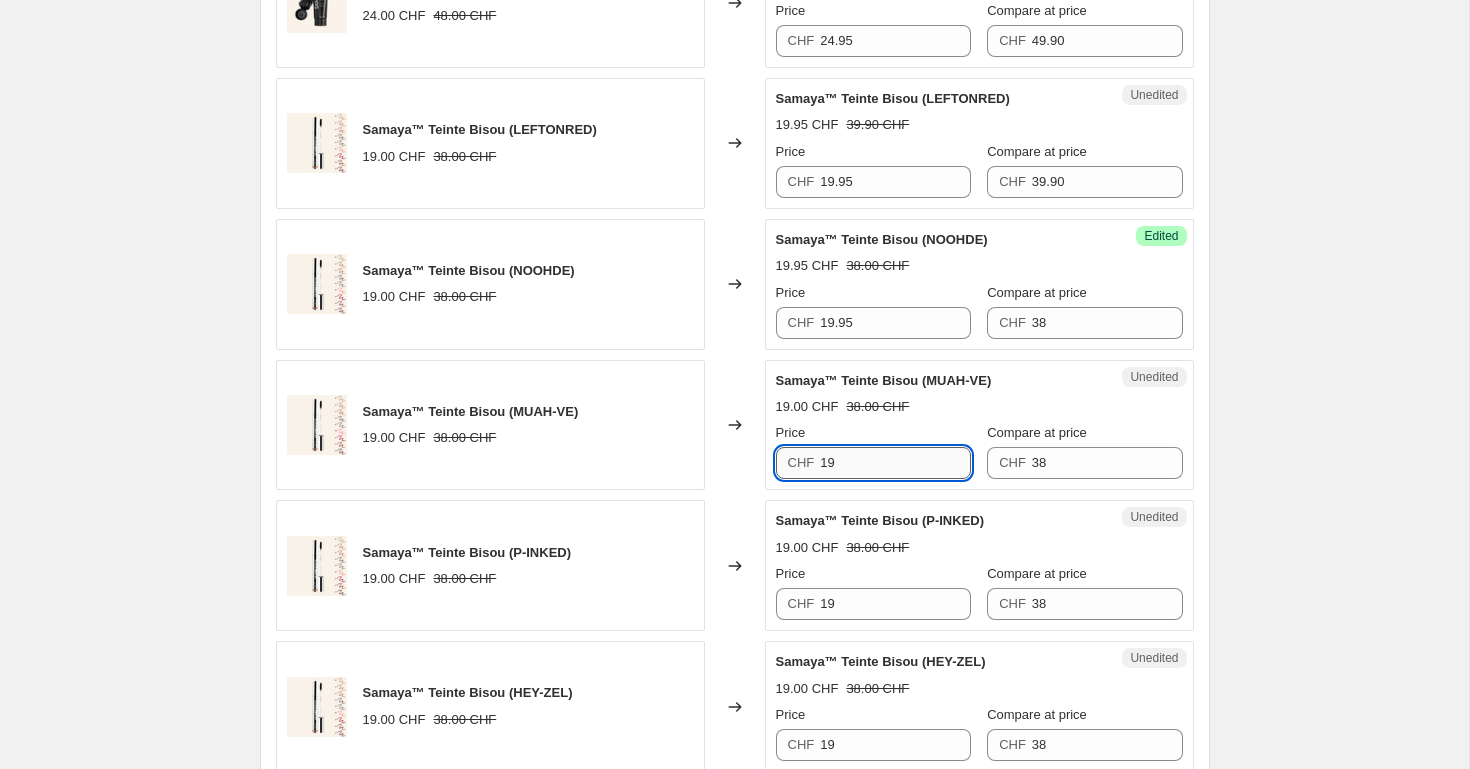 paste on ".95" 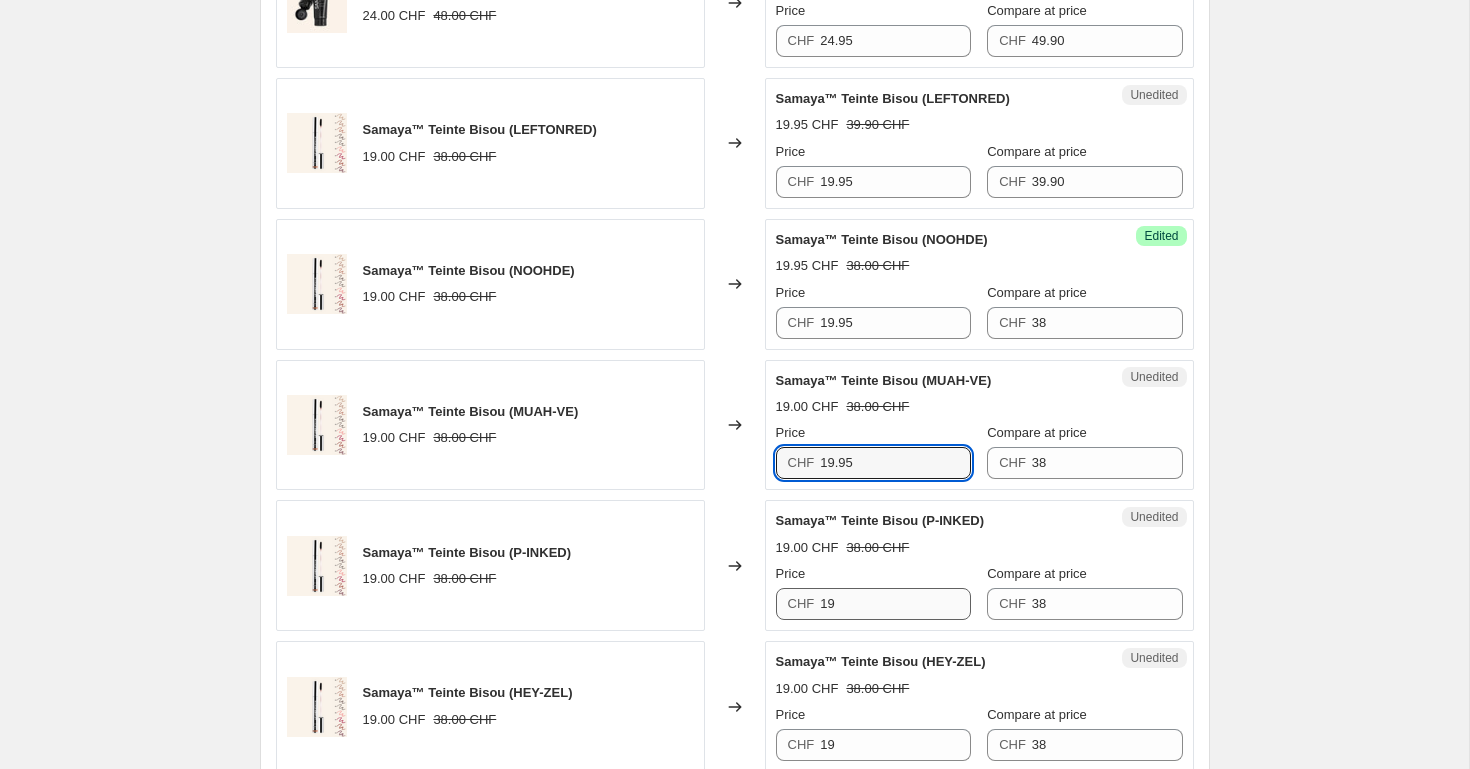 type on "19.95" 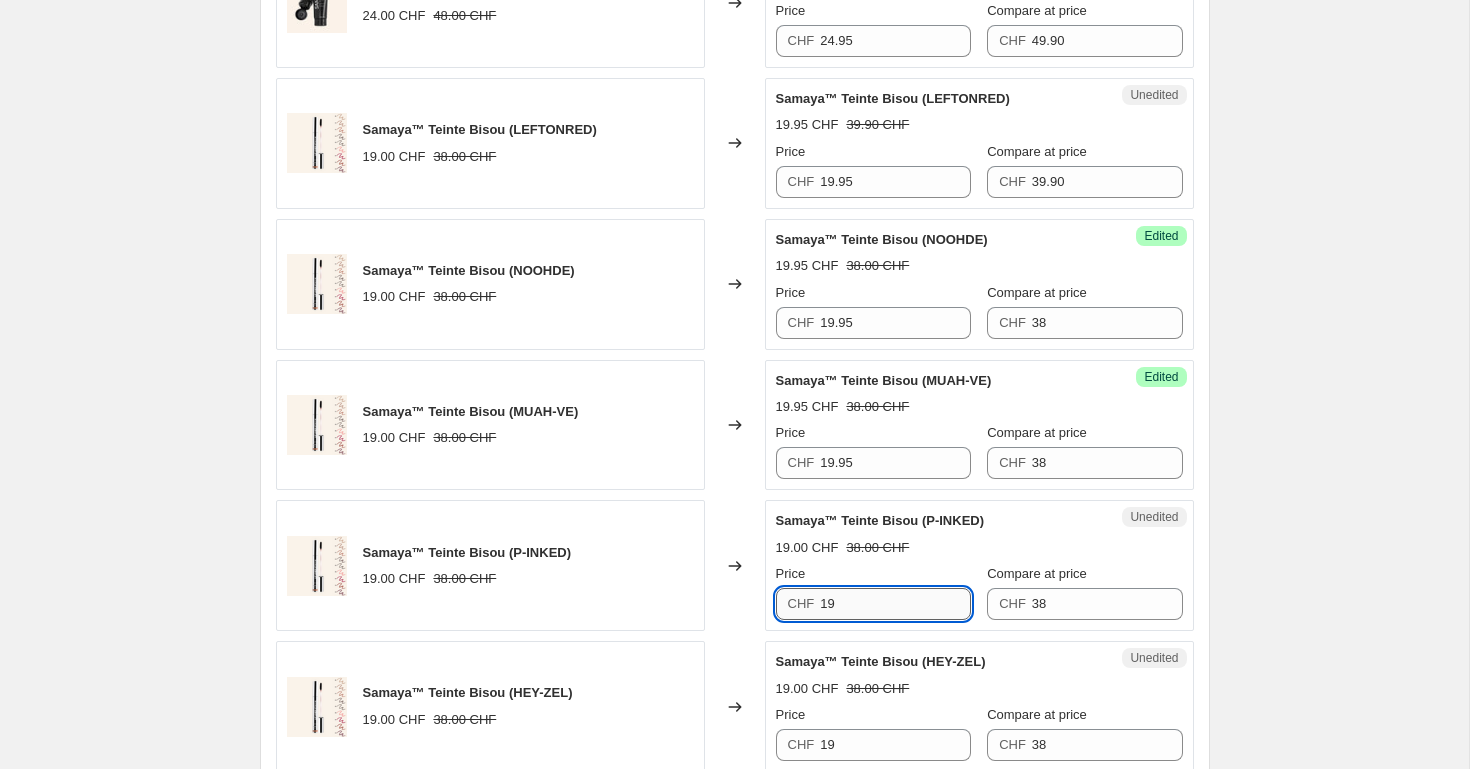 click on "19" at bounding box center [895, 604] 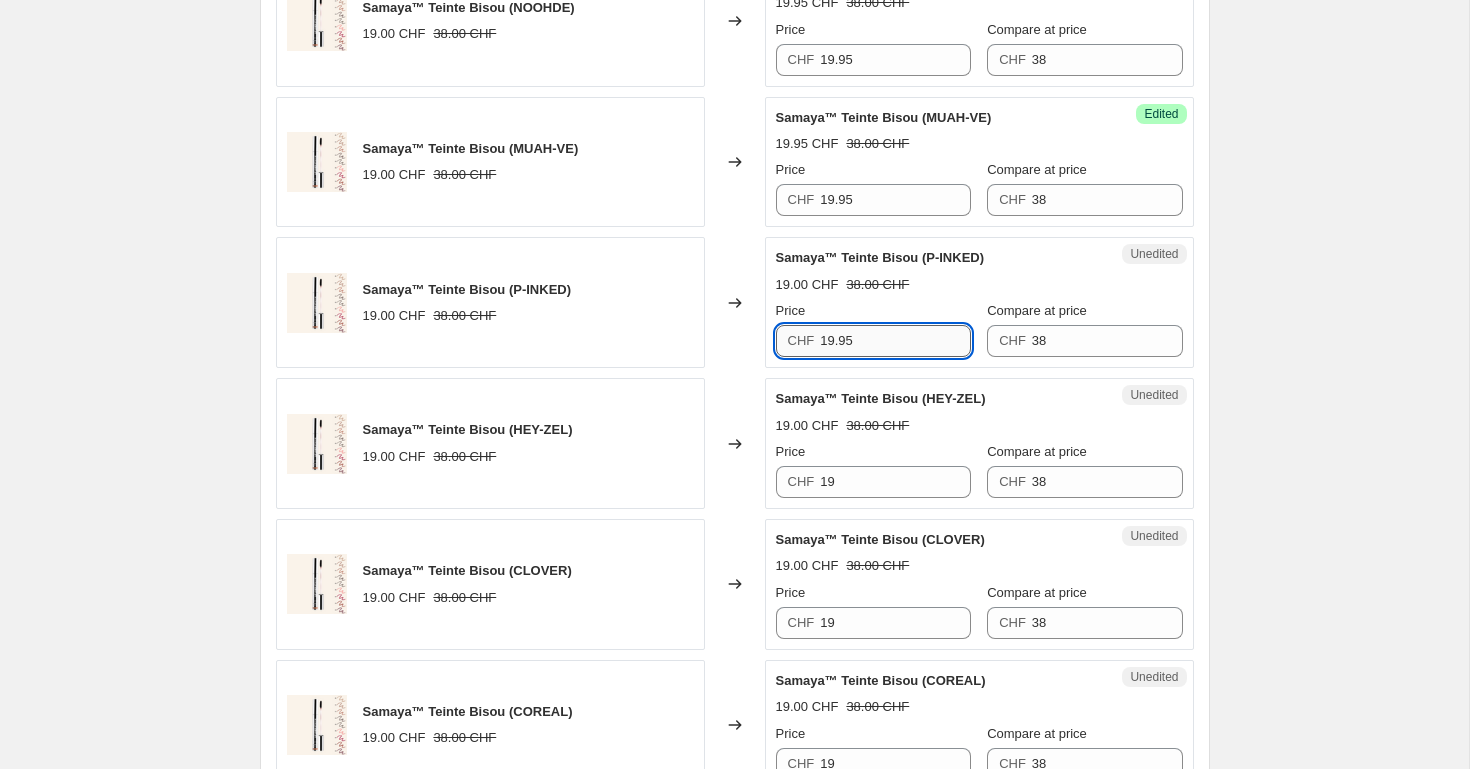 scroll, scrollTop: 1704, scrollLeft: 0, axis: vertical 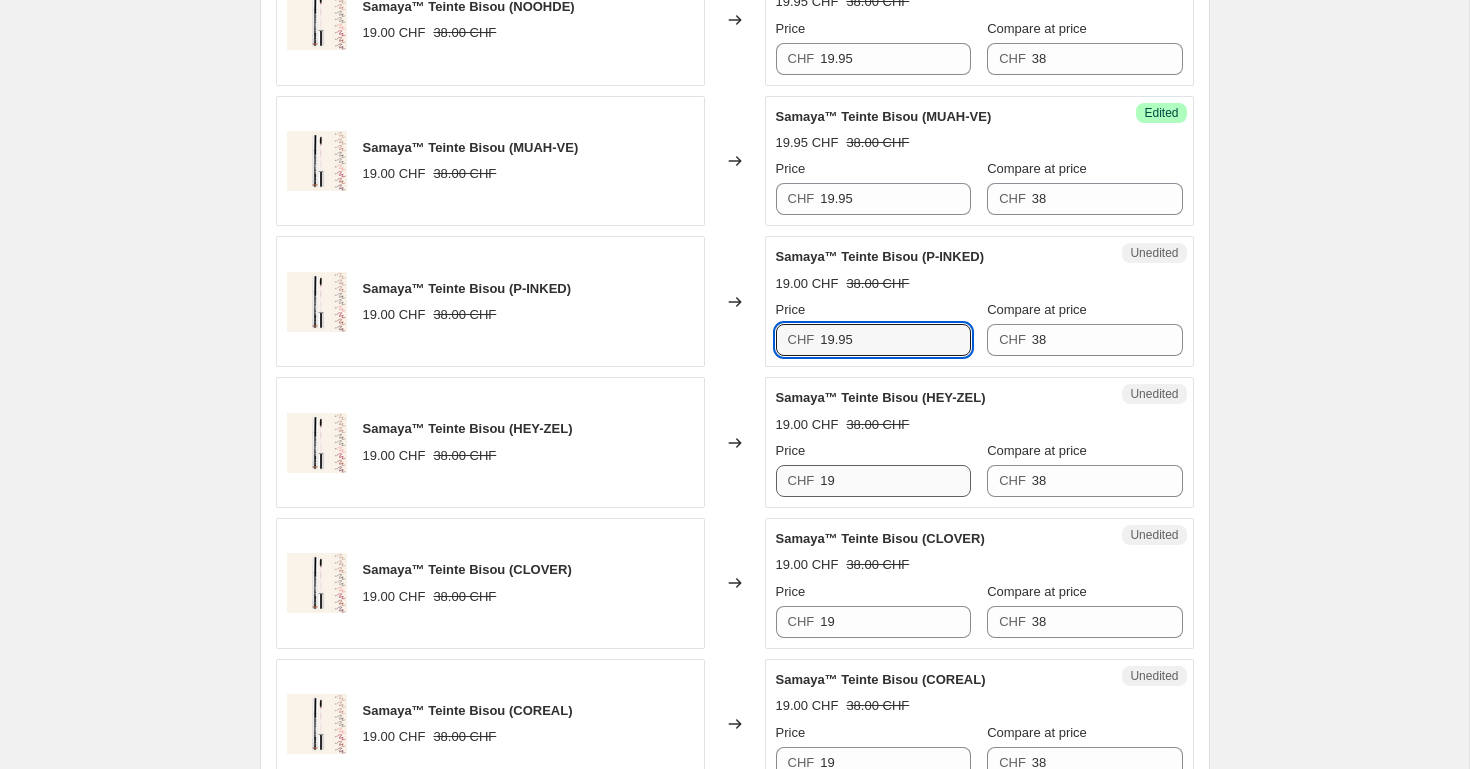 type on "19.95" 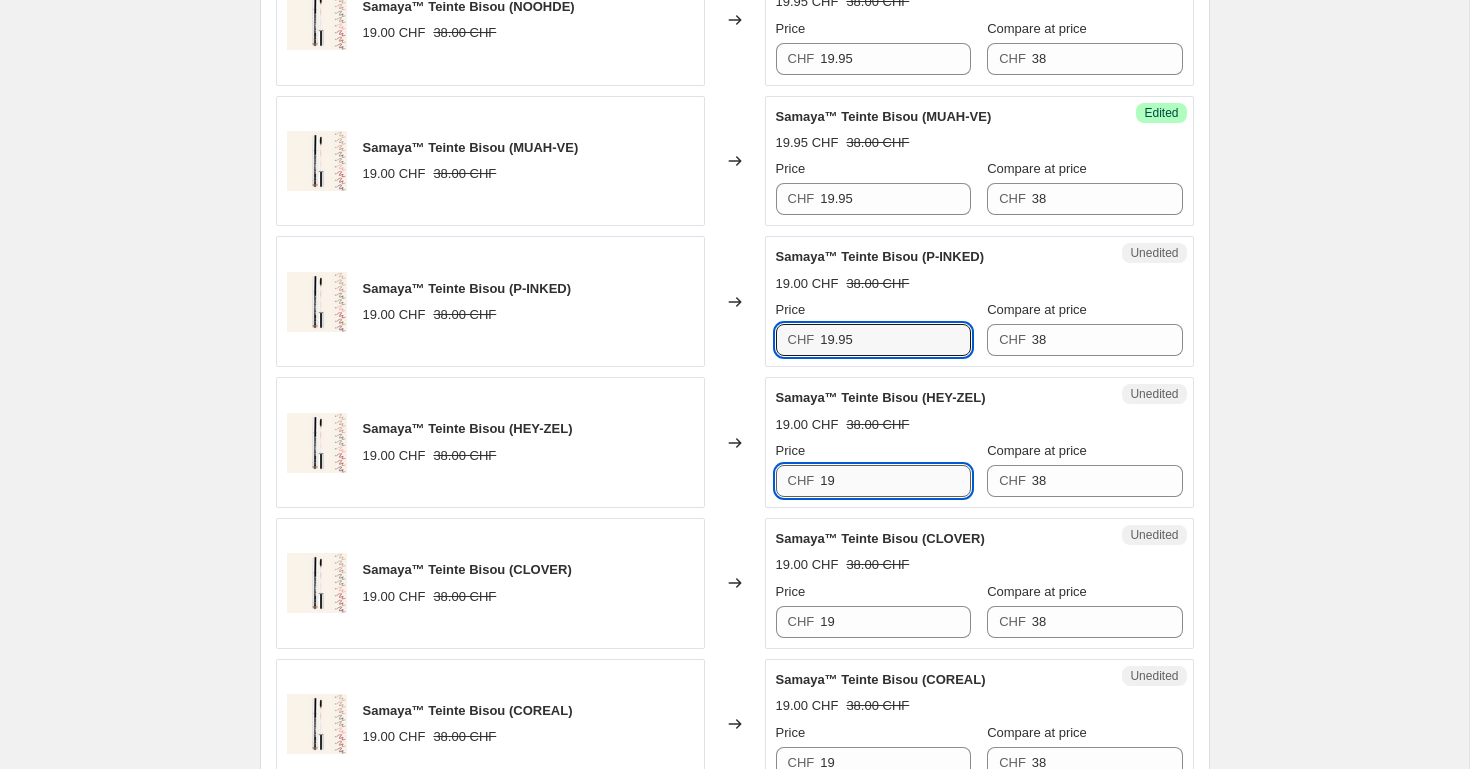 click on "19" at bounding box center (895, 481) 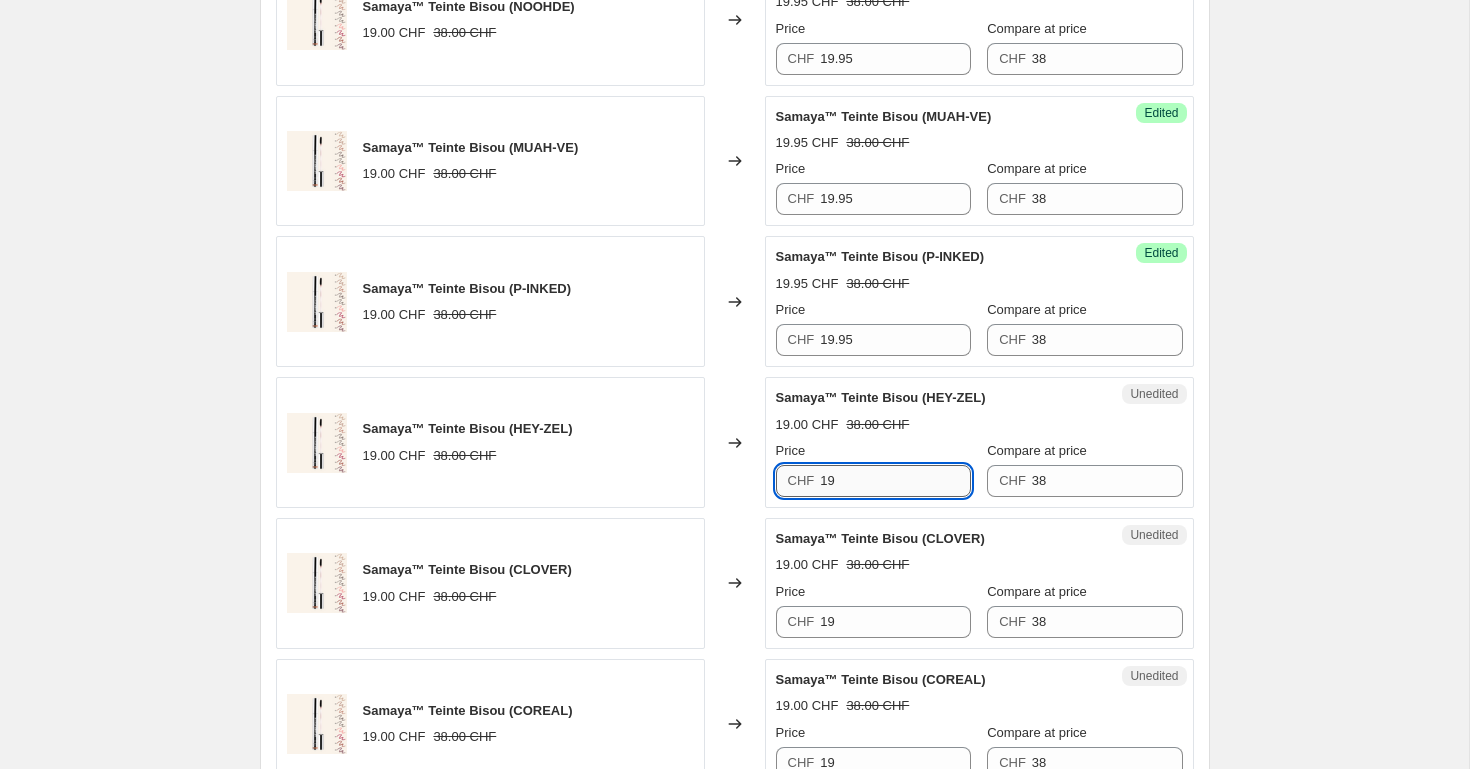 paste on ".95" 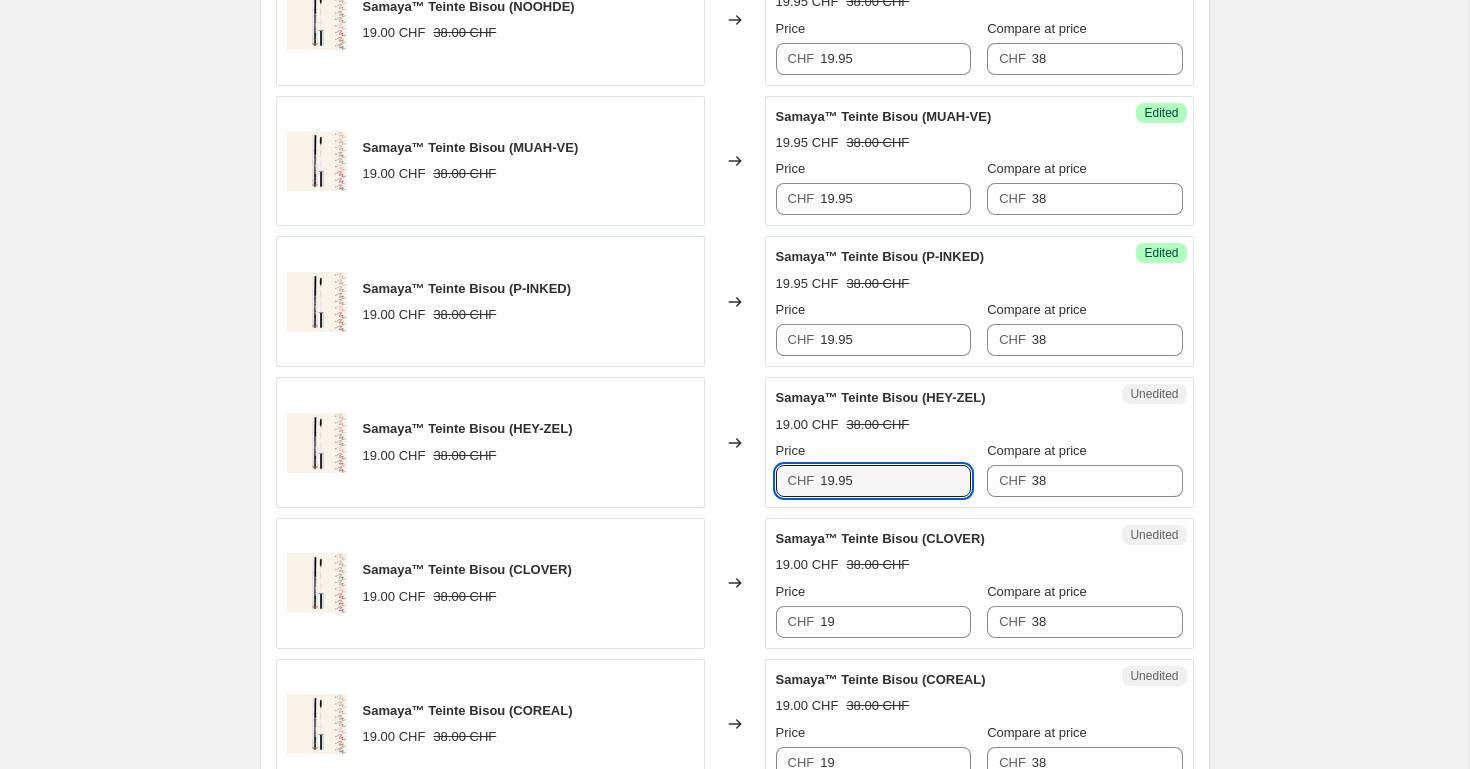 type on "19.95" 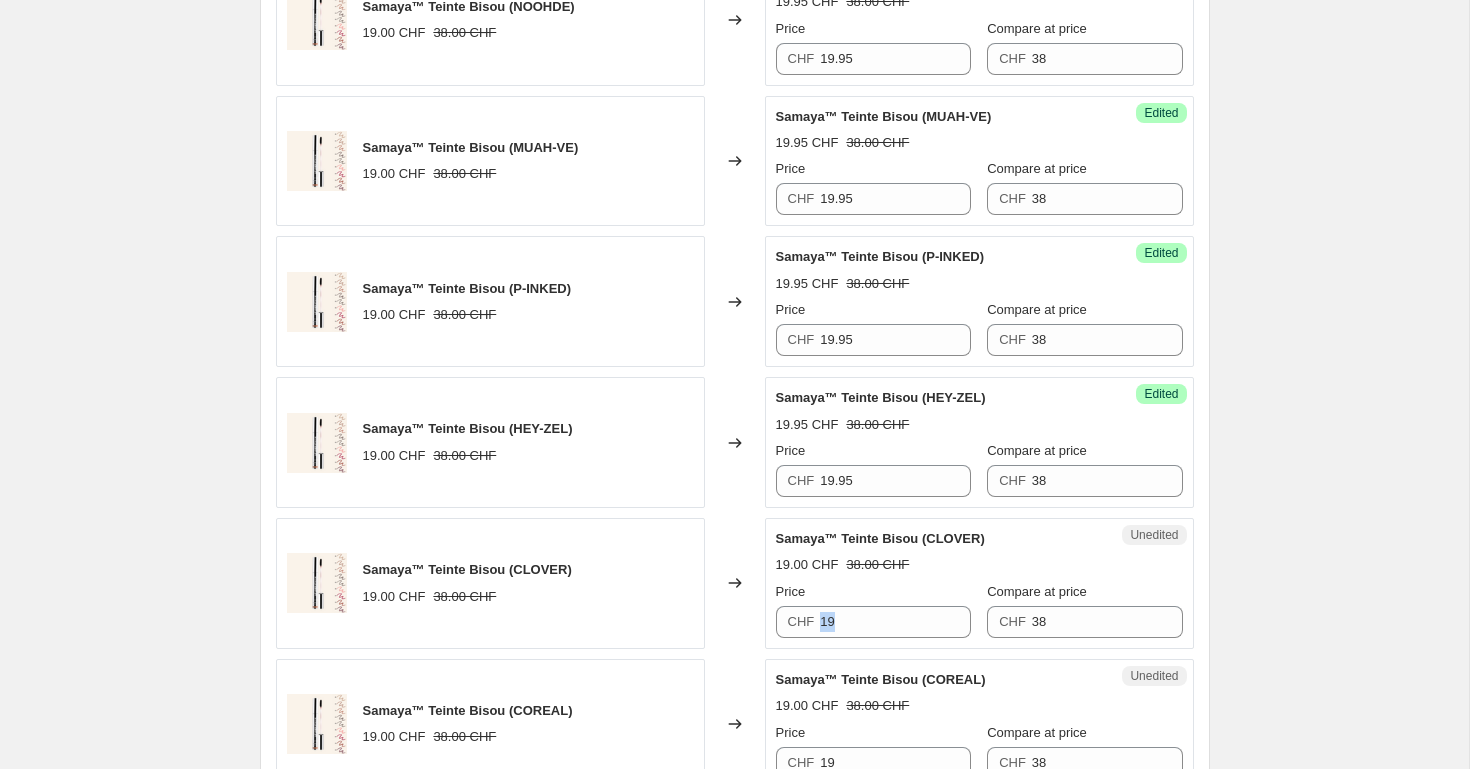 click on "Unedited Samaya™ Teinte Bisou (CLOVER) 19.00 CHF 38.00 CHF Price CHF 19 Compare at price CHF 38" at bounding box center [979, 583] 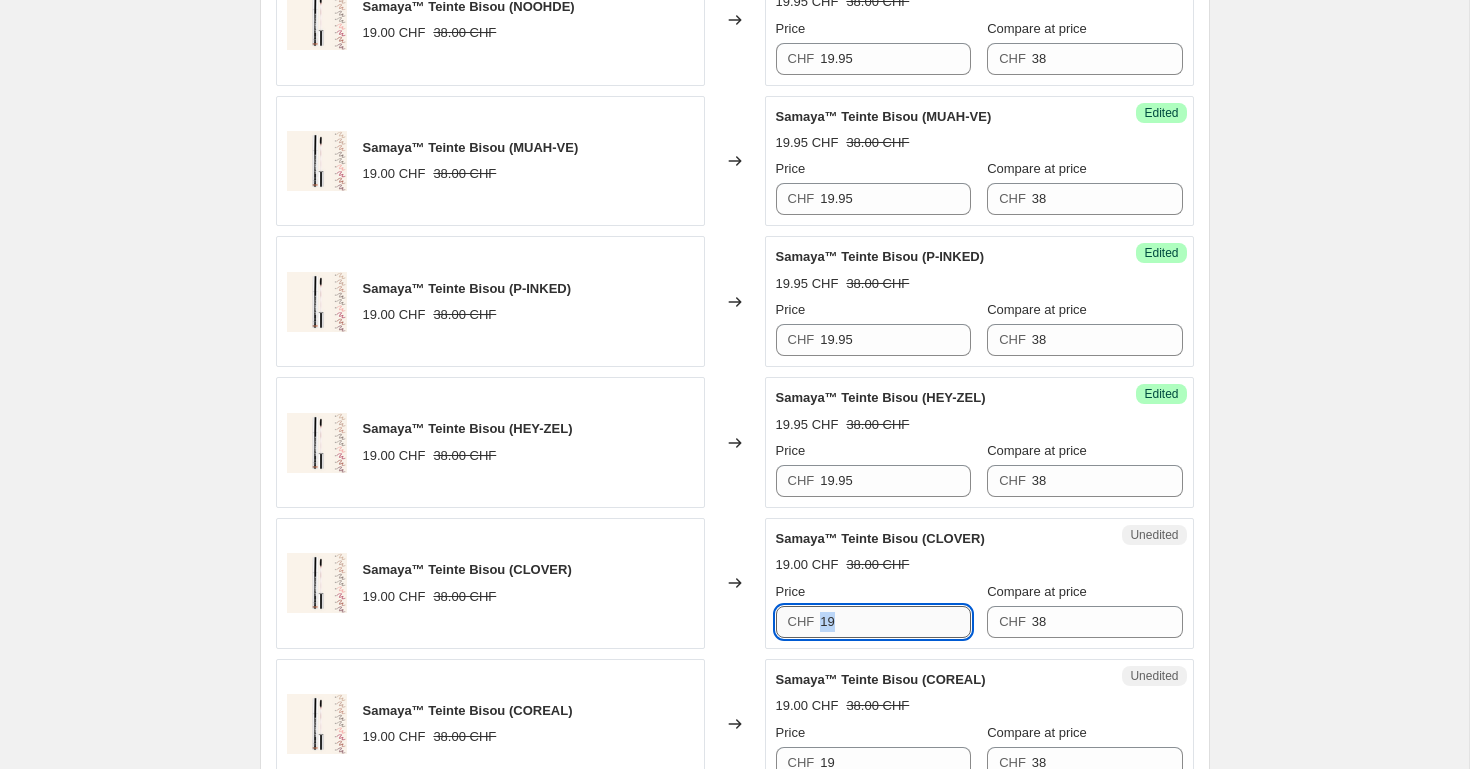click on "19" at bounding box center [895, 622] 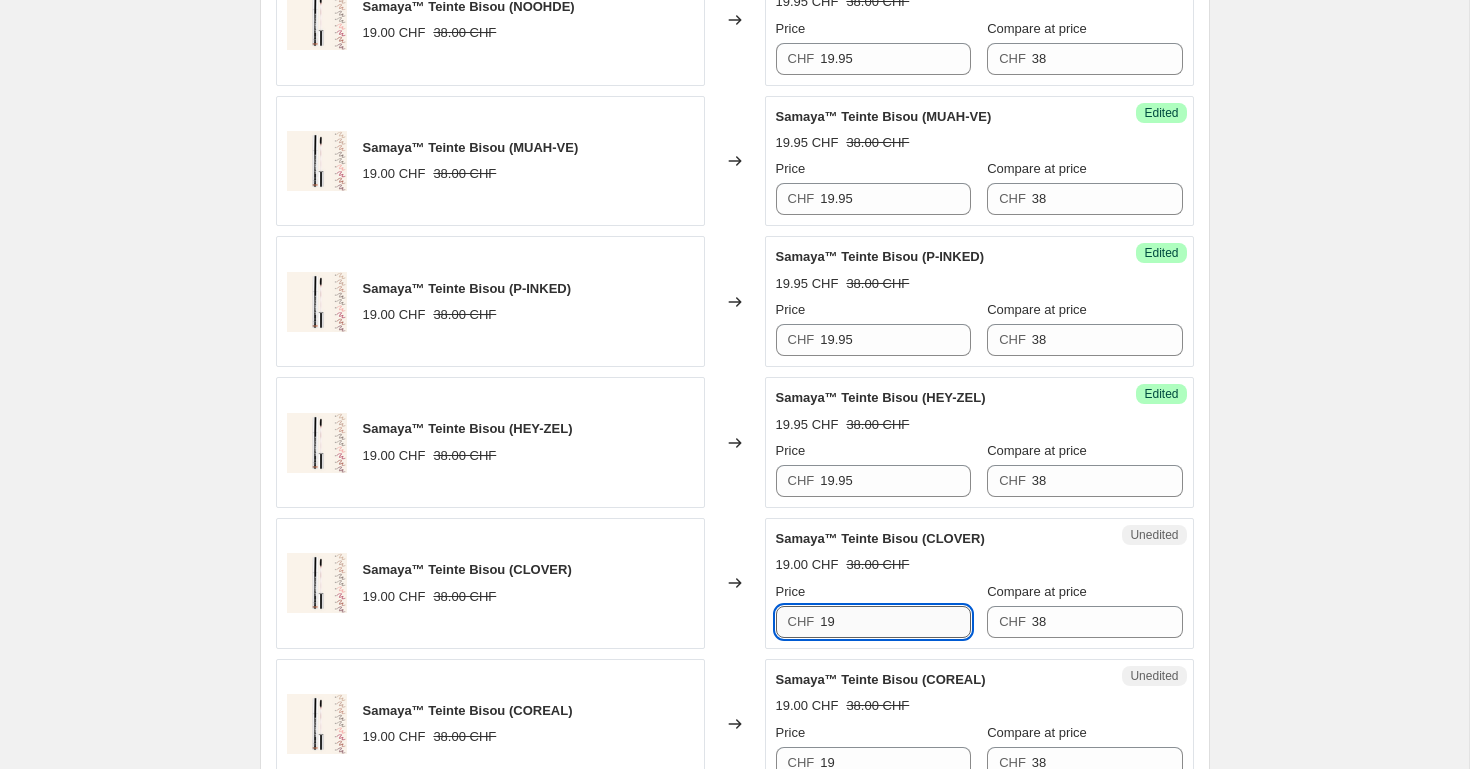 click on "19" at bounding box center (895, 622) 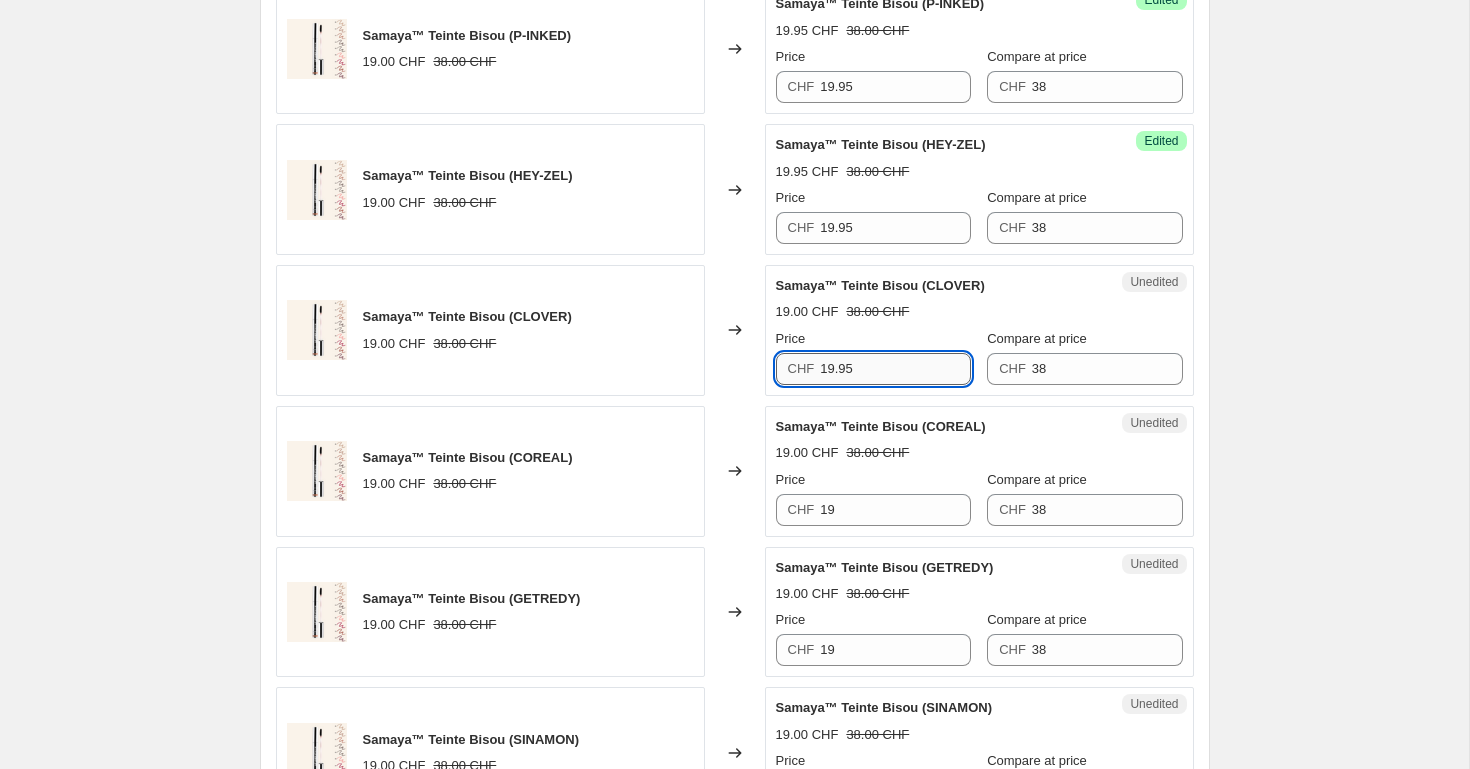 scroll, scrollTop: 1969, scrollLeft: 0, axis: vertical 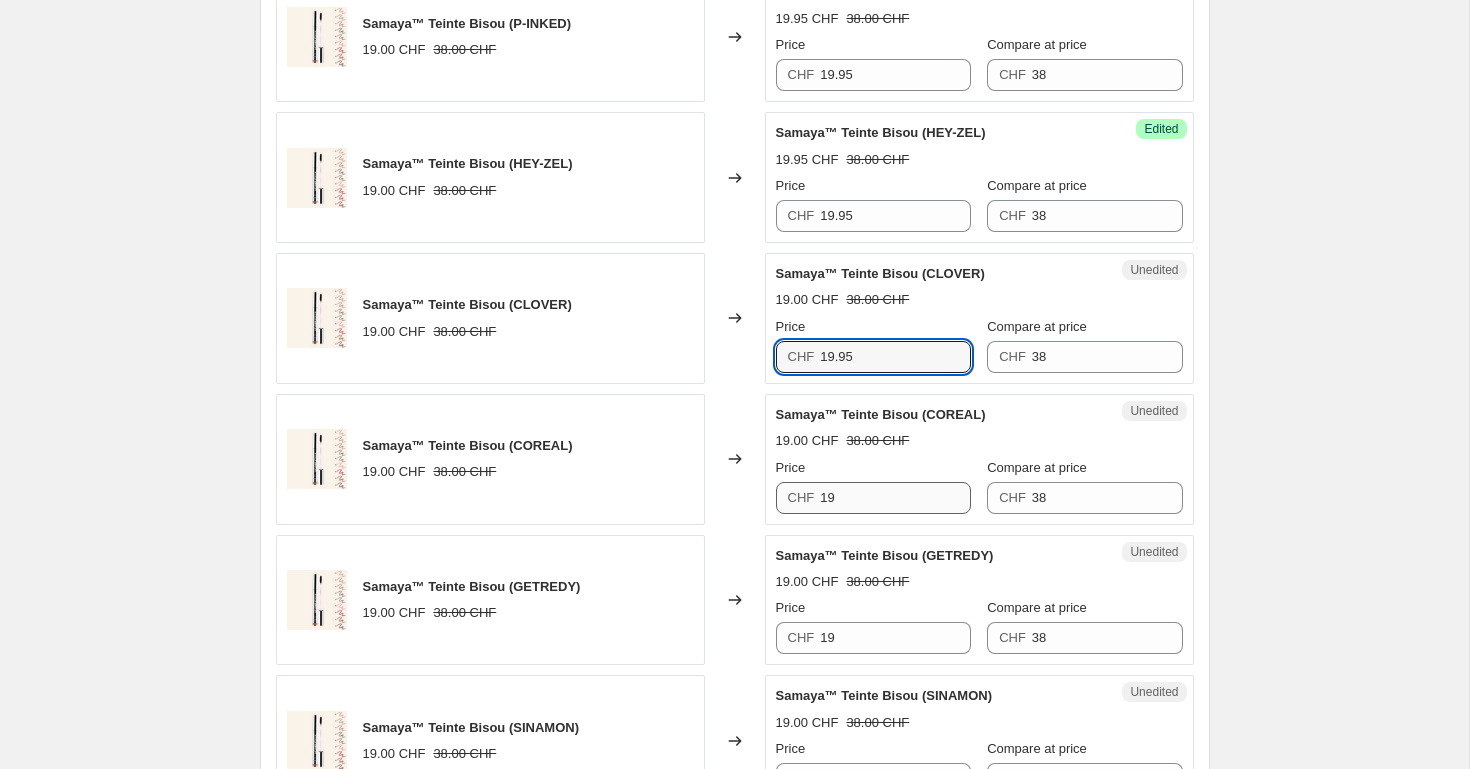 type on "19.95" 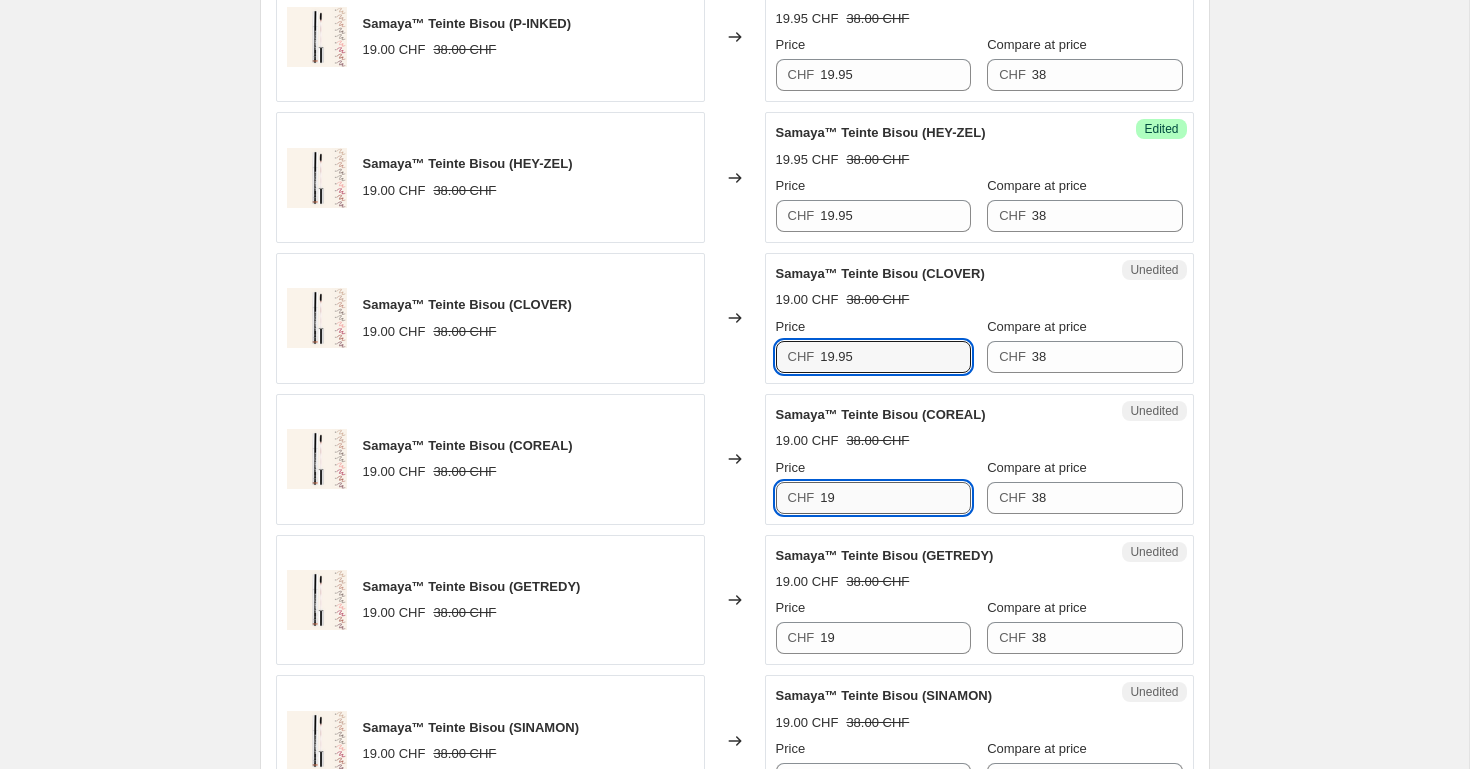 click on "19" at bounding box center [895, 498] 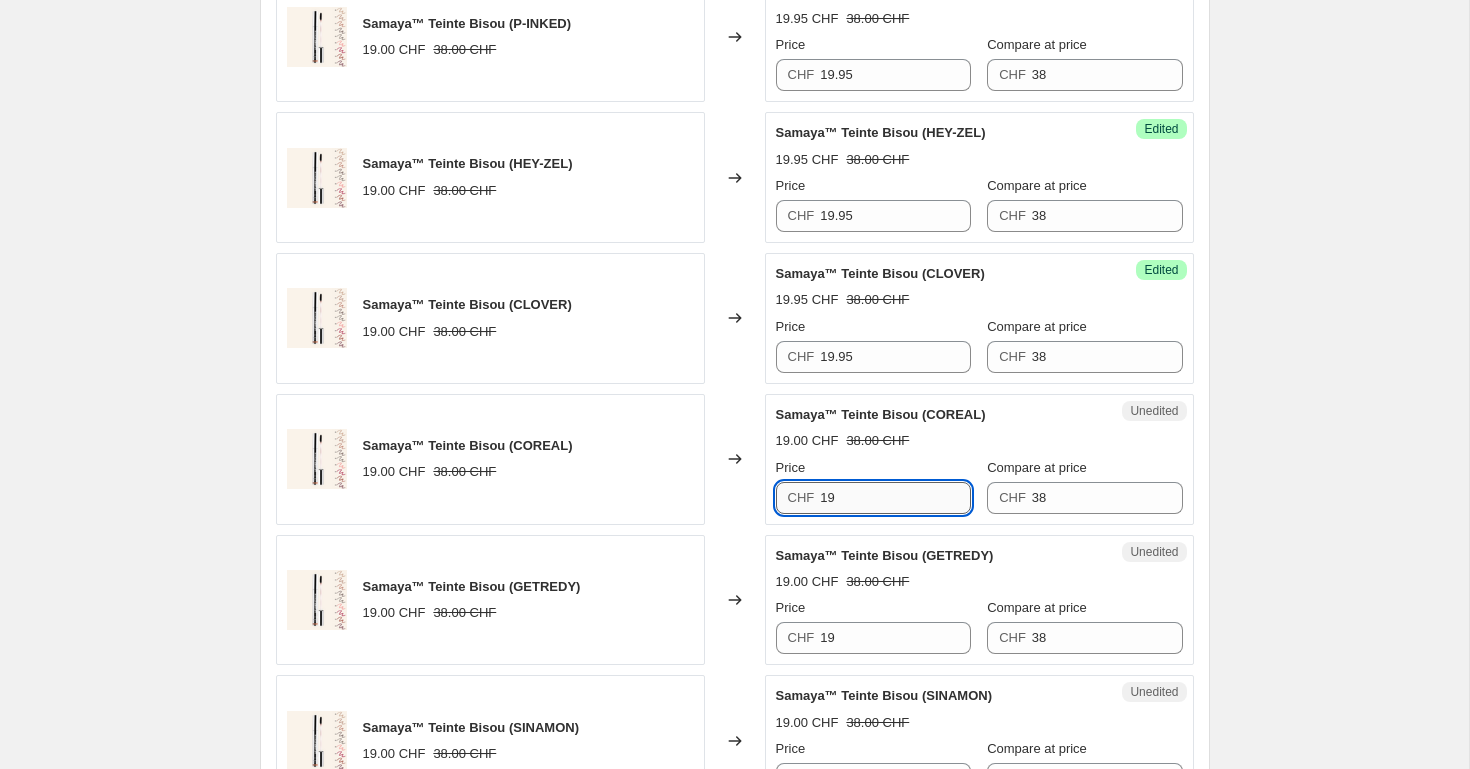 click on "19" at bounding box center (895, 498) 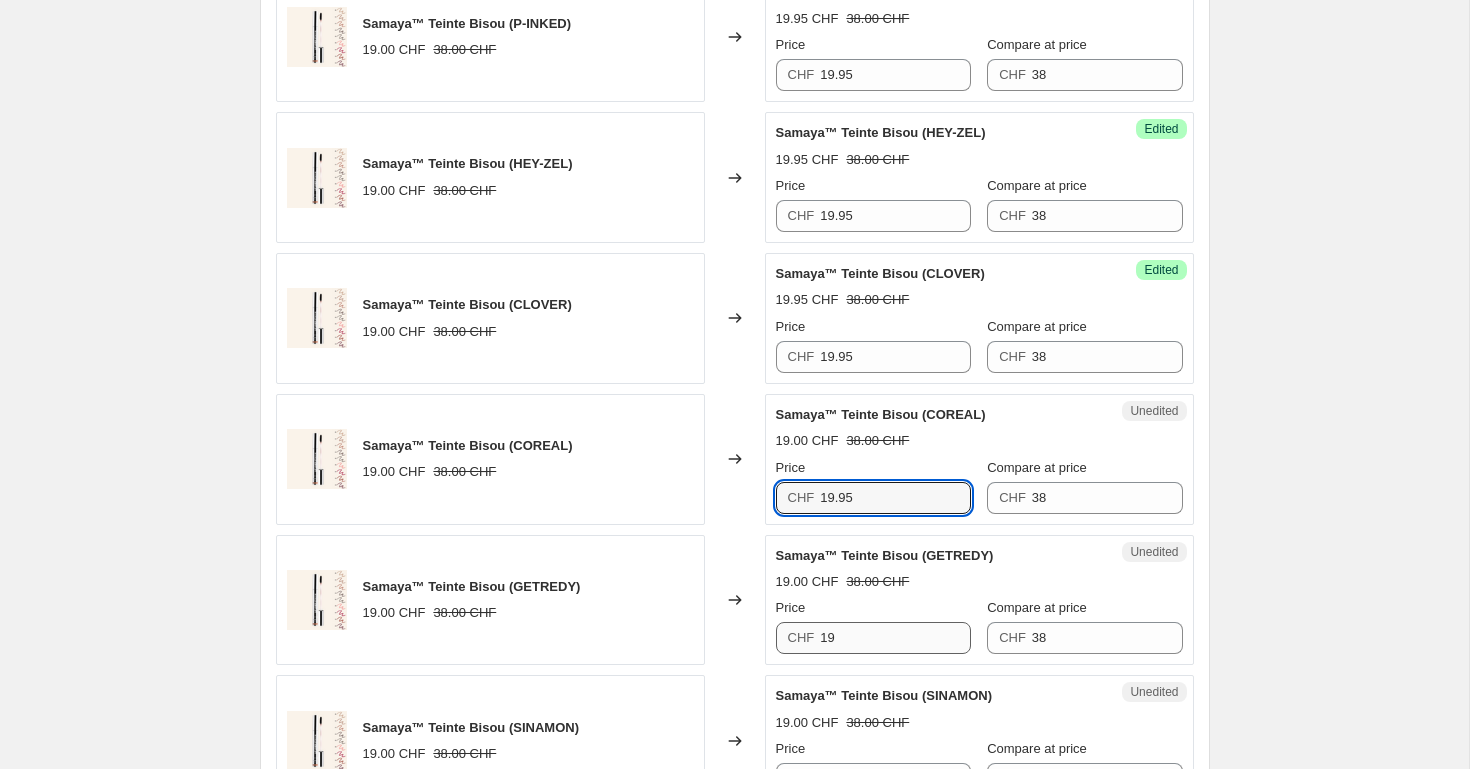 type on "19.95" 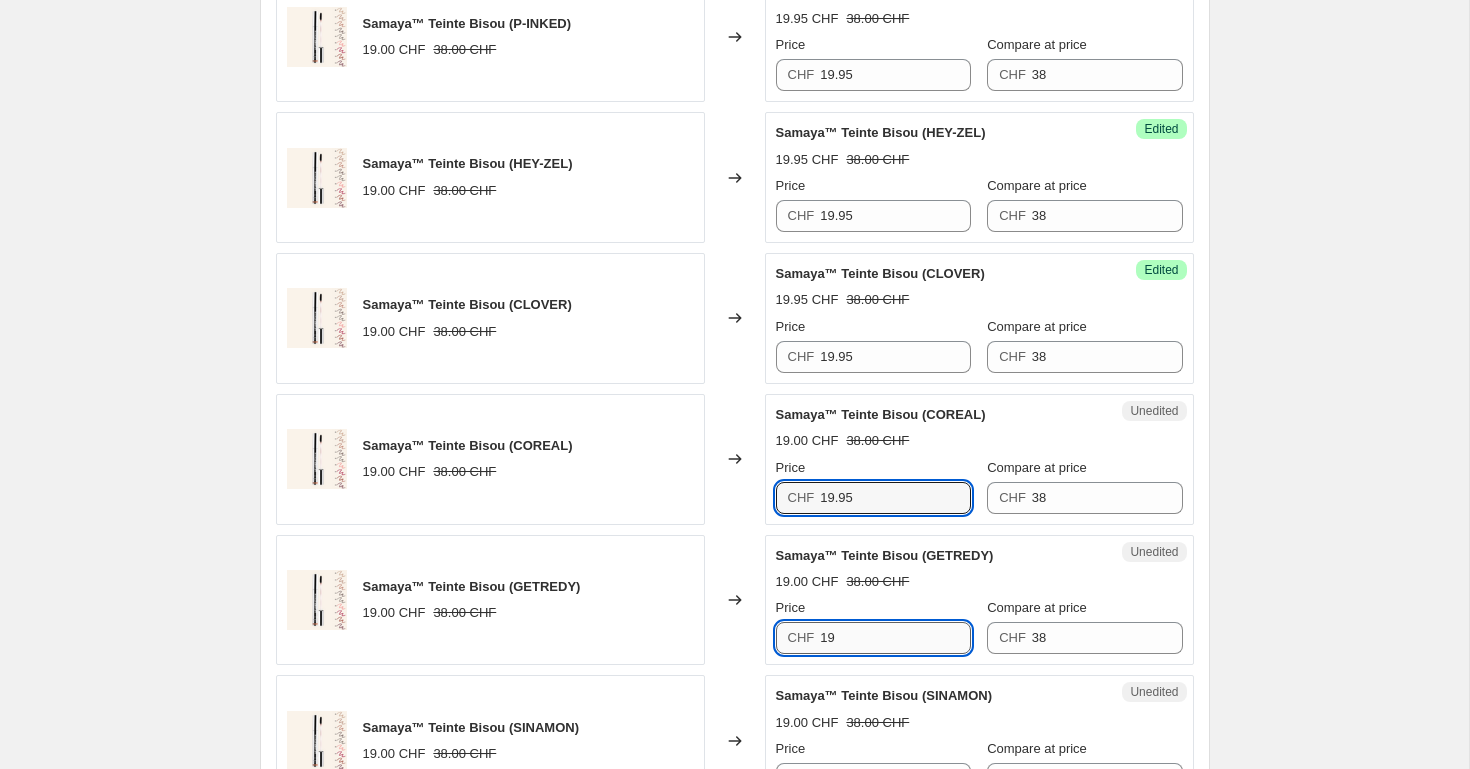 click on "19" at bounding box center (895, 638) 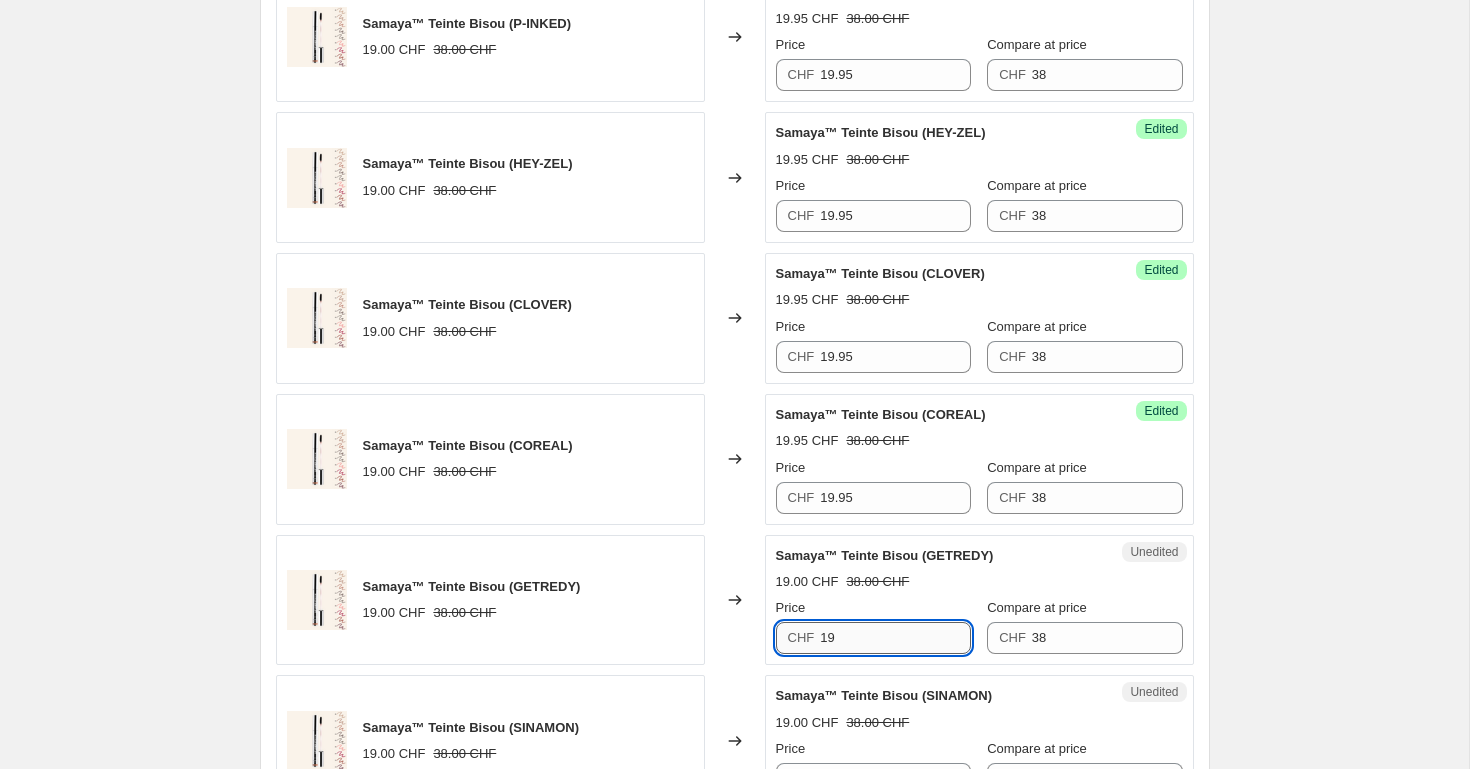 paste on ".95" 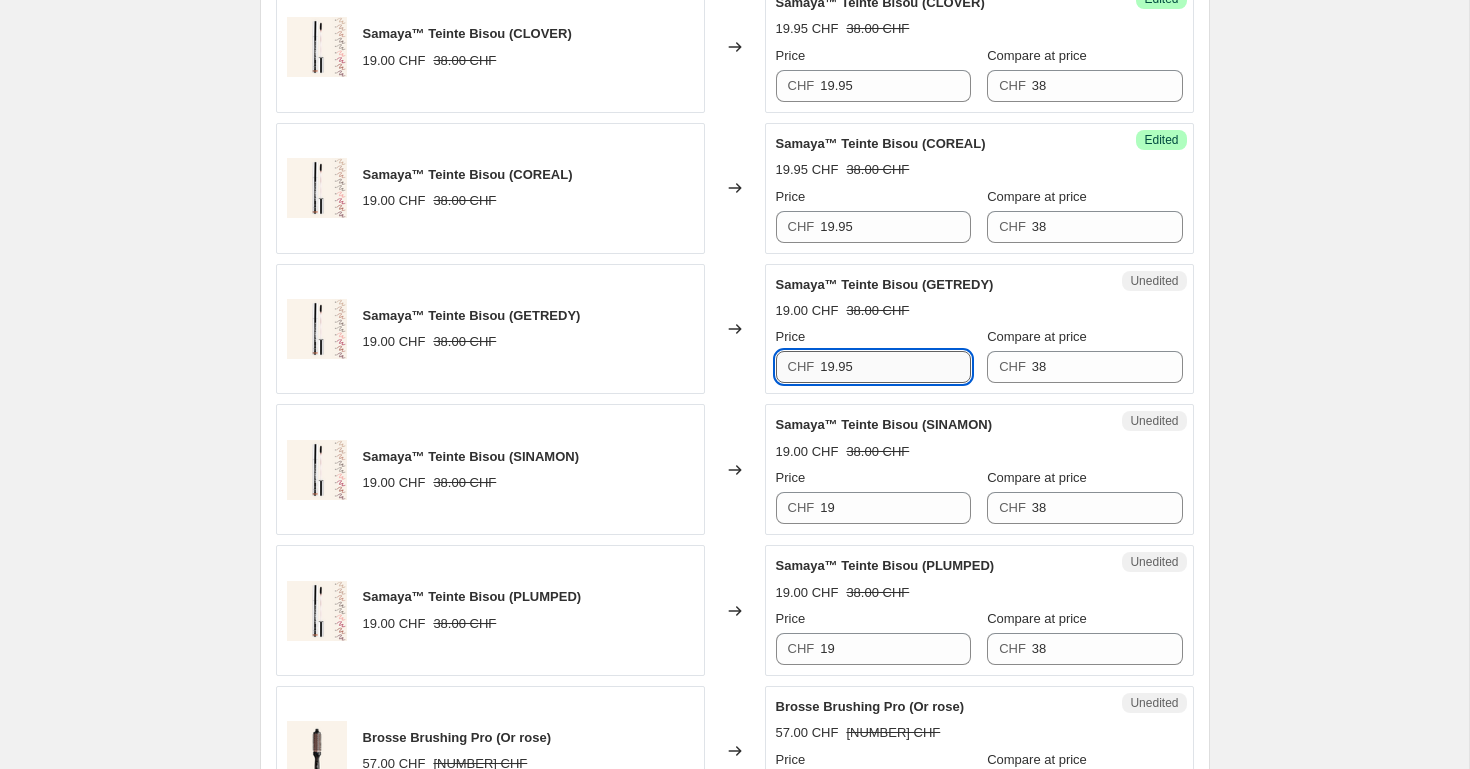scroll, scrollTop: 2243, scrollLeft: 0, axis: vertical 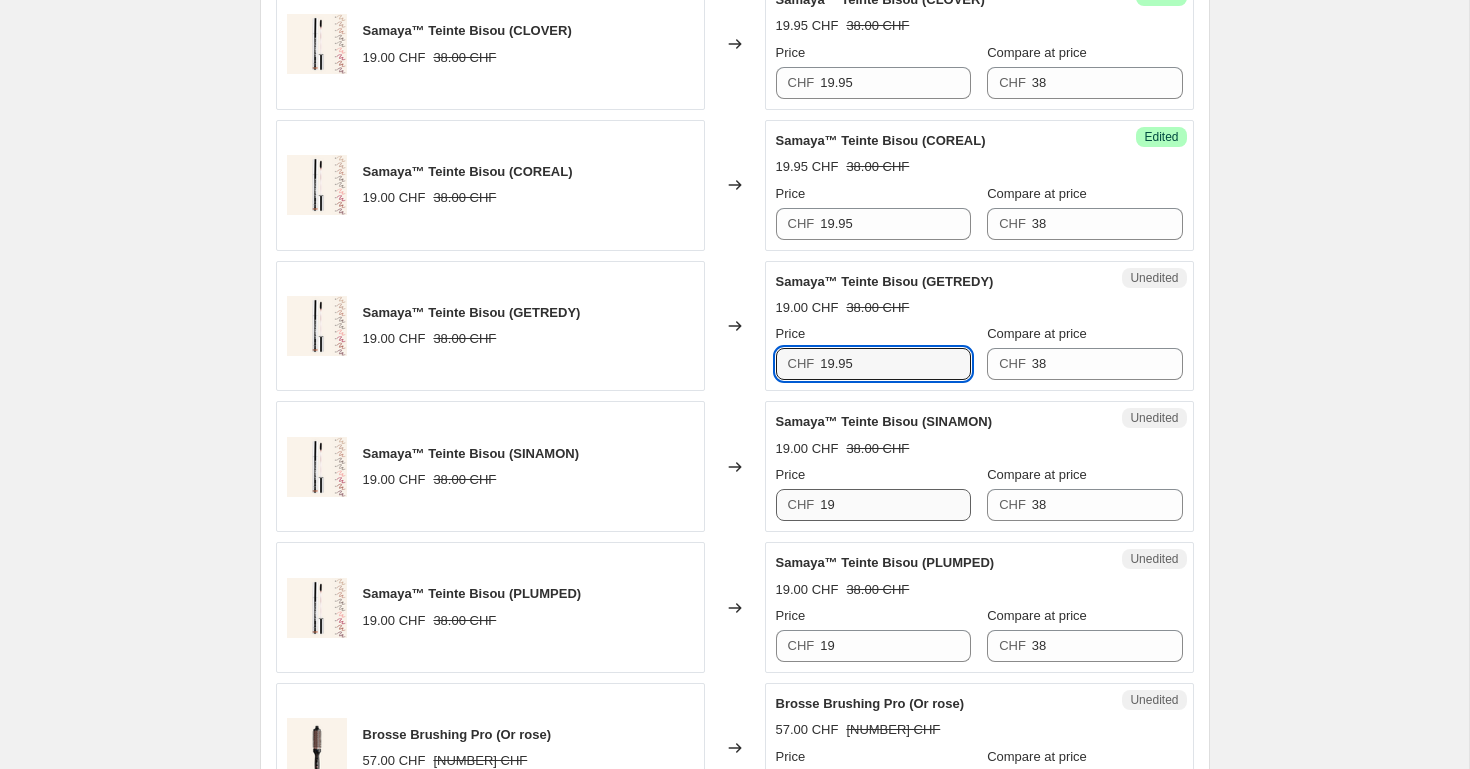type on "19.95" 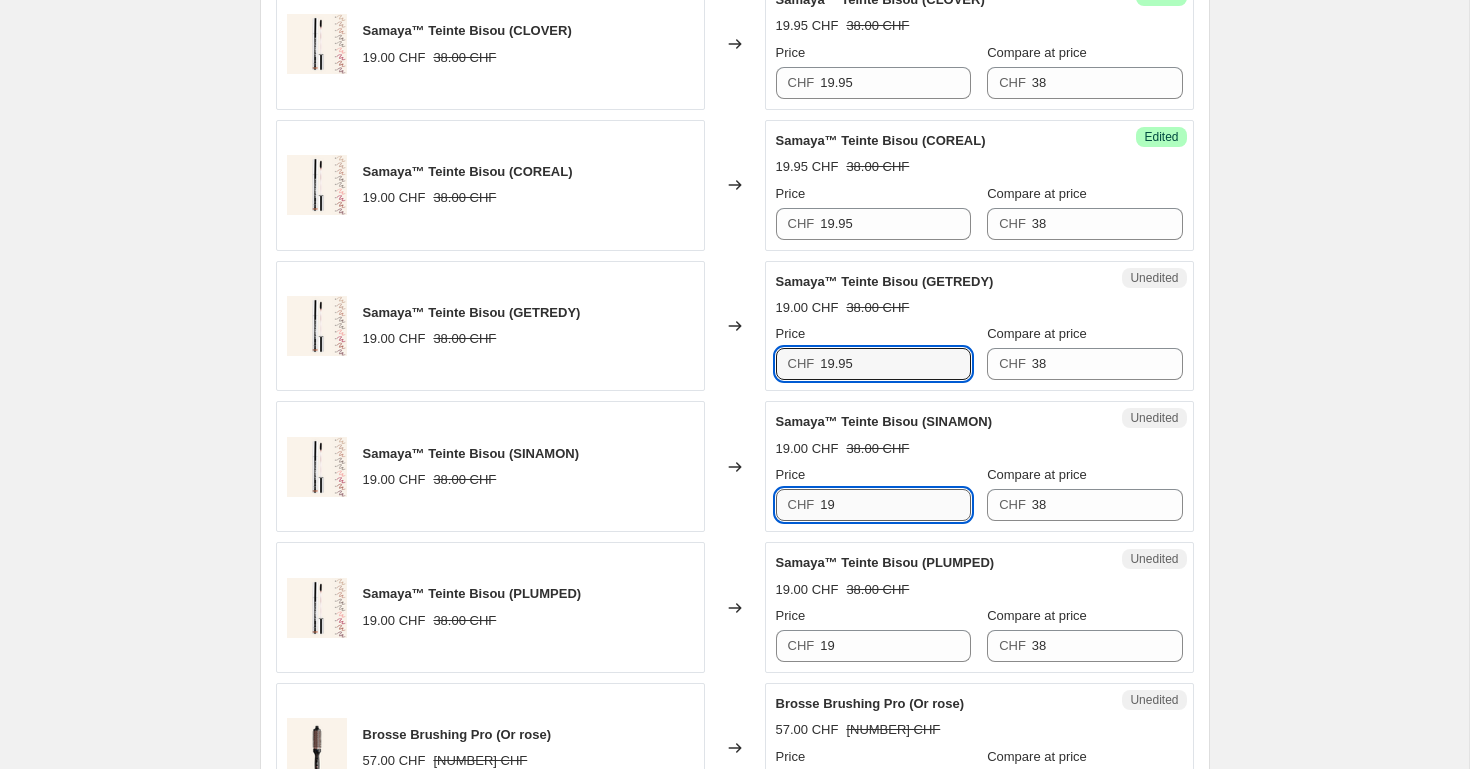 click on "19" at bounding box center (895, 505) 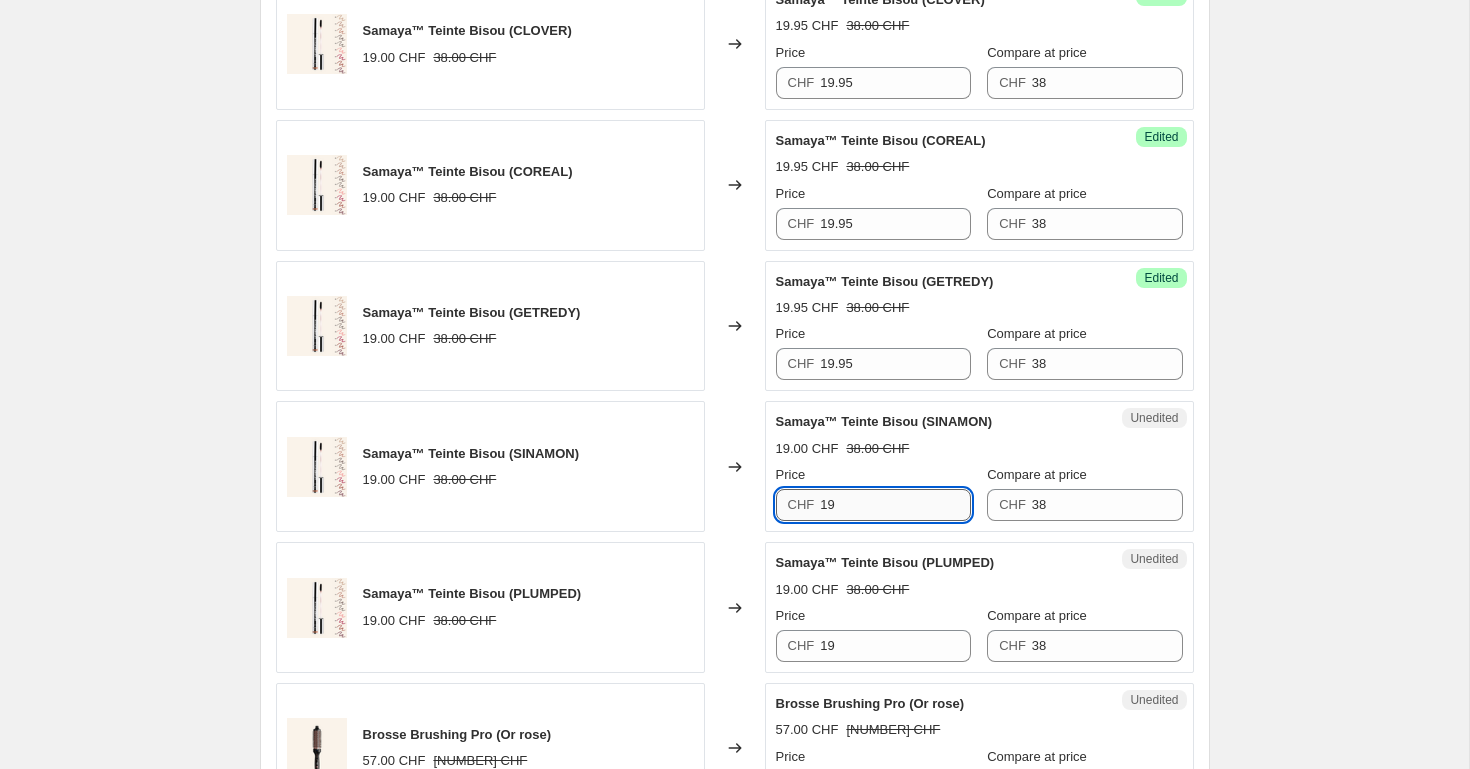 click on "19" at bounding box center (895, 505) 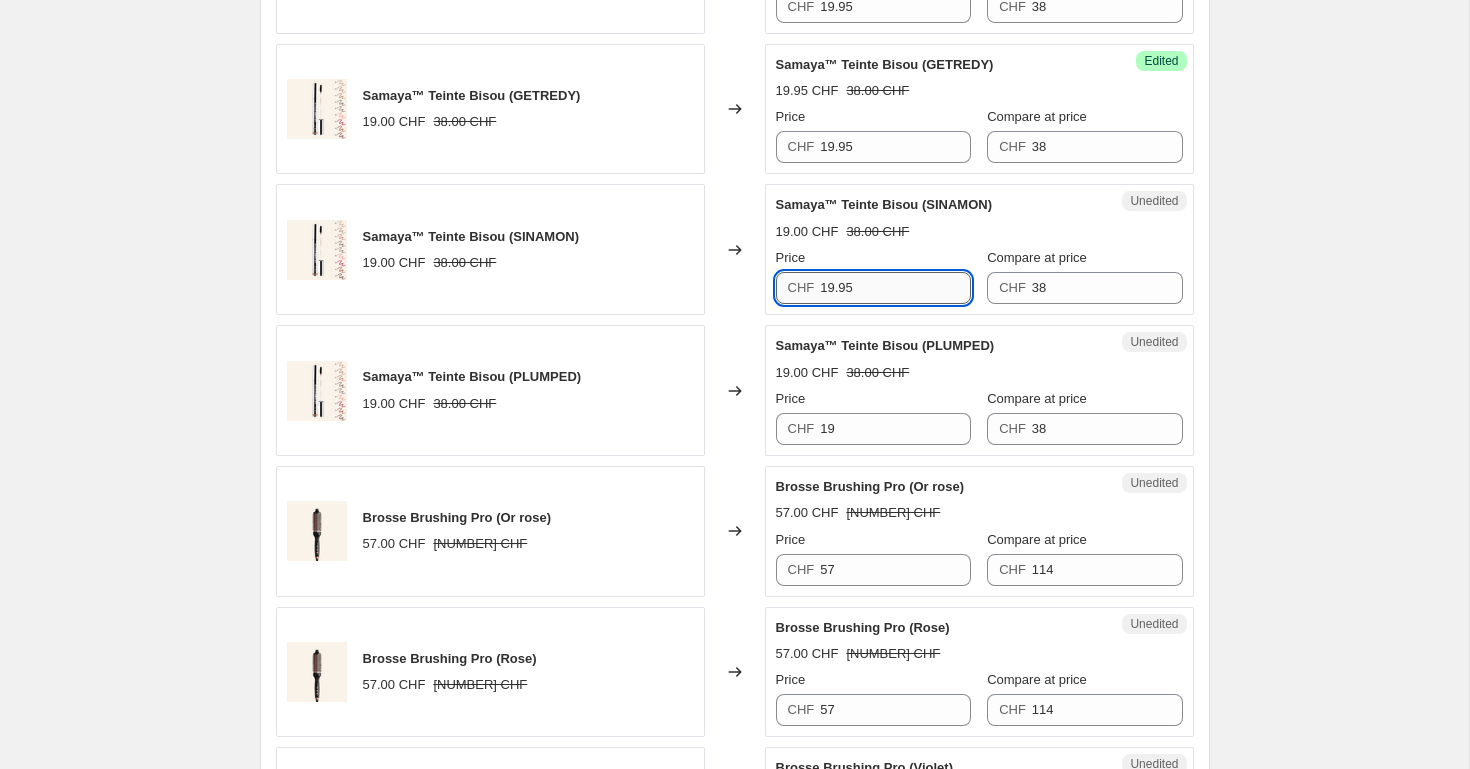 scroll, scrollTop: 2461, scrollLeft: 0, axis: vertical 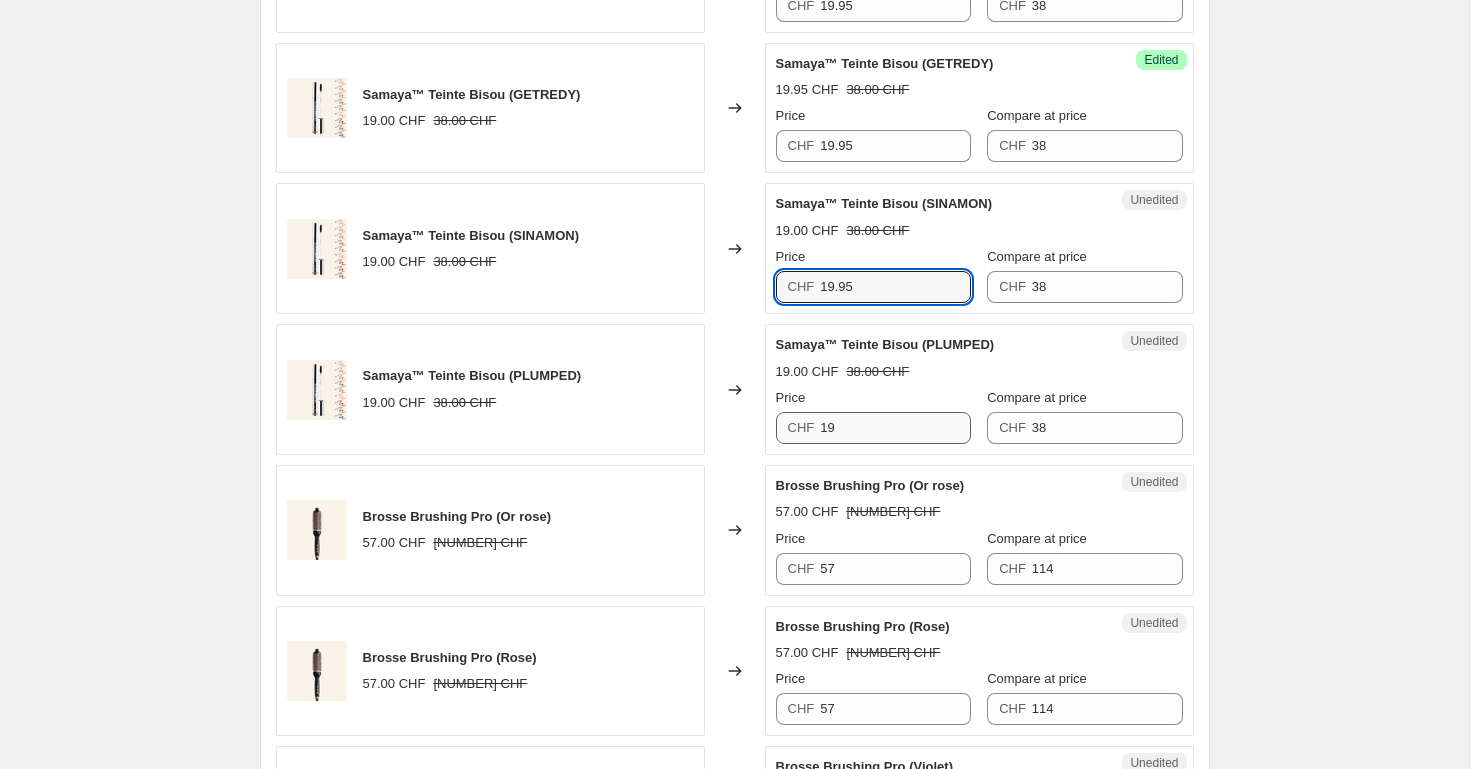 type on "19.95" 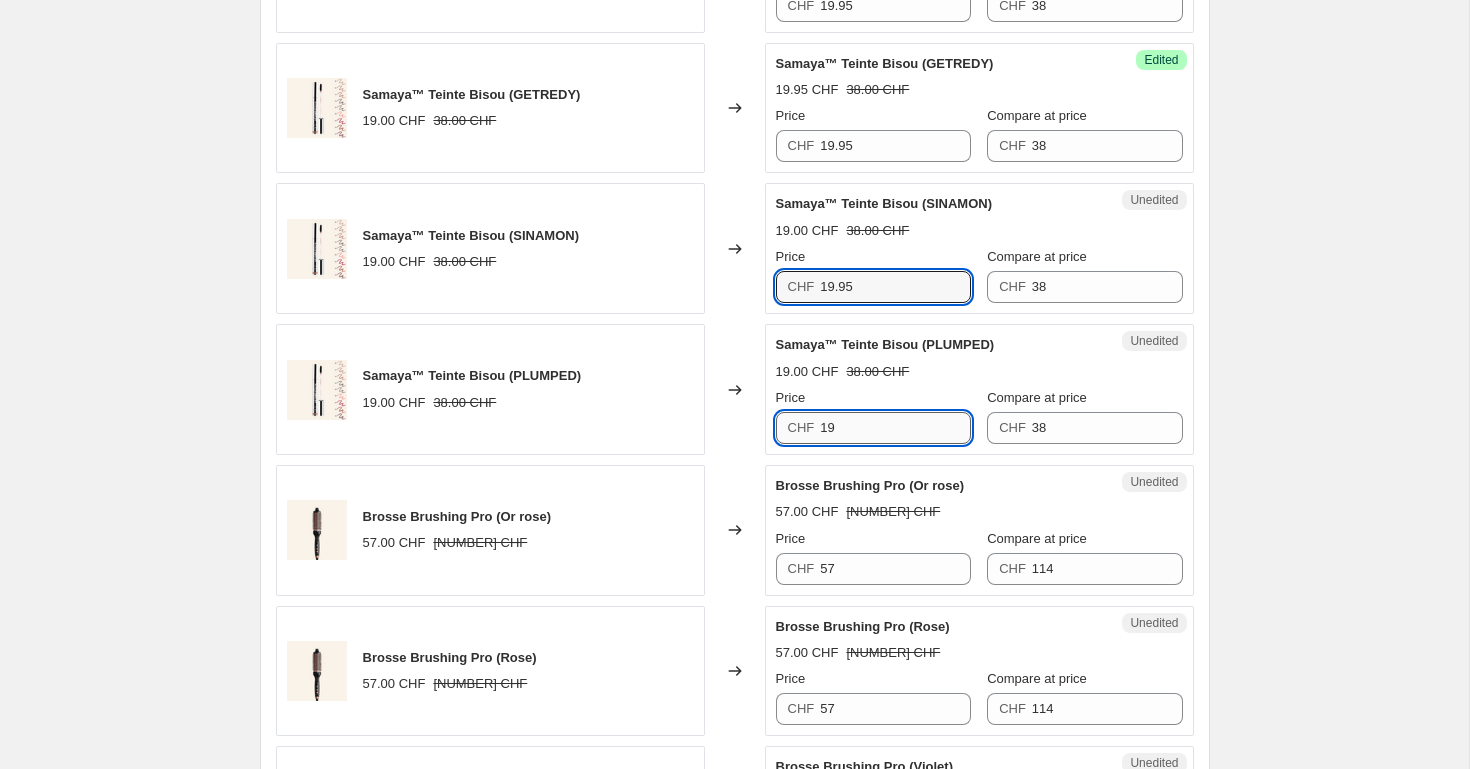 click on "19" at bounding box center (895, 428) 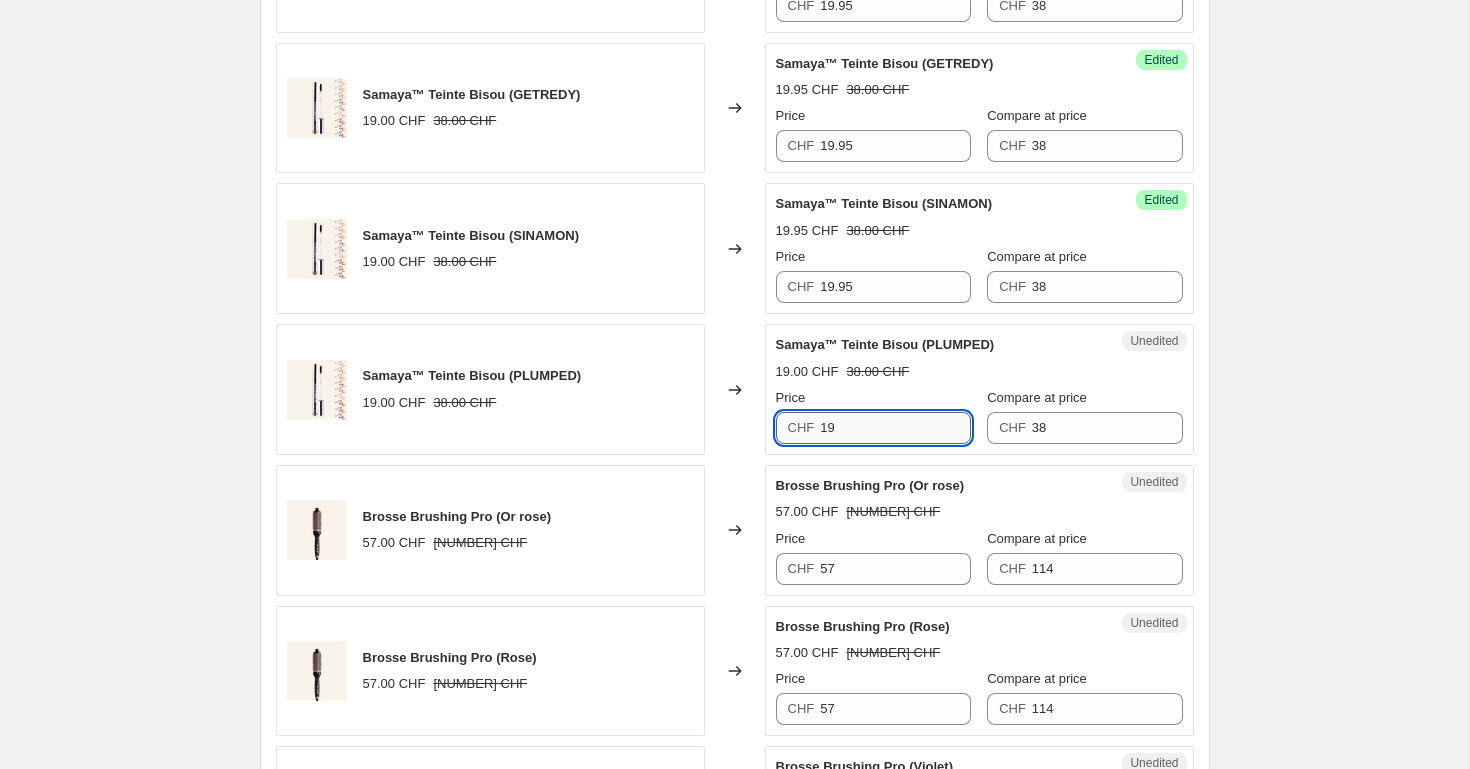 click on "19" at bounding box center [895, 428] 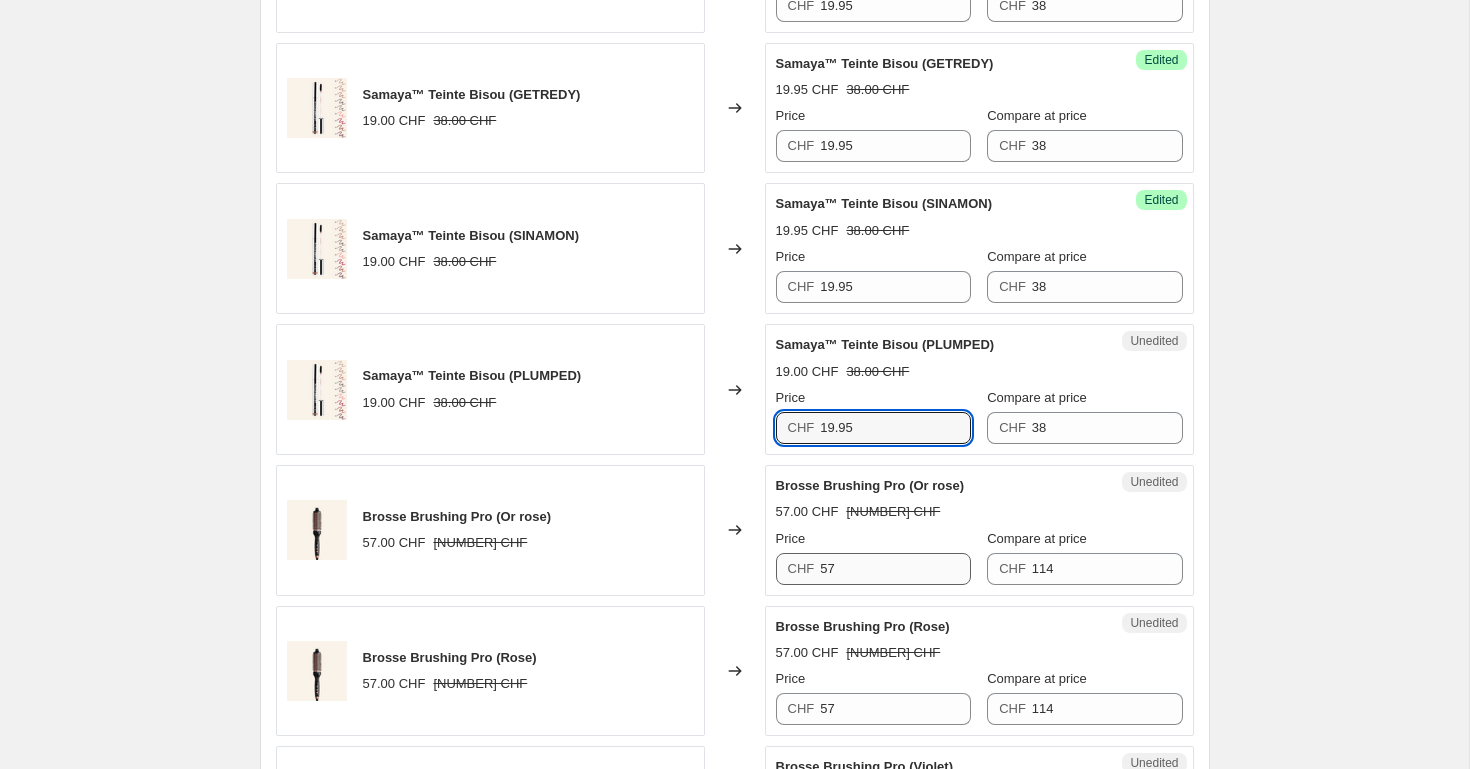 type on "19.95" 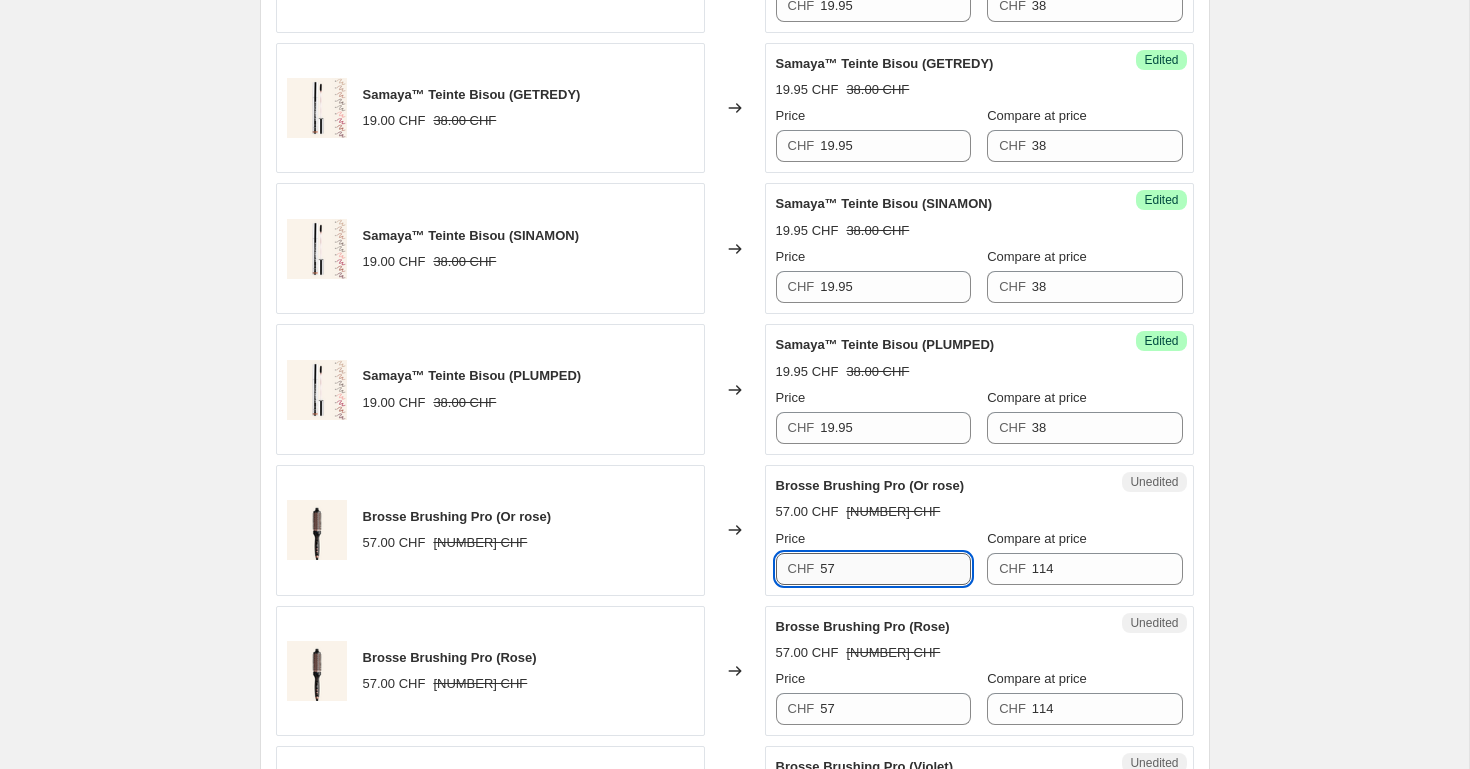 click on "57" at bounding box center (895, 569) 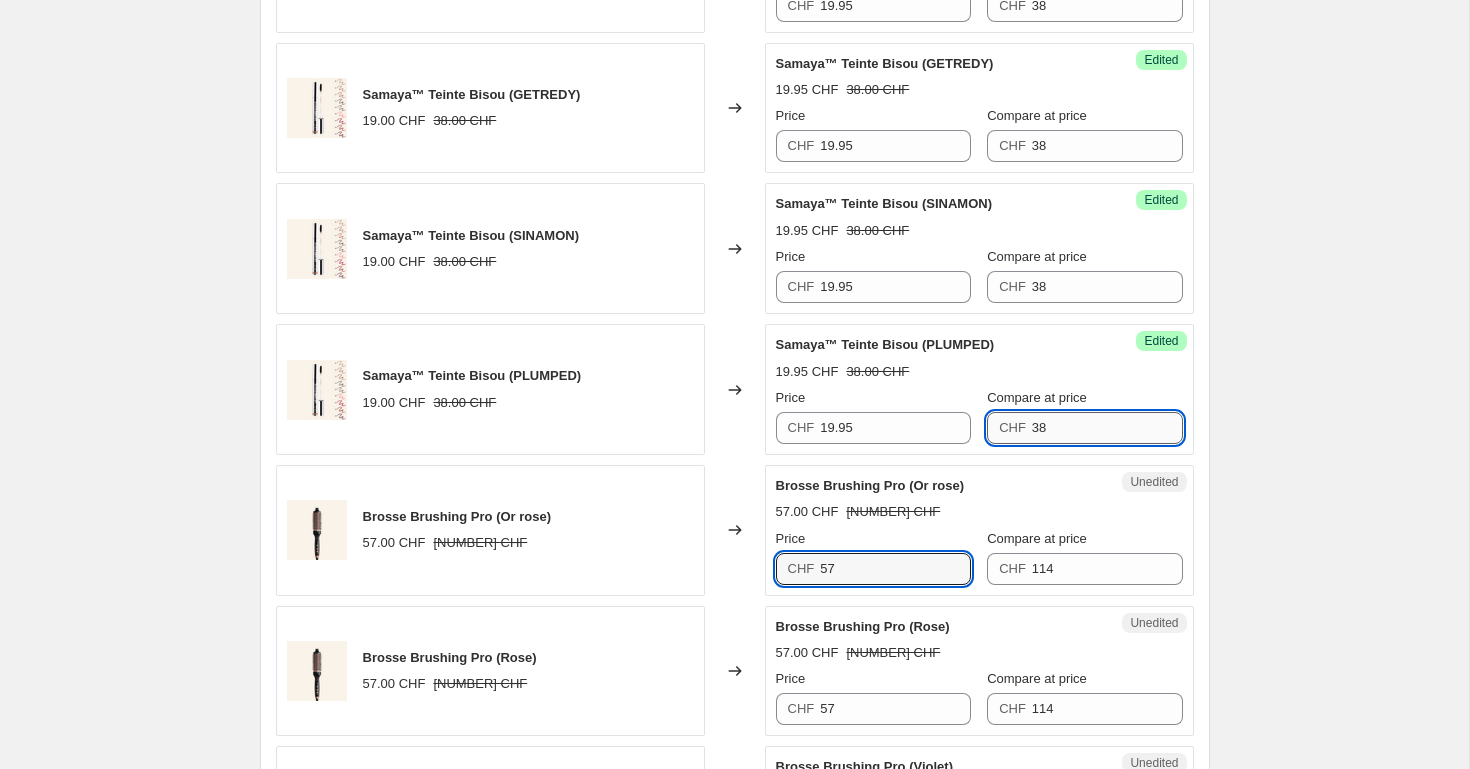 click on "38" at bounding box center [1107, 428] 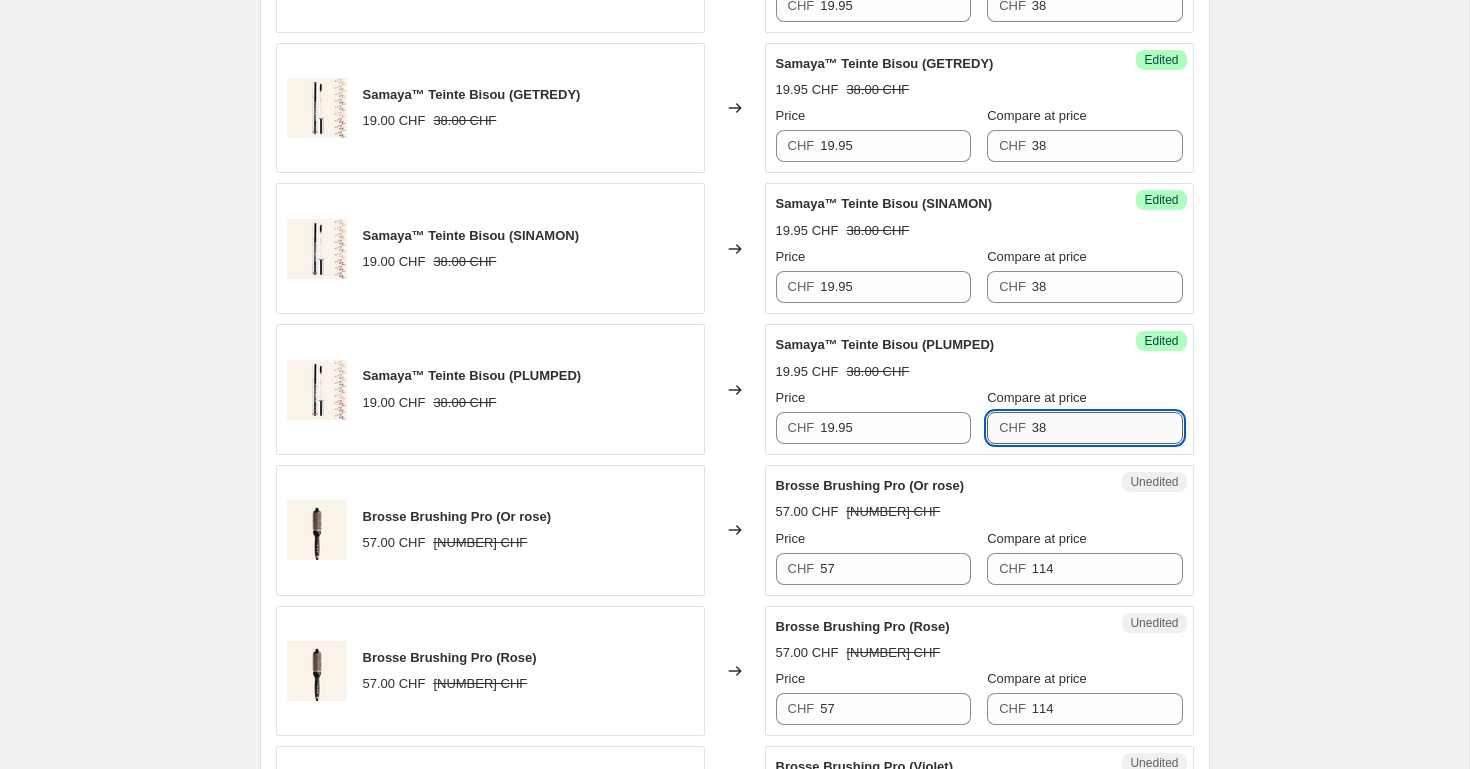 click on "38" at bounding box center [1107, 428] 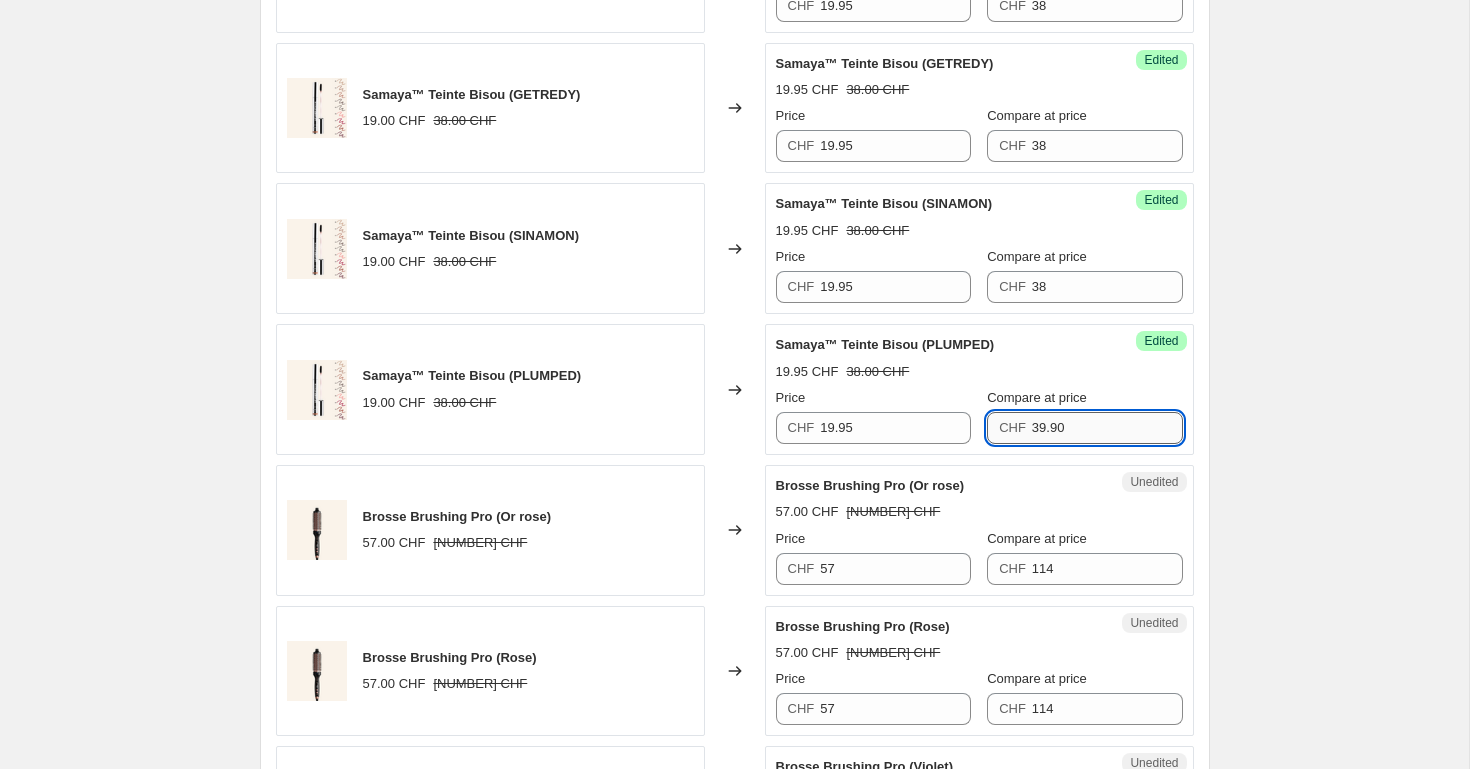 click on "39.90" at bounding box center (1107, 428) 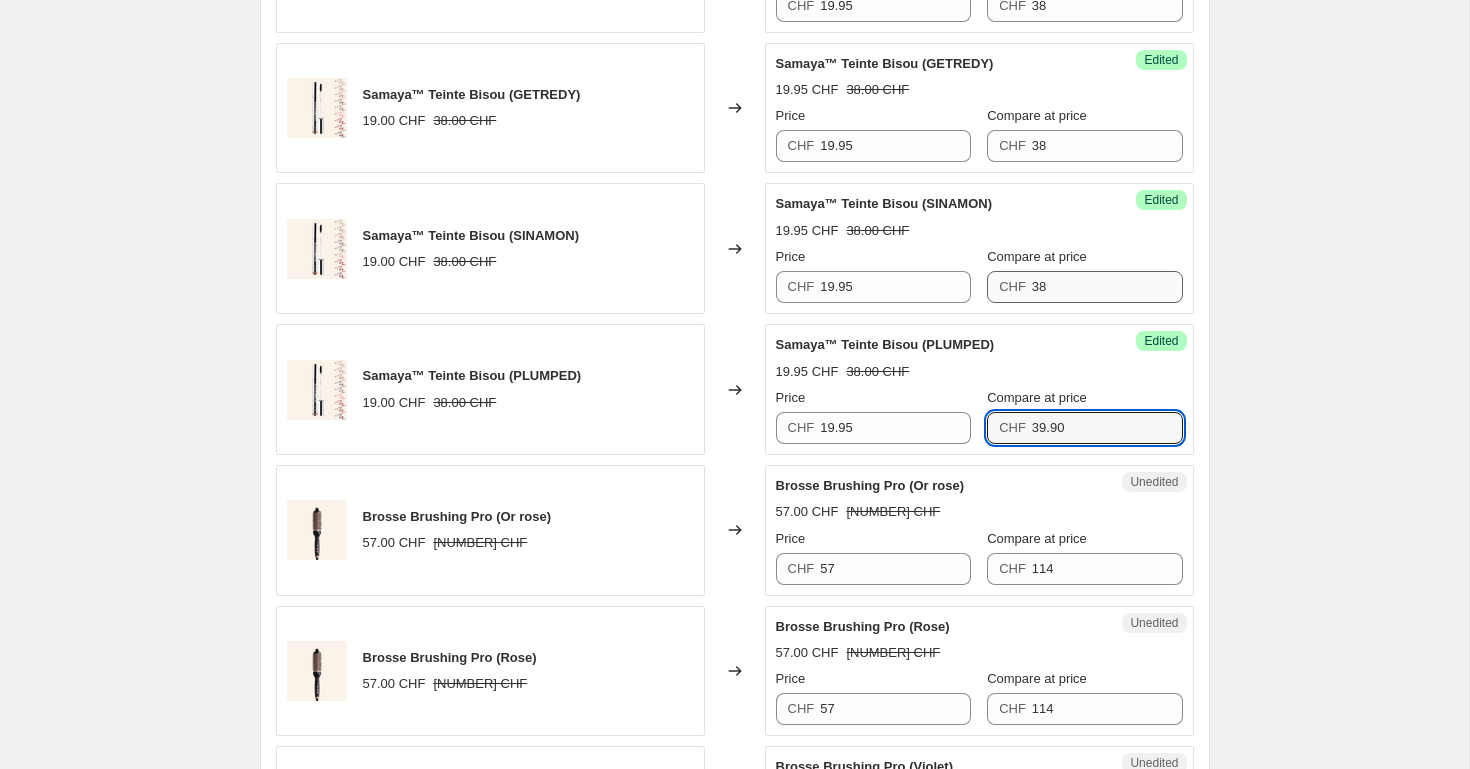 type on "39.90" 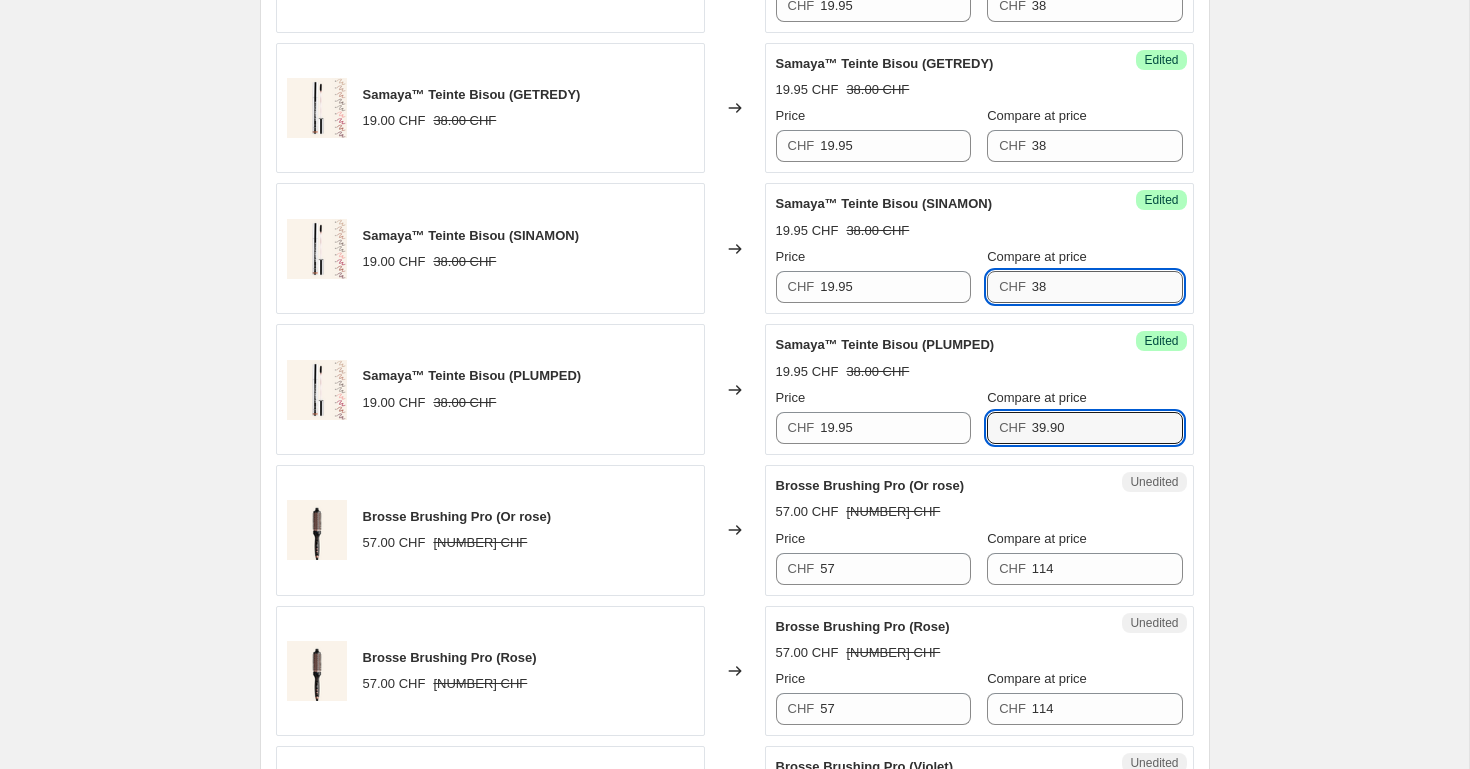 click on "38" at bounding box center [1107, 287] 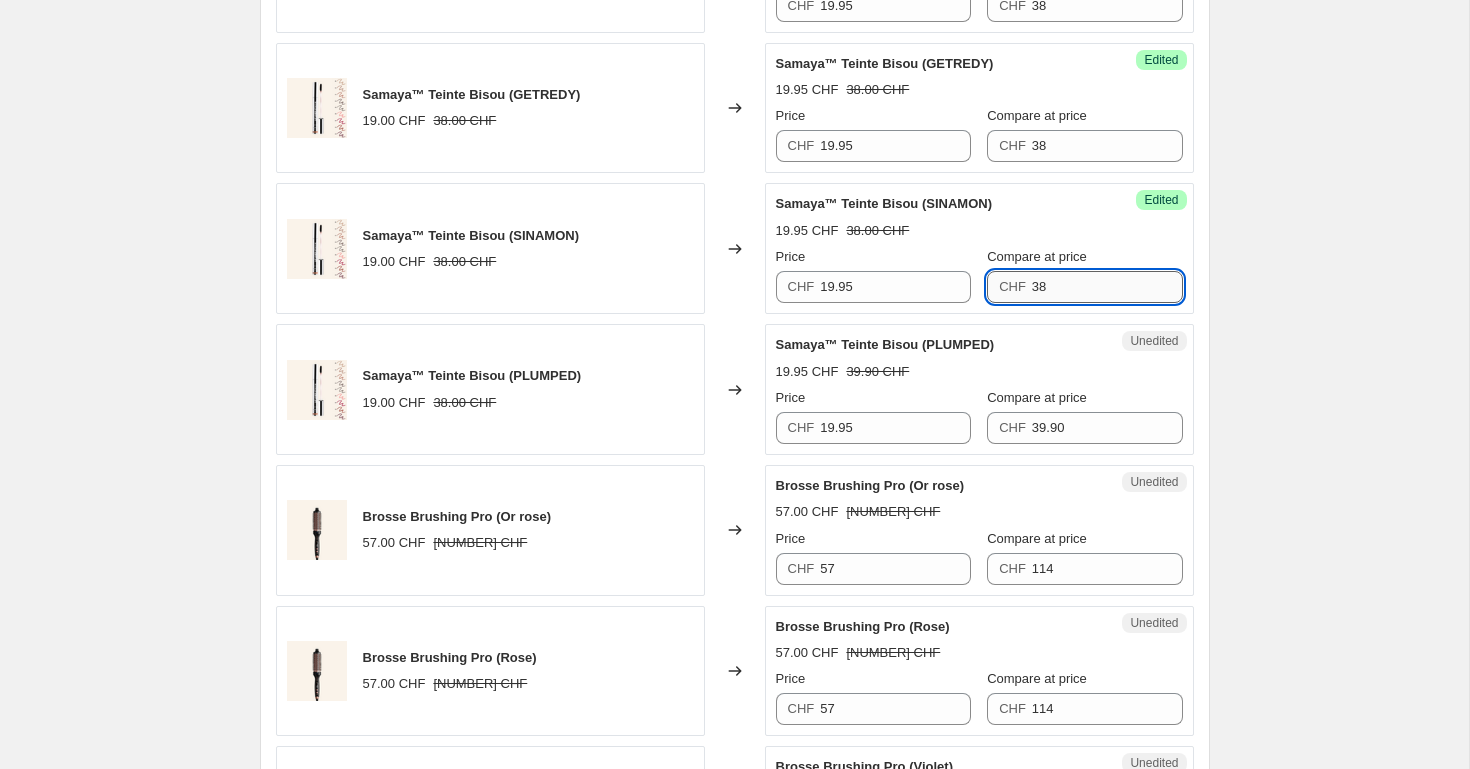 paste on "9.90" 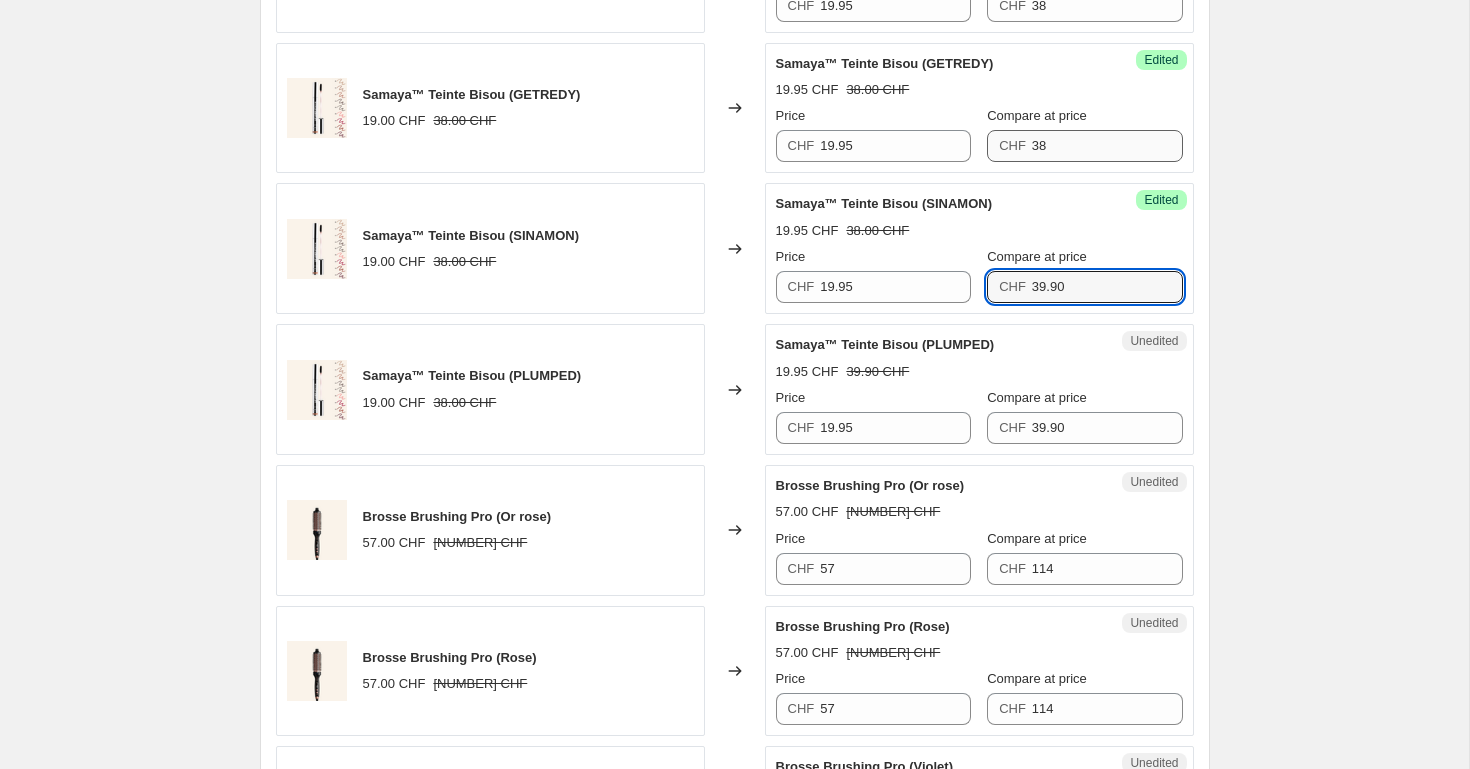 type on "39.90" 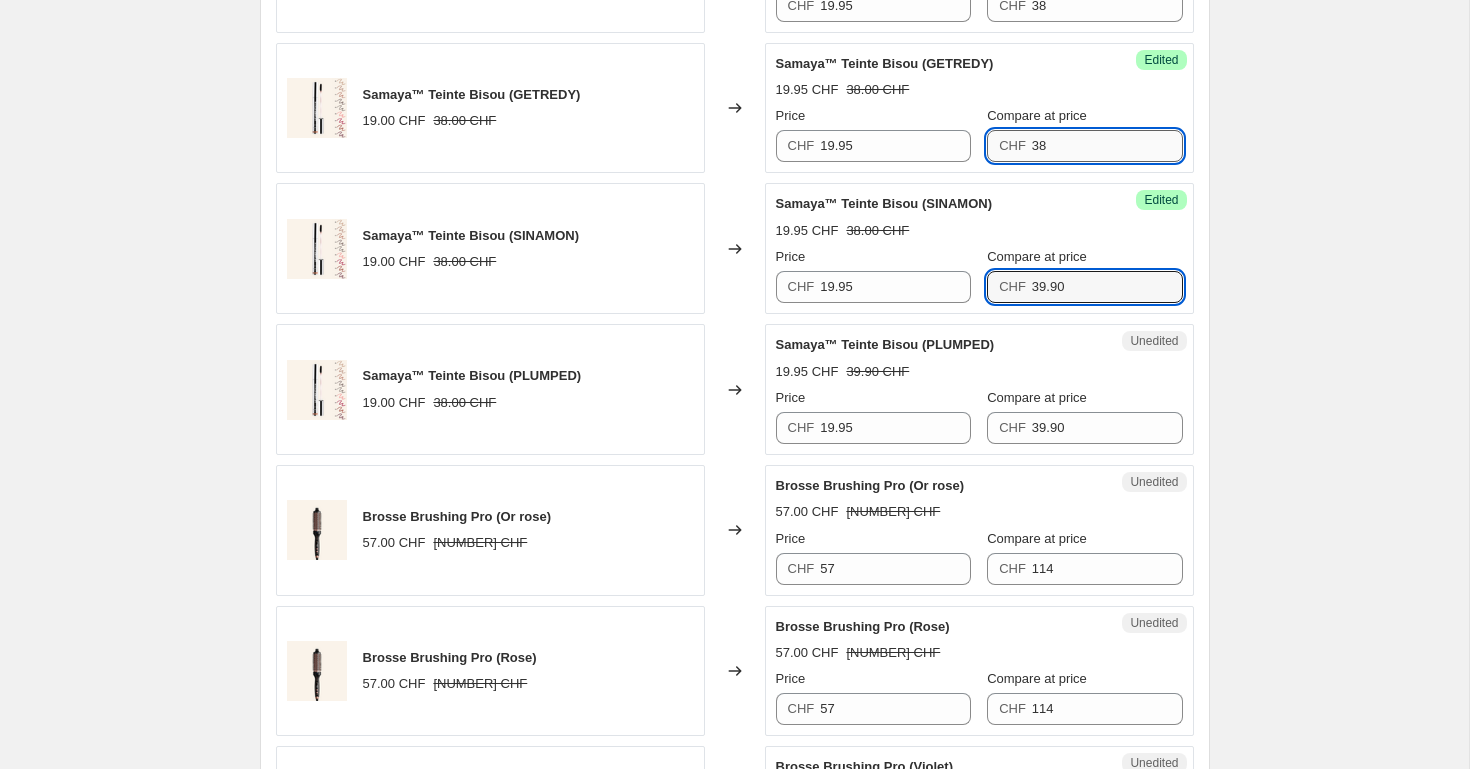 click on "38" at bounding box center (1107, 146) 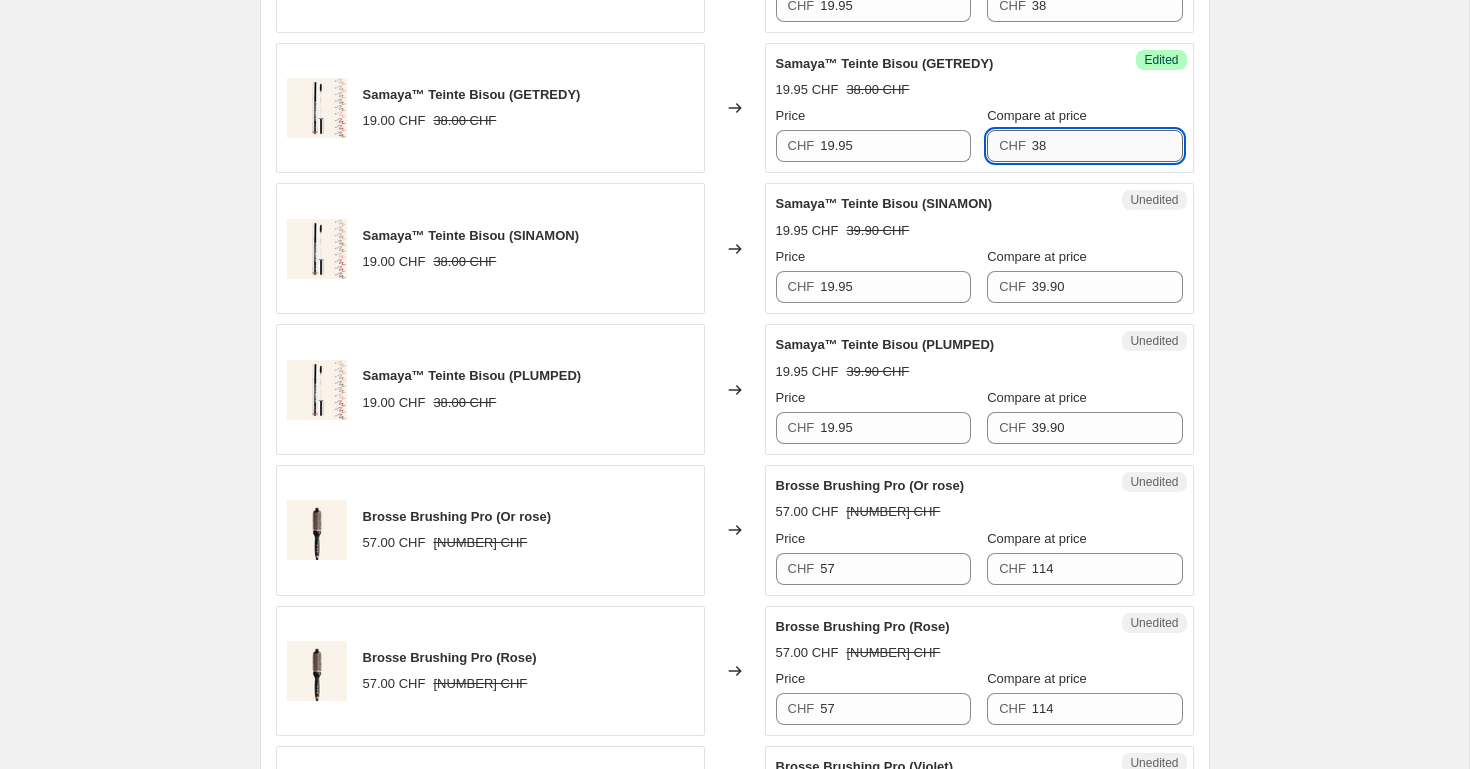 paste on "9.90" 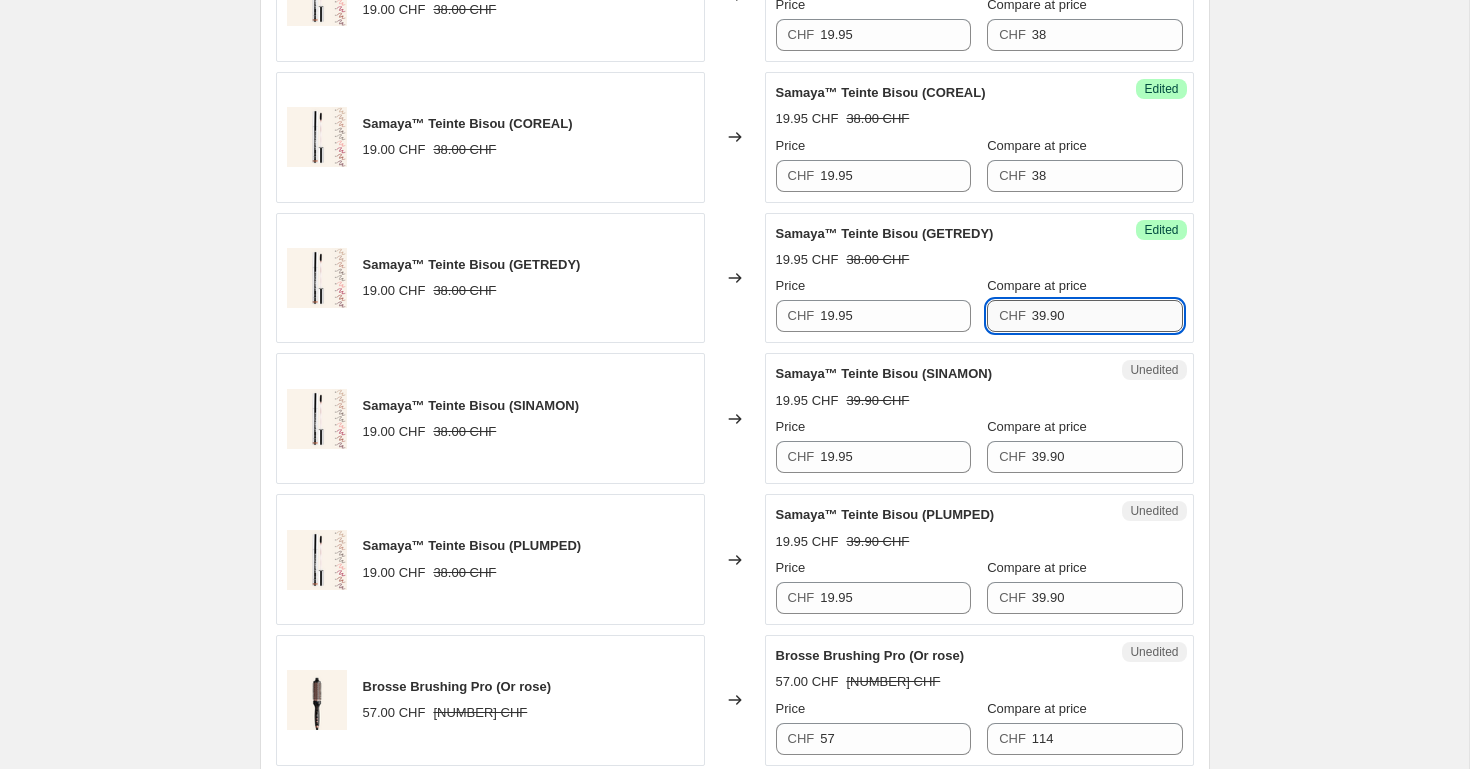 scroll, scrollTop: 2289, scrollLeft: 0, axis: vertical 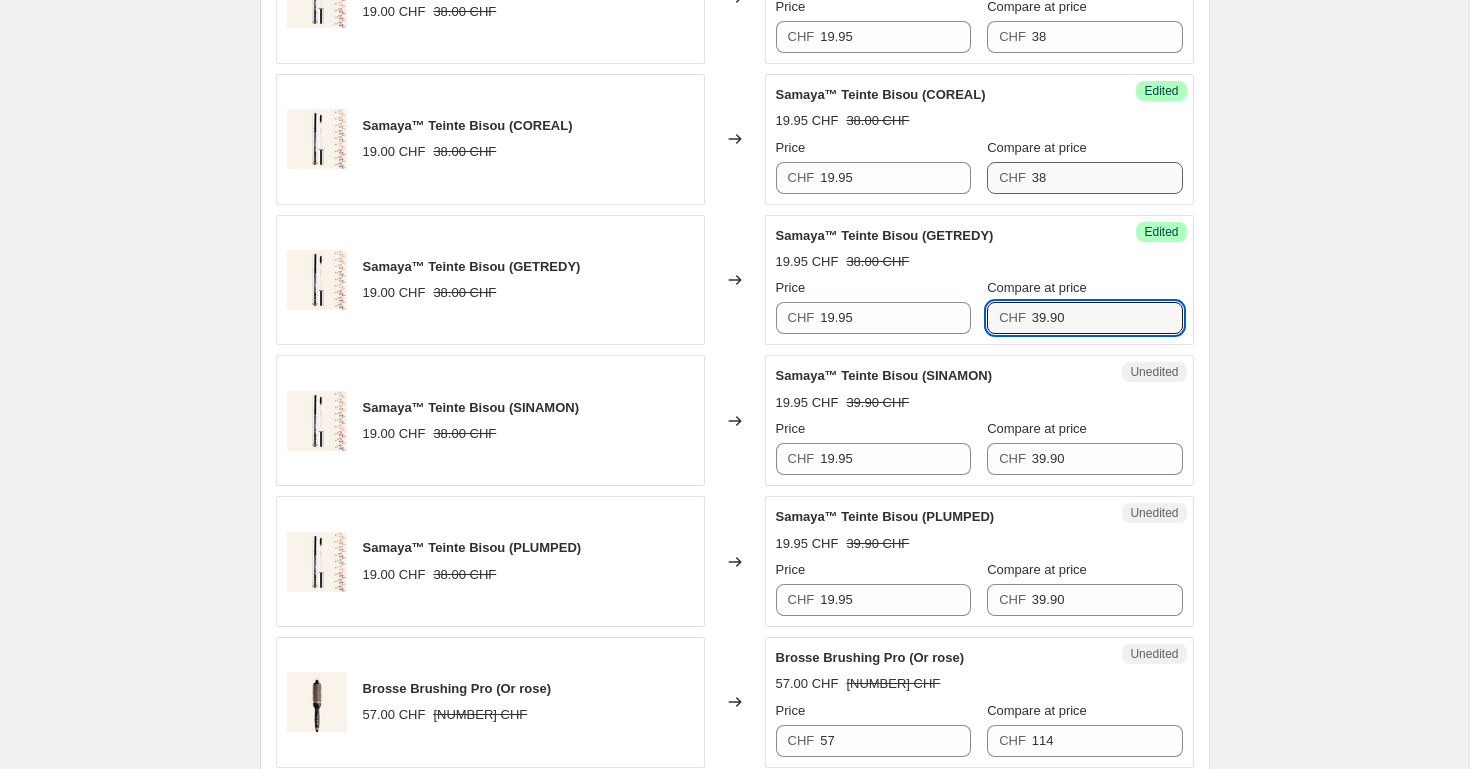 type on "39.90" 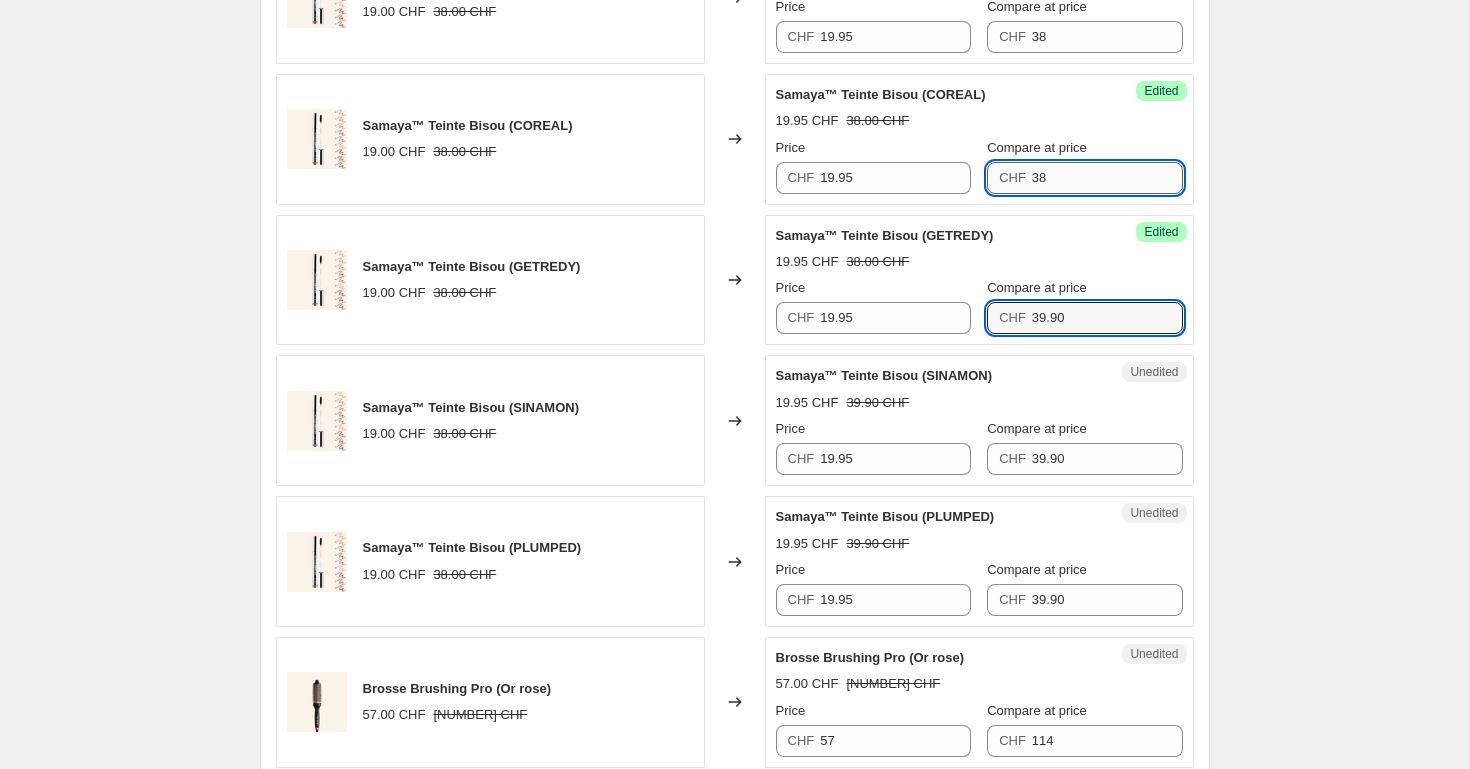click on "38" at bounding box center (1107, 178) 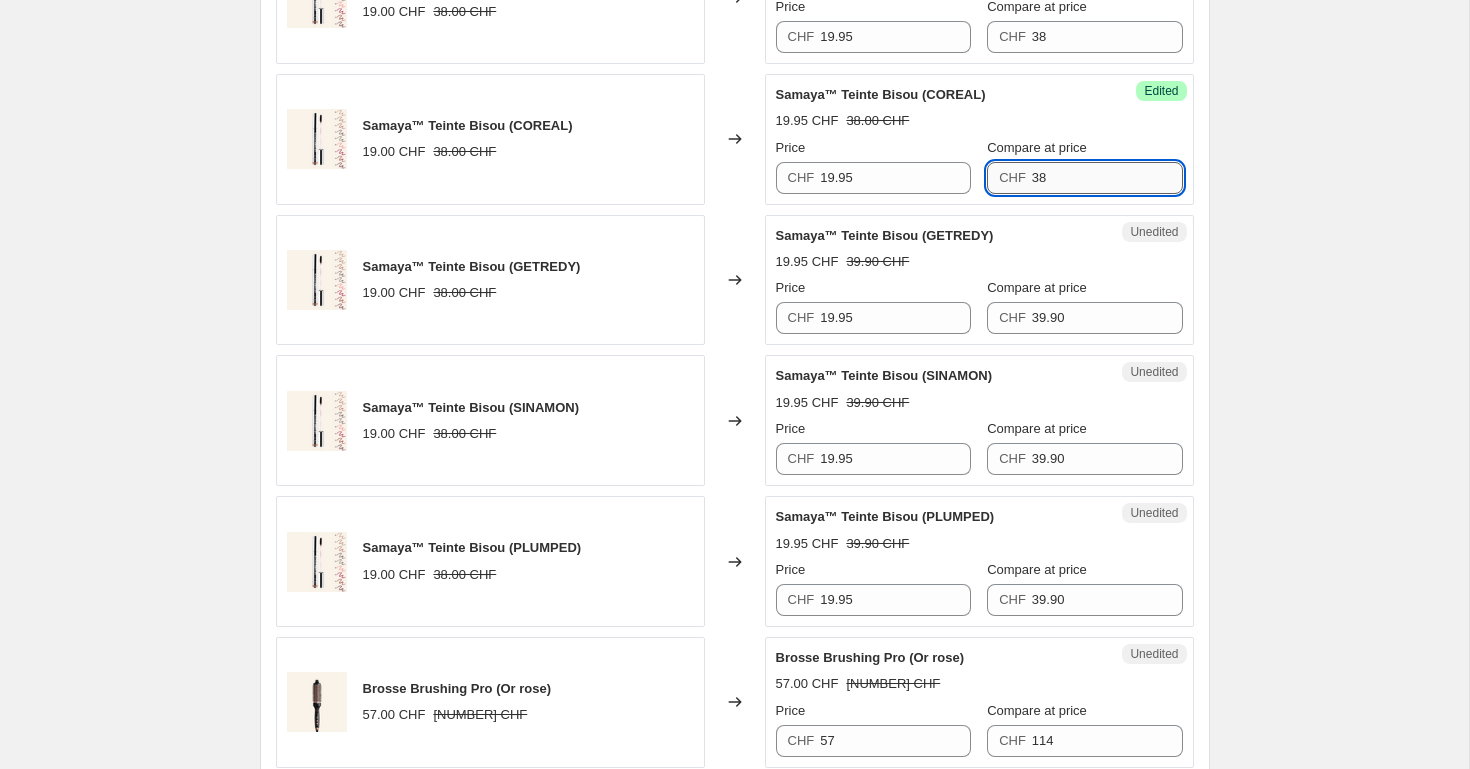 click on "38" at bounding box center (1107, 178) 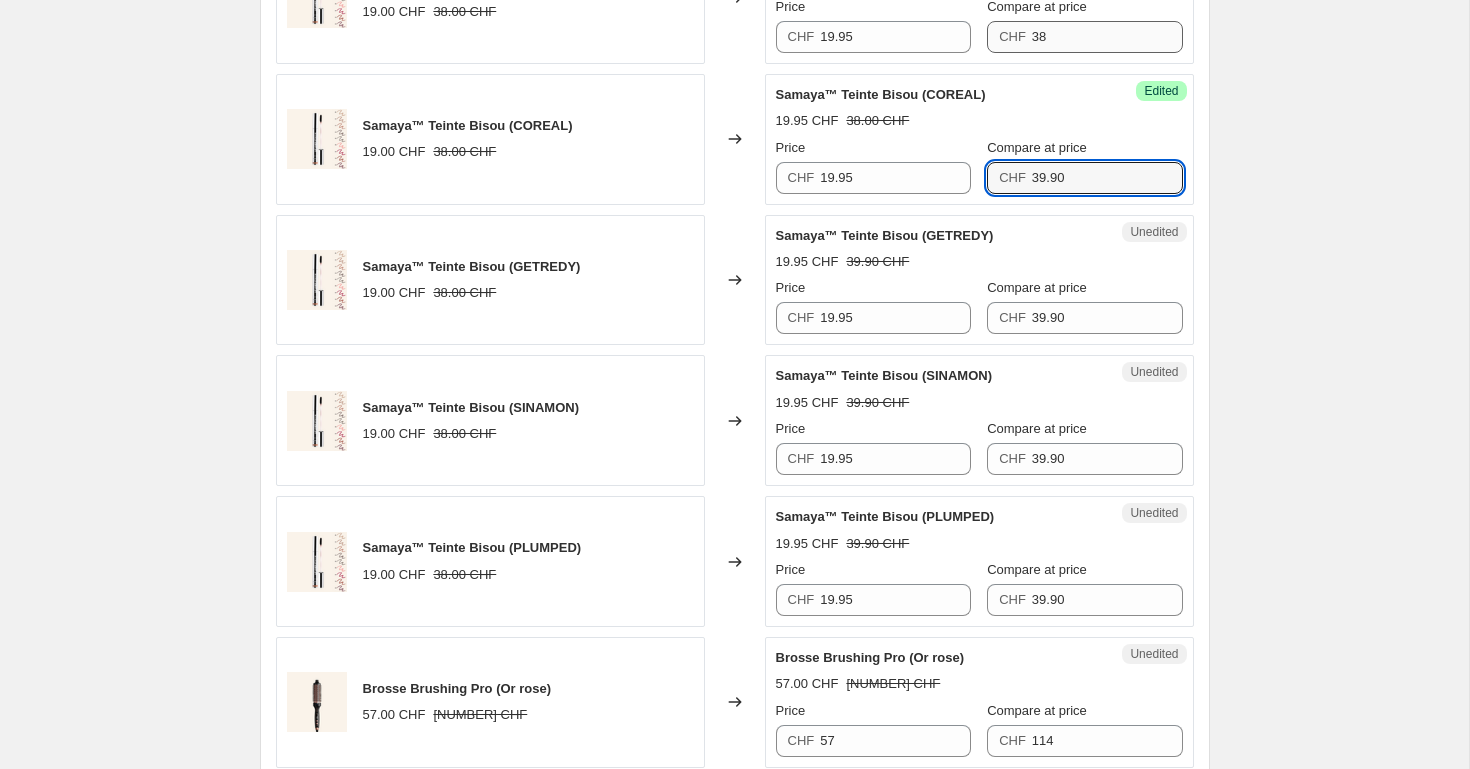 type on "39.90" 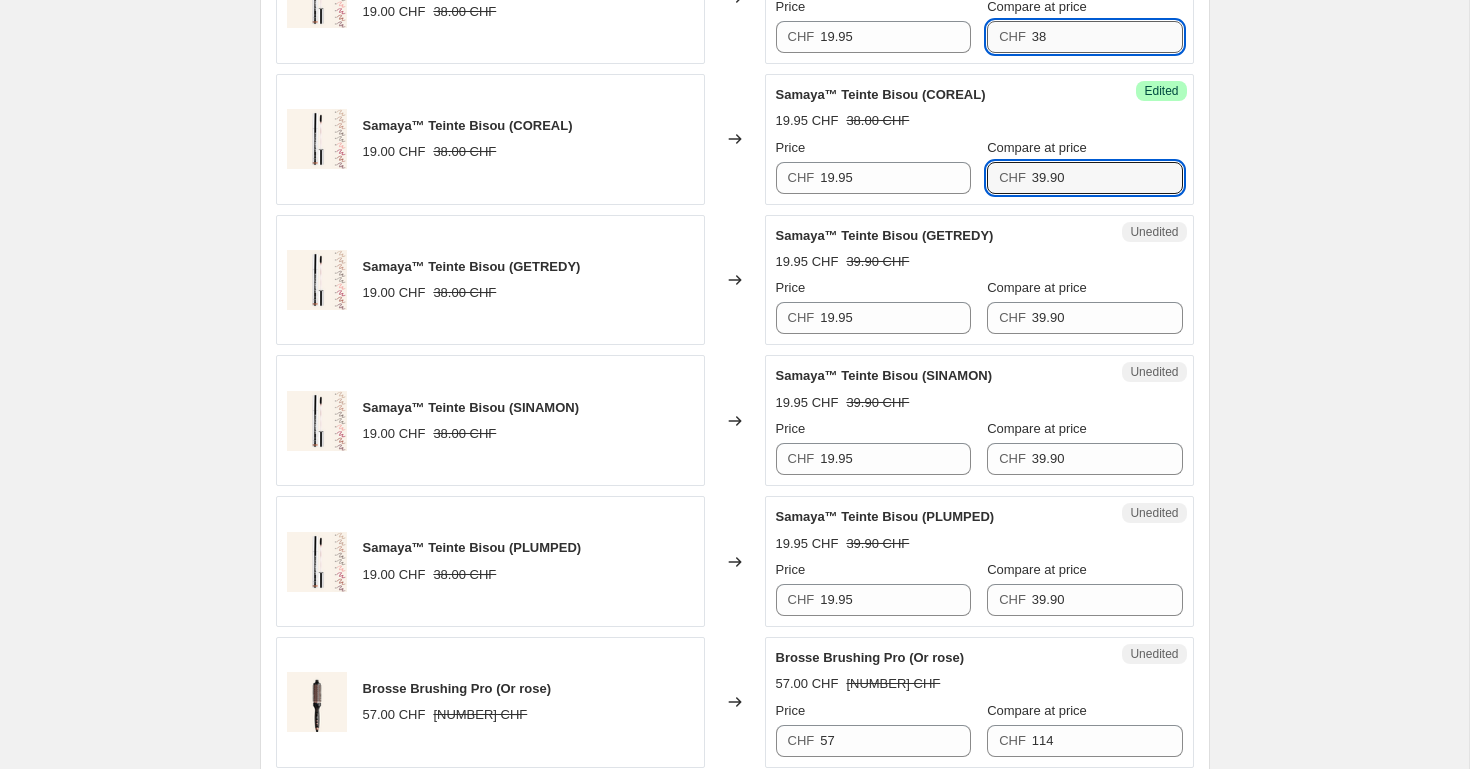 click on "38" at bounding box center [1107, 37] 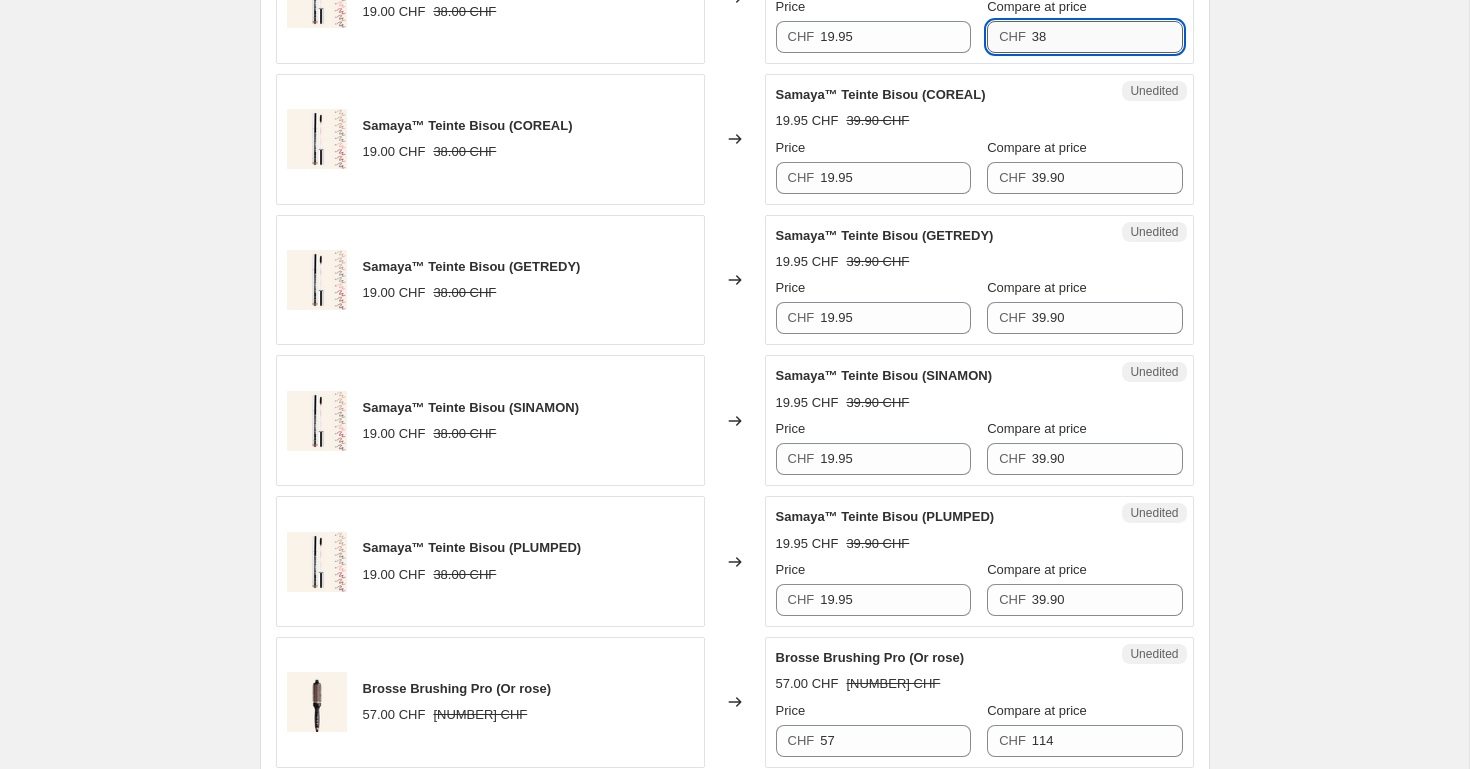 click on "38" at bounding box center (1107, 37) 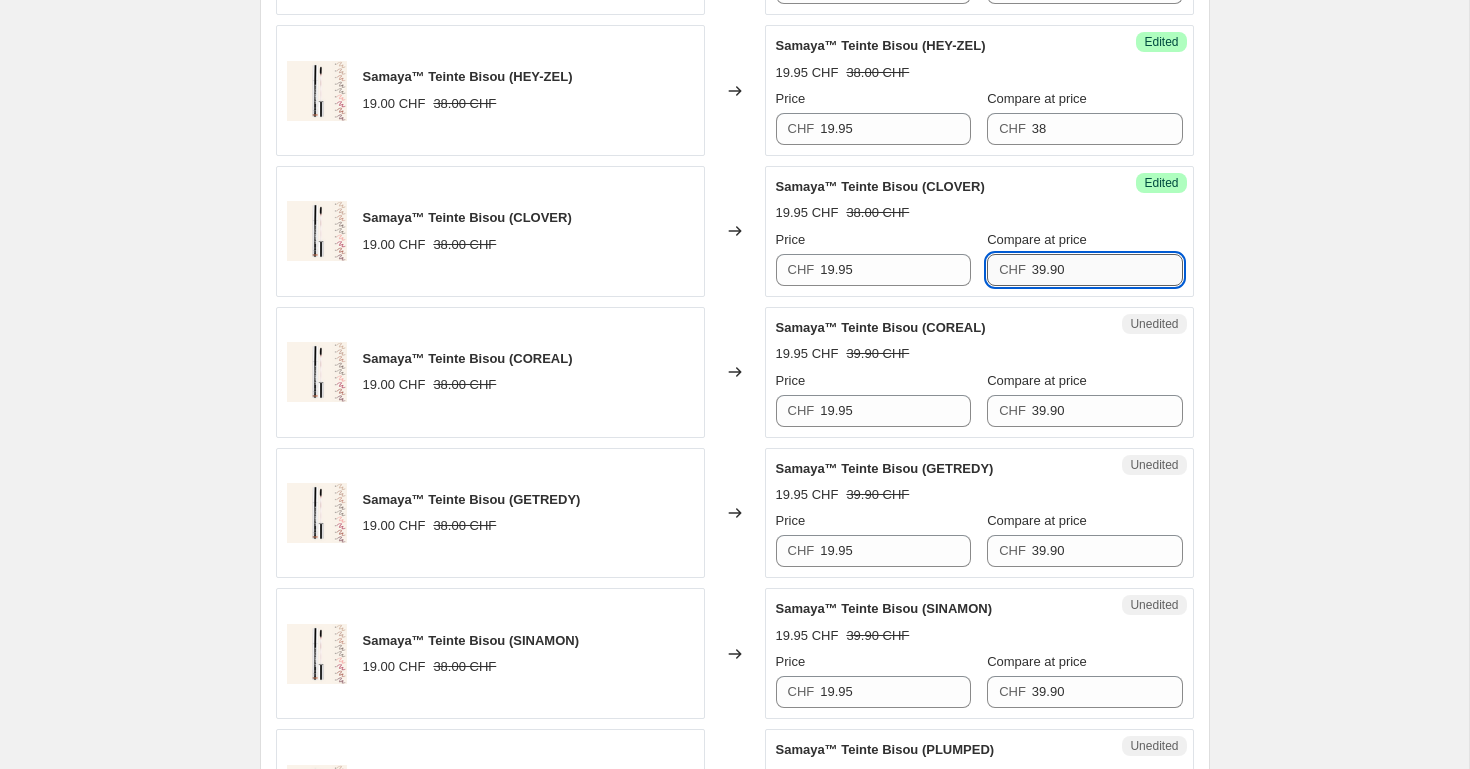 scroll, scrollTop: 2040, scrollLeft: 0, axis: vertical 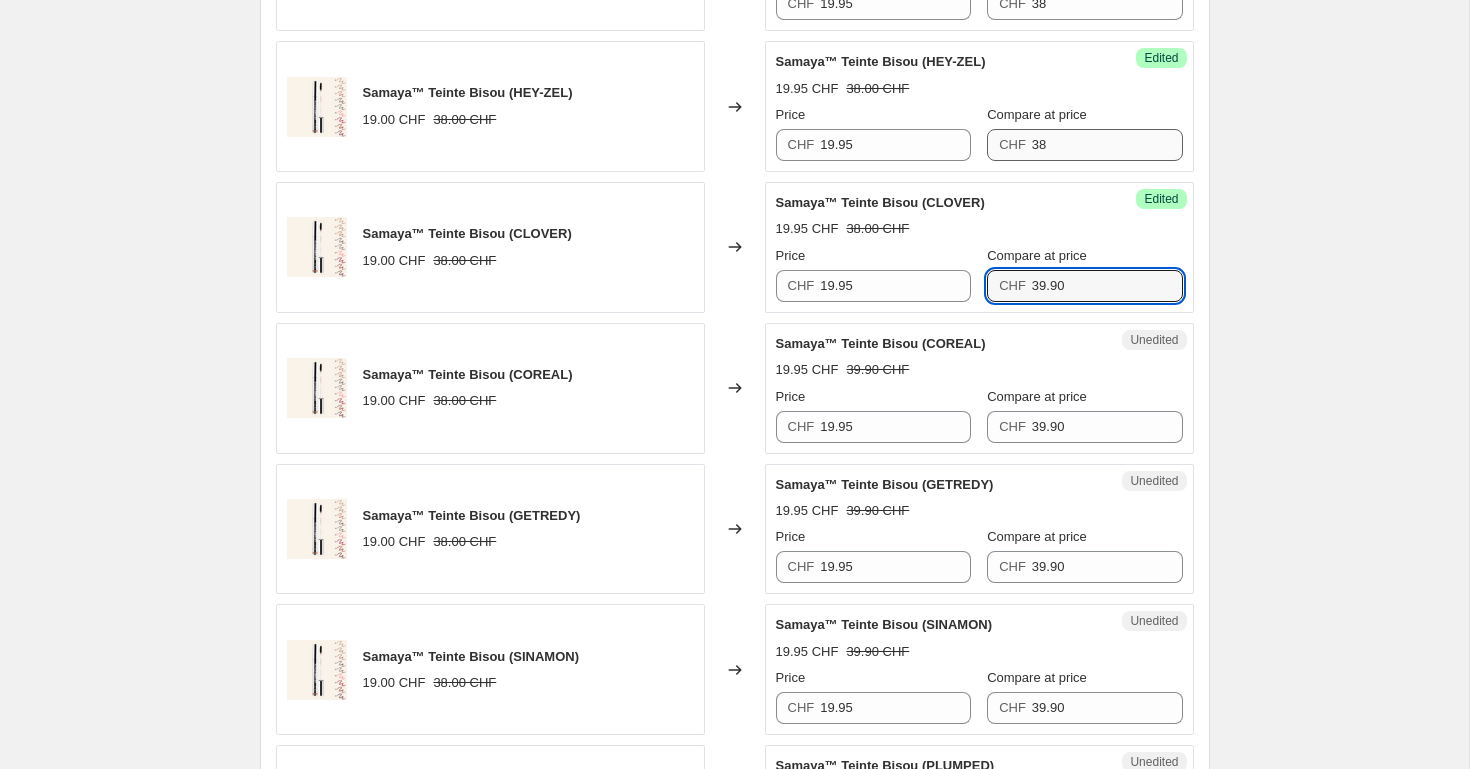 type on "39.90" 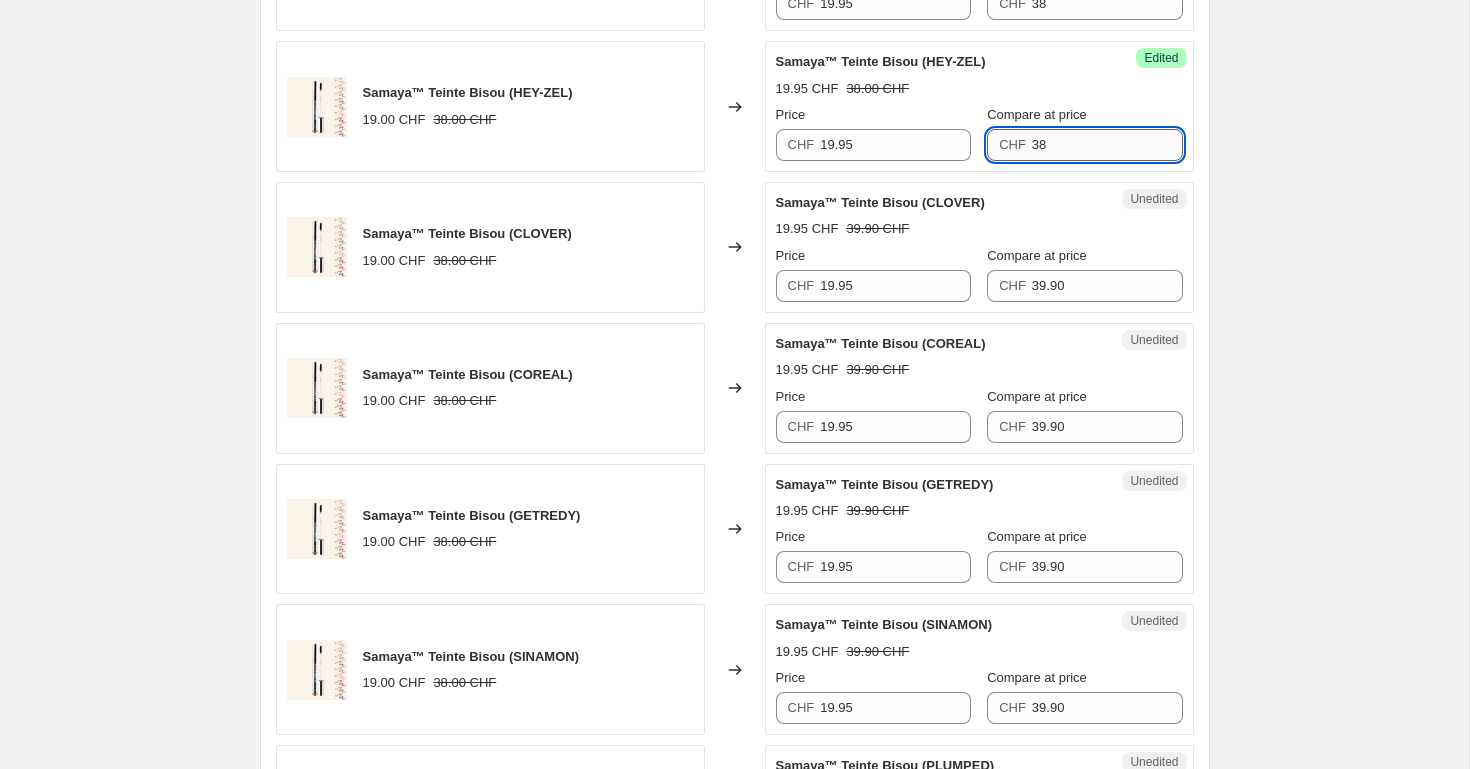 click on "38" at bounding box center [1107, 145] 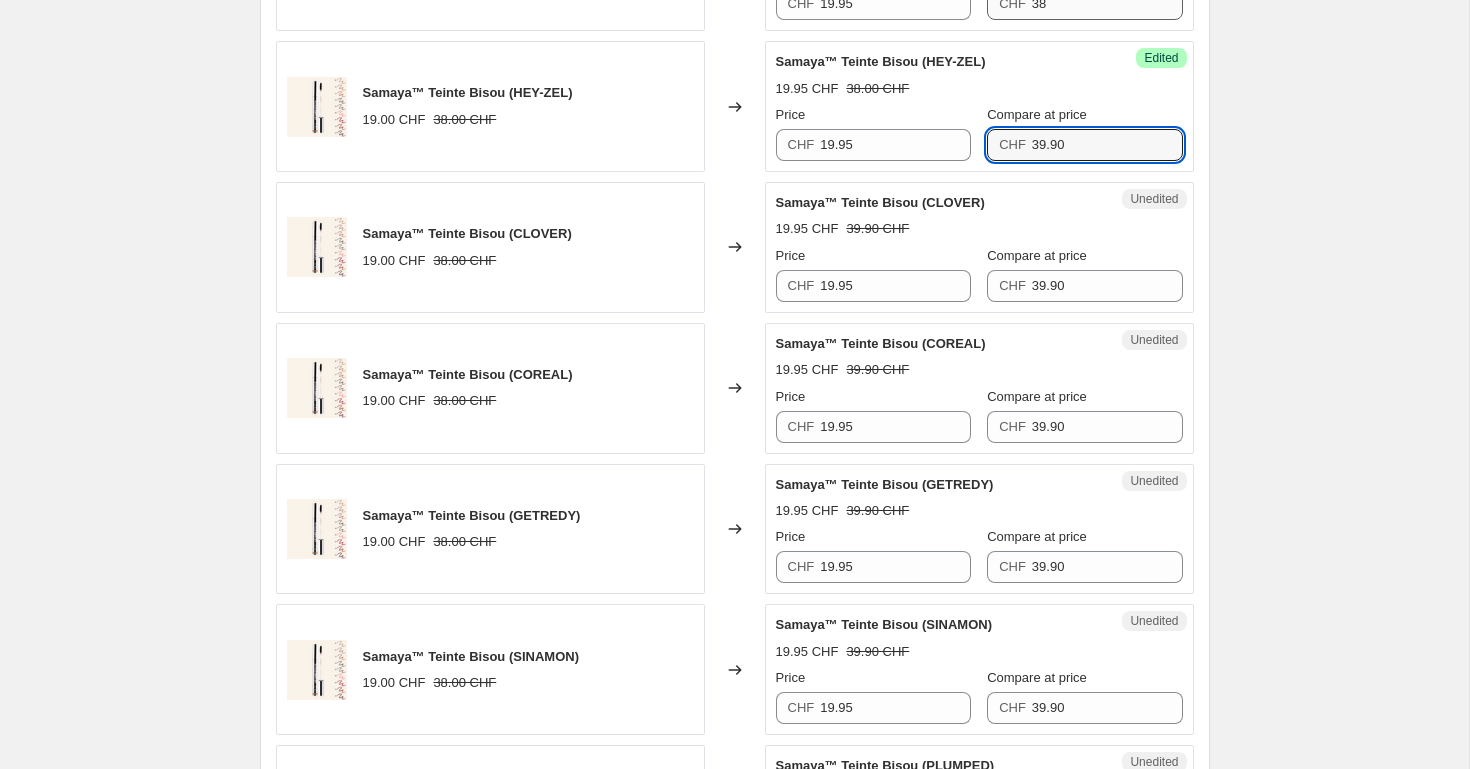 type on "39.90" 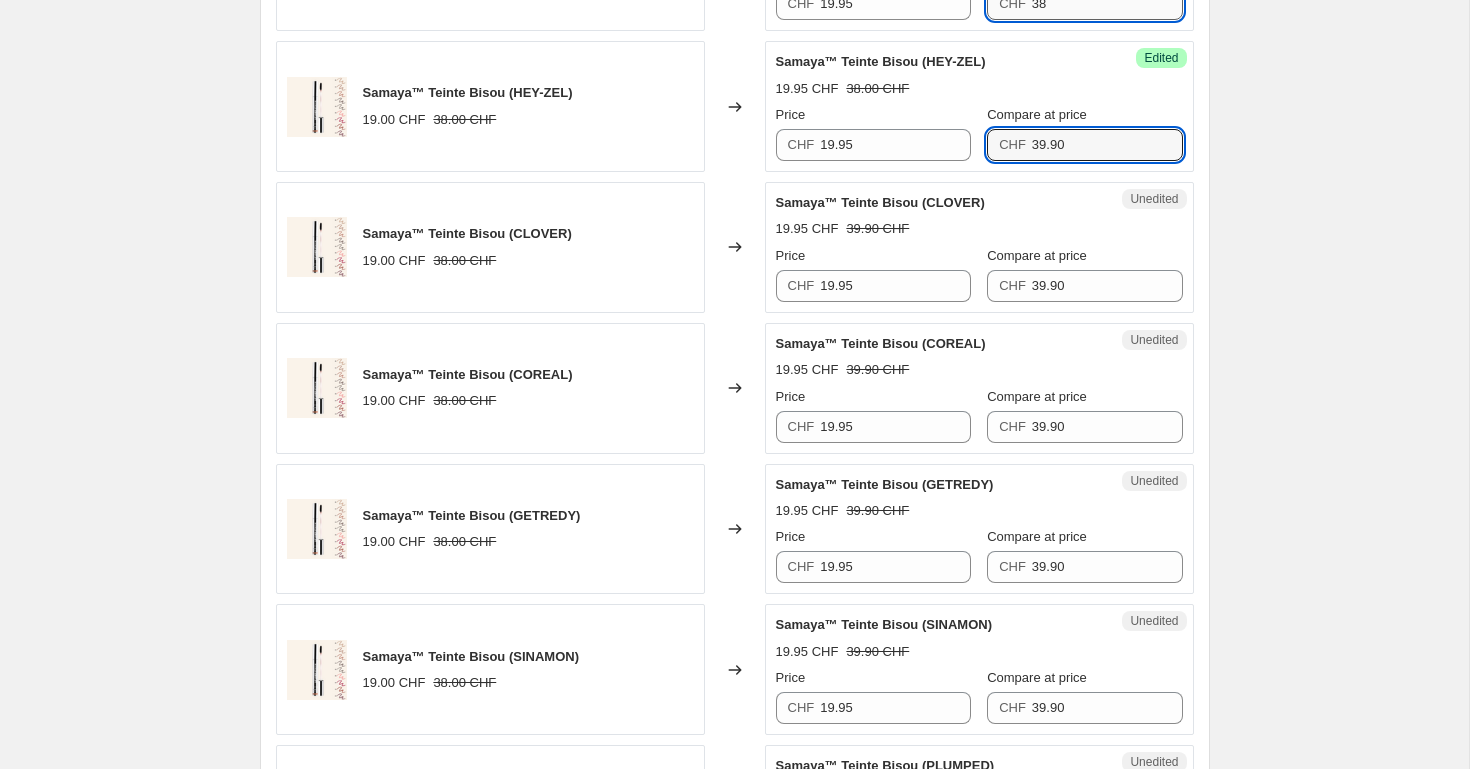 click on "38" at bounding box center [1107, 4] 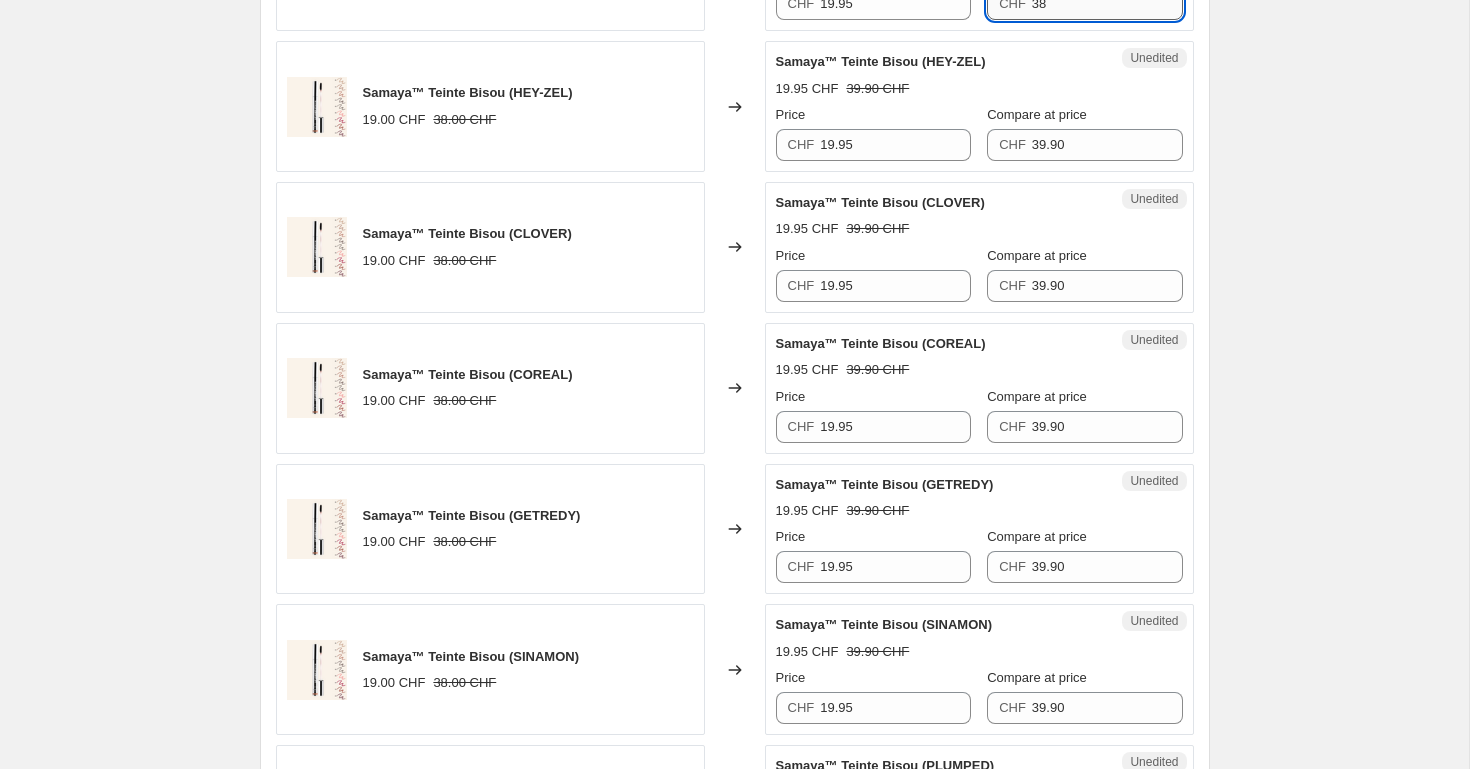 click on "38" at bounding box center (1107, 4) 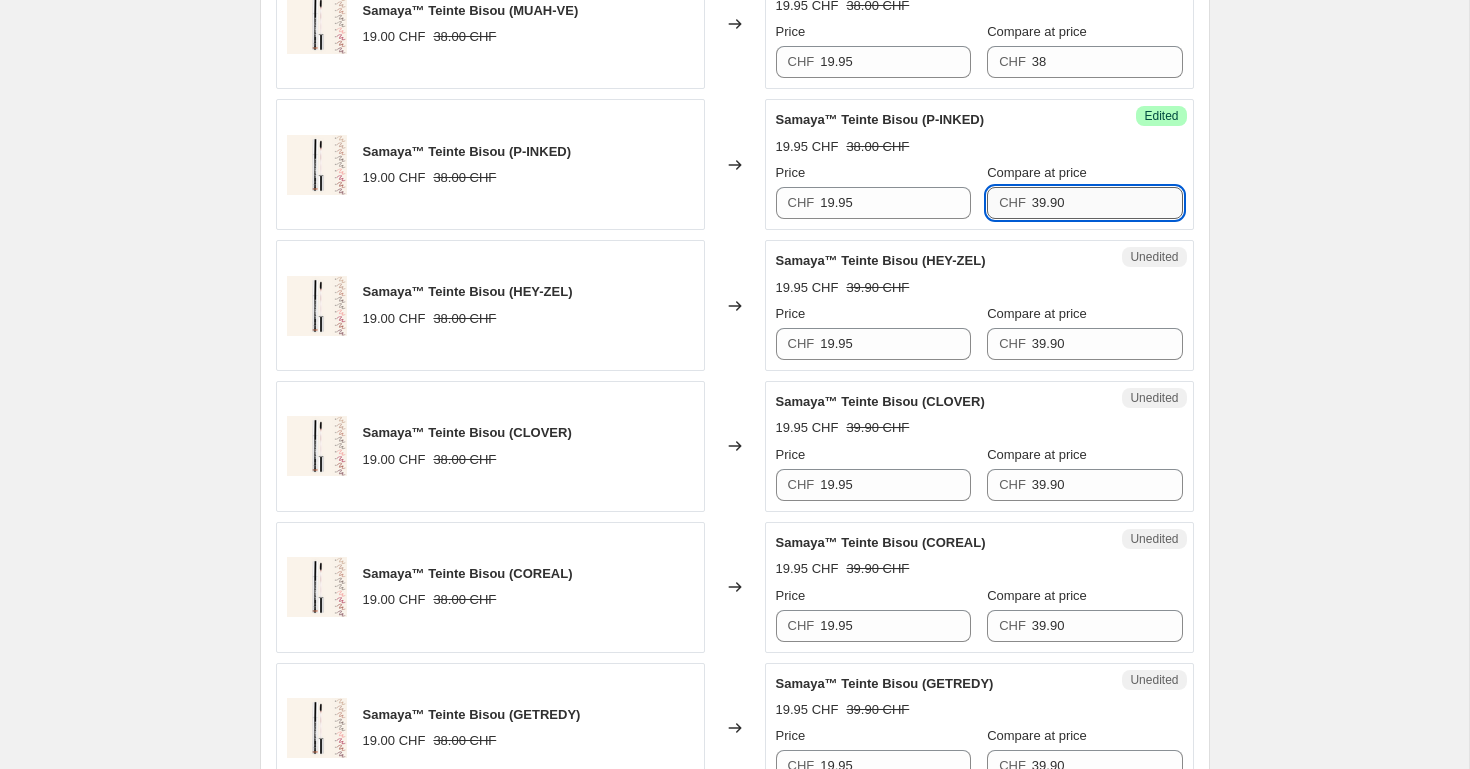 scroll, scrollTop: 1817, scrollLeft: 0, axis: vertical 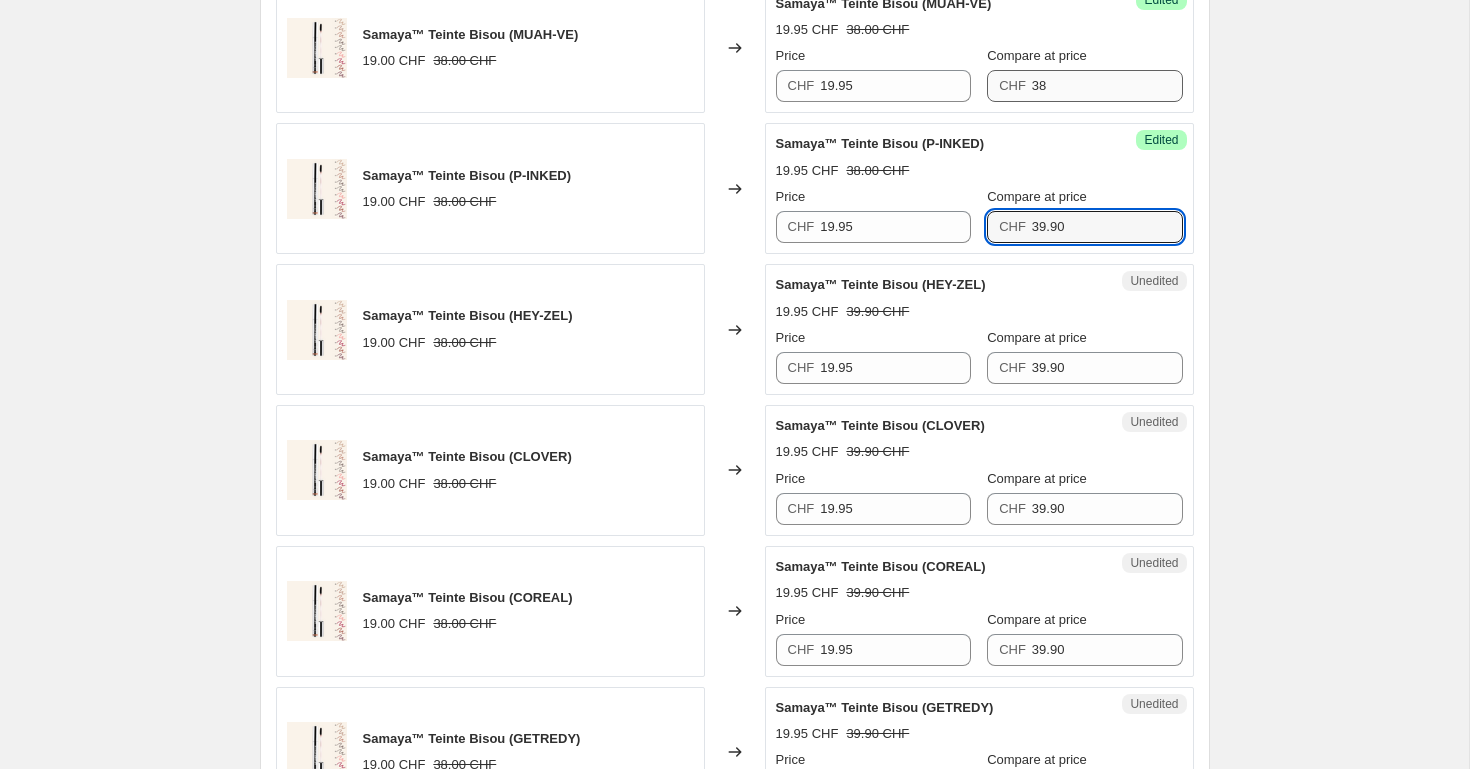 type on "39.90" 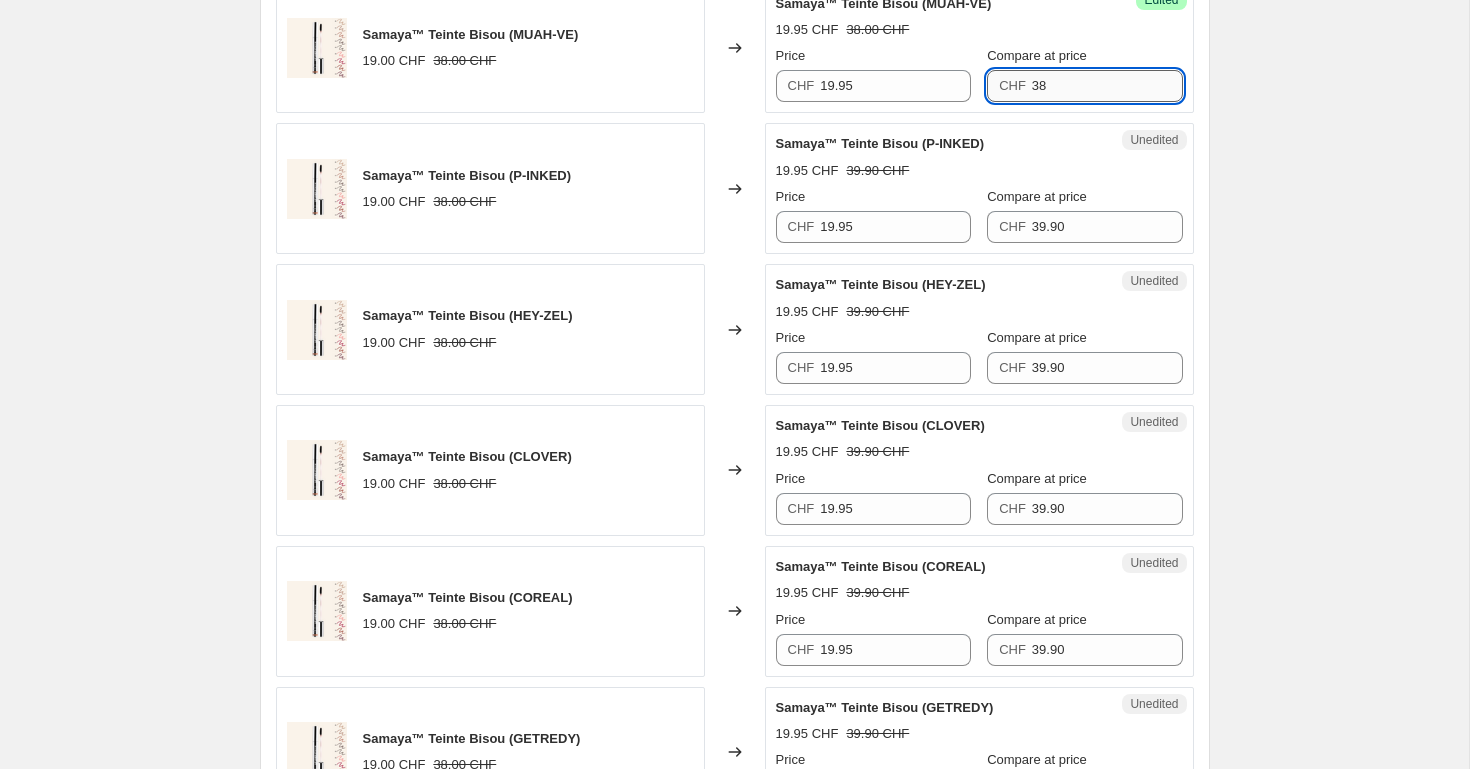 click on "38" at bounding box center (1107, 86) 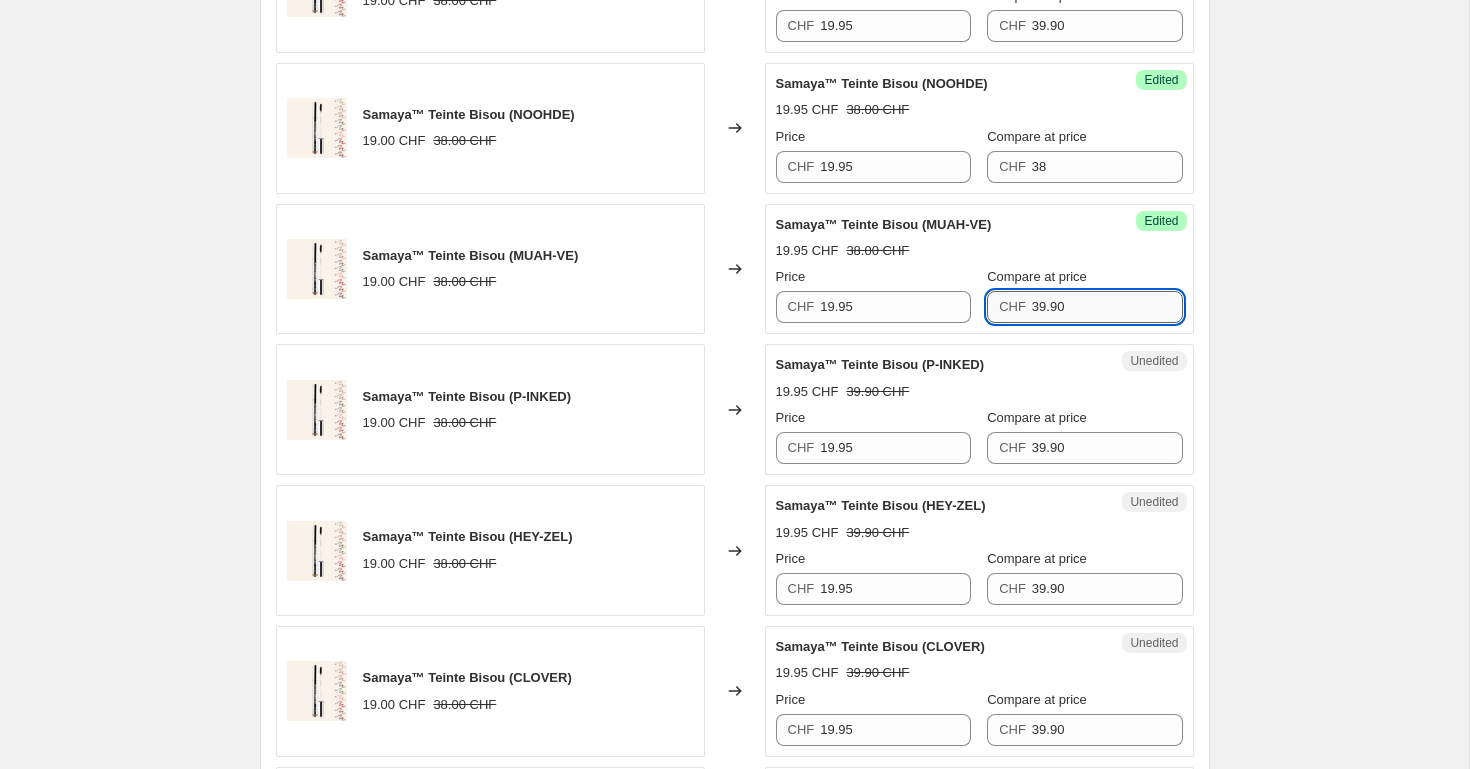 scroll, scrollTop: 1595, scrollLeft: 0, axis: vertical 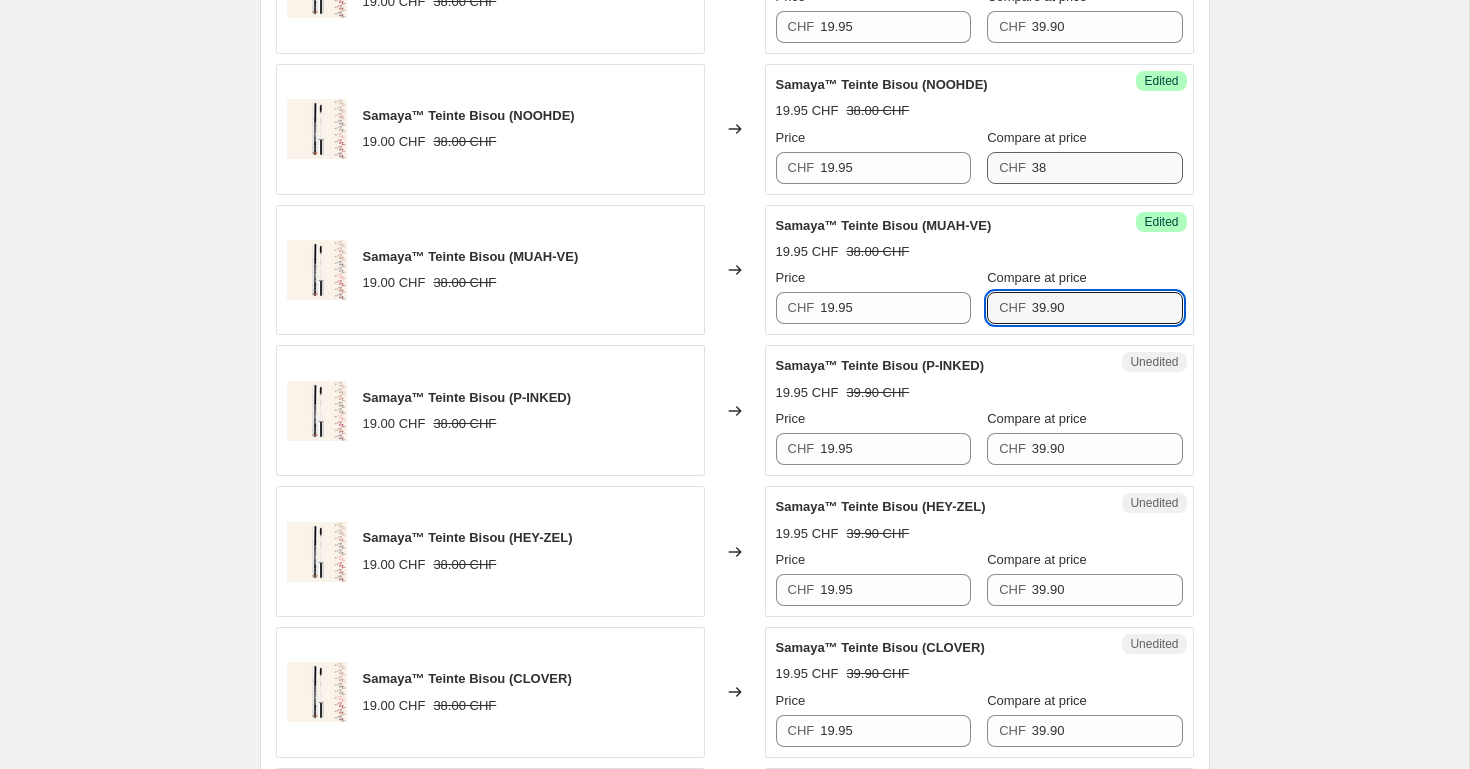 type on "39.90" 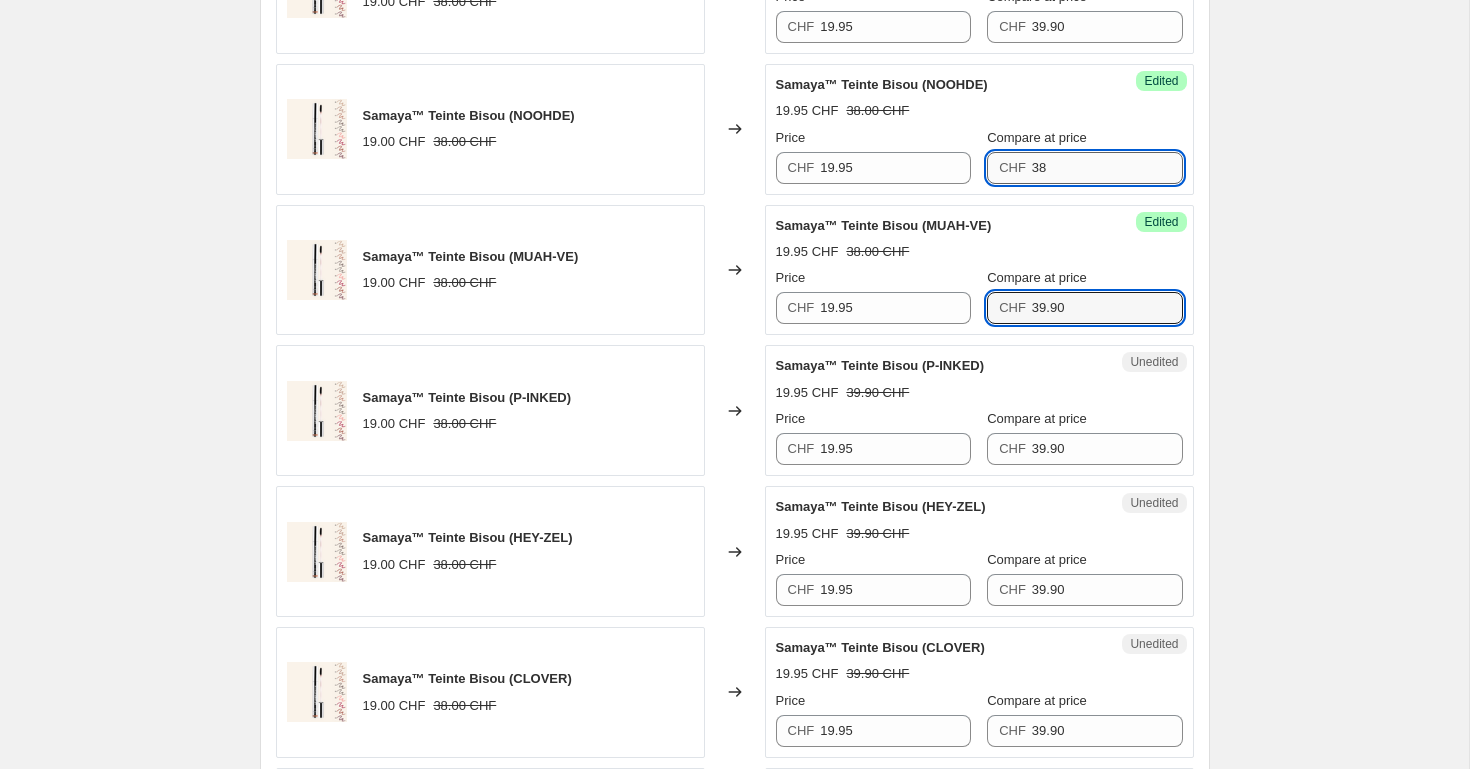 click on "38" at bounding box center [1107, 168] 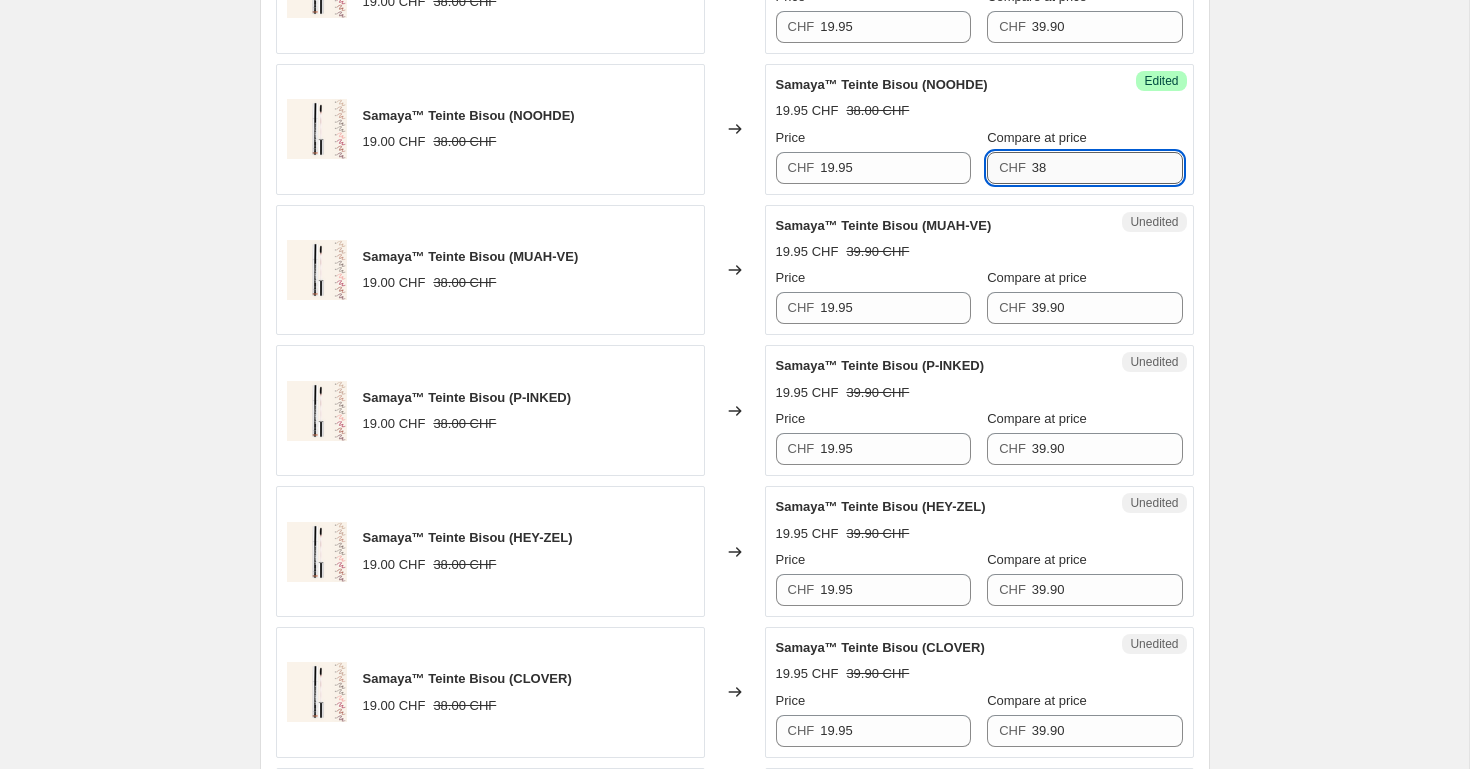 paste on "9.90" 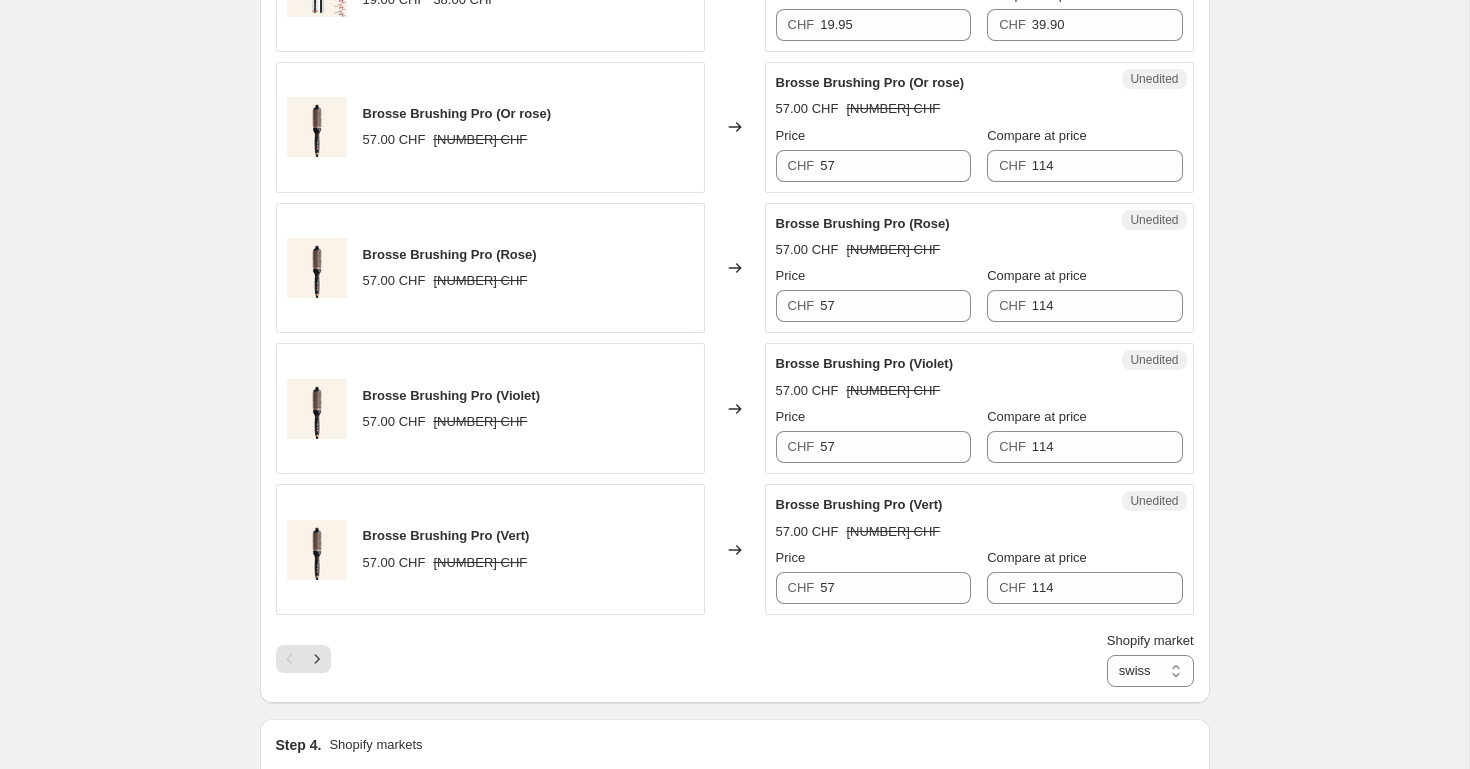 scroll, scrollTop: 2883, scrollLeft: 0, axis: vertical 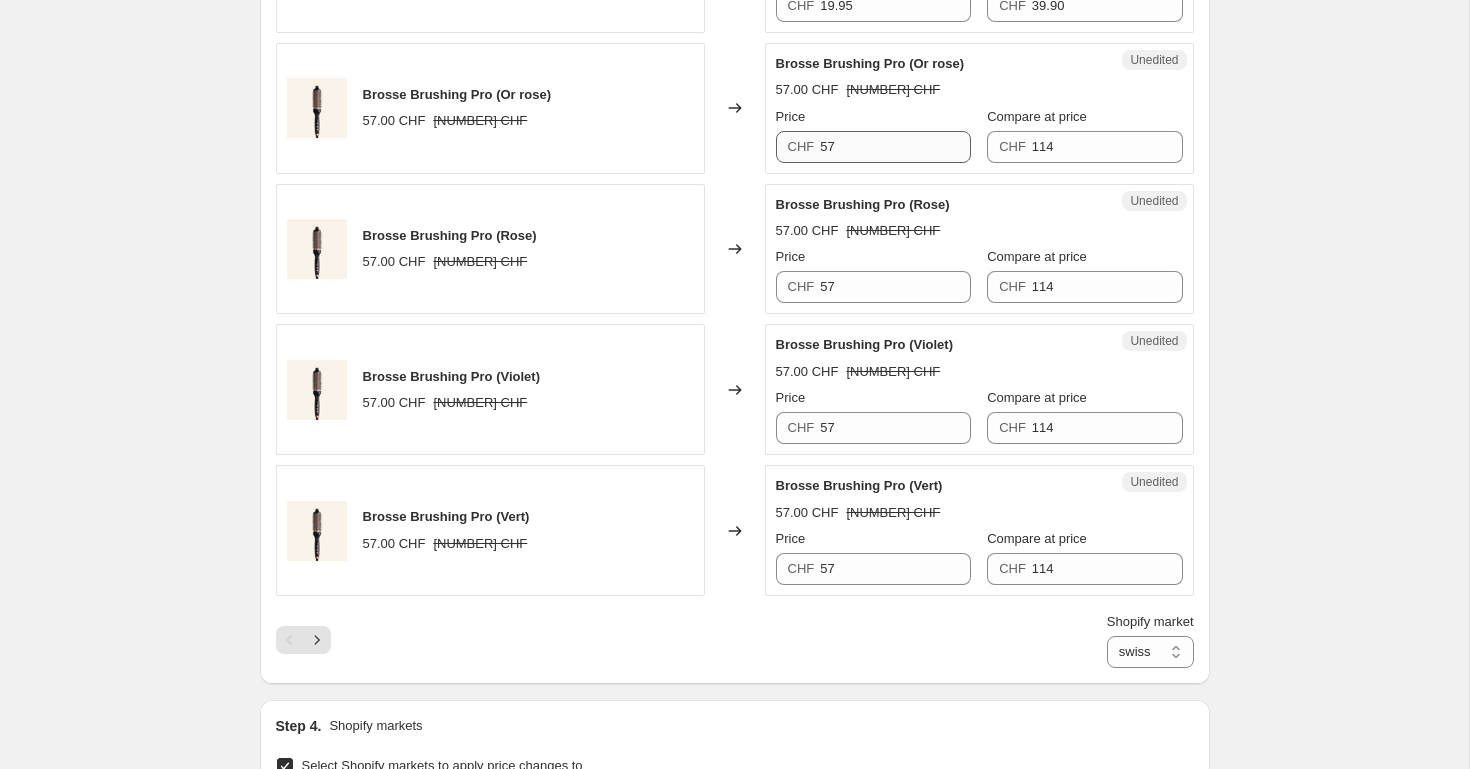 type on "39.90" 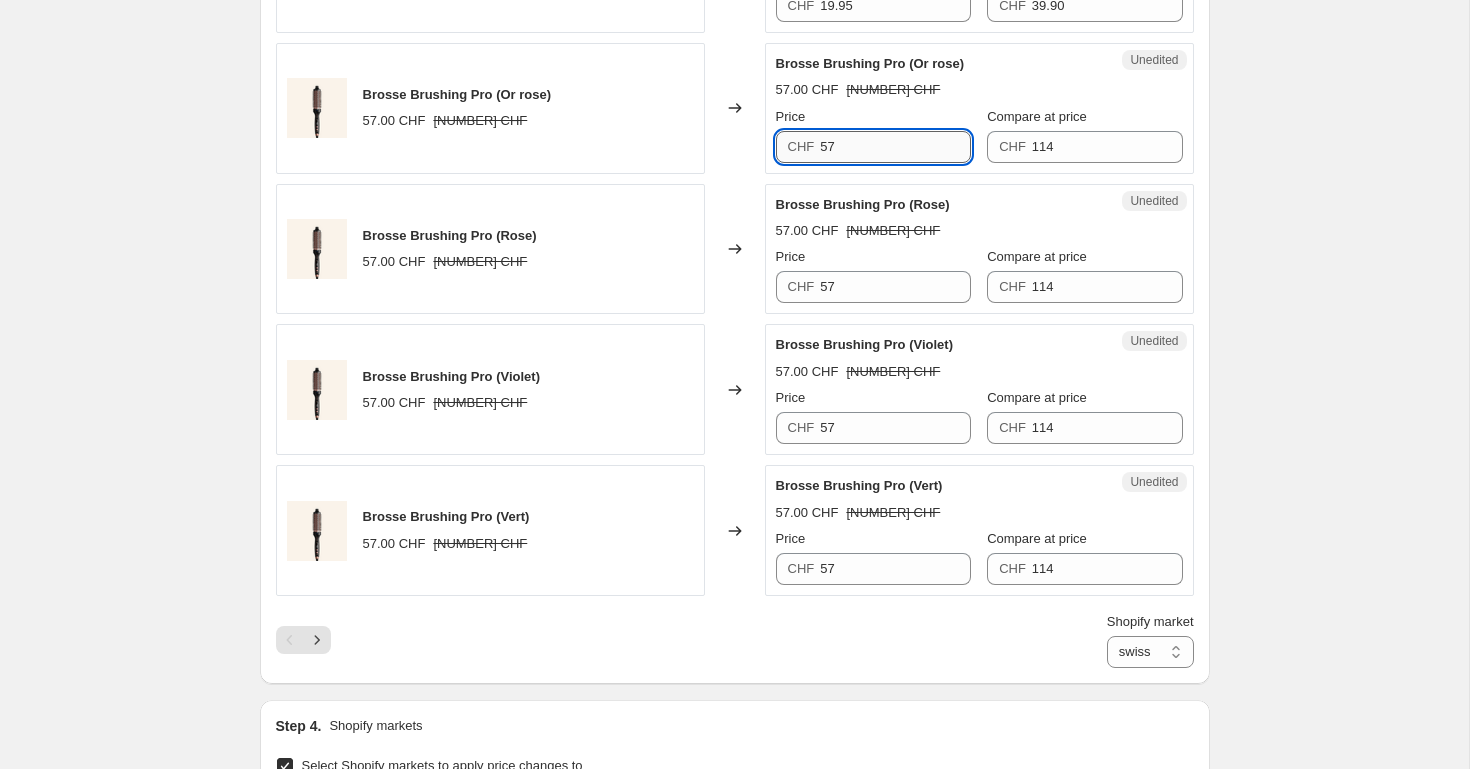 click on "57" at bounding box center (895, 147) 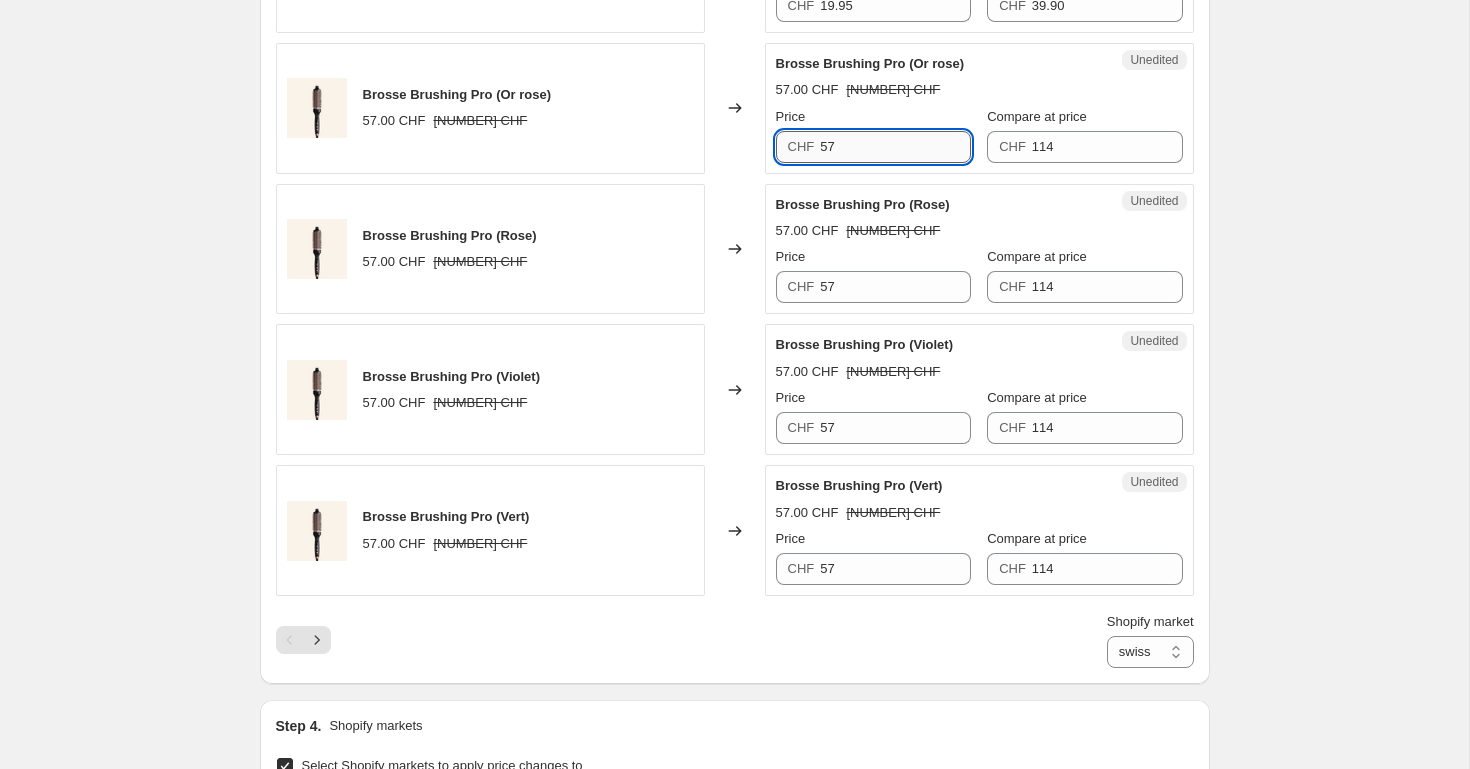 click on "57" at bounding box center [895, 147] 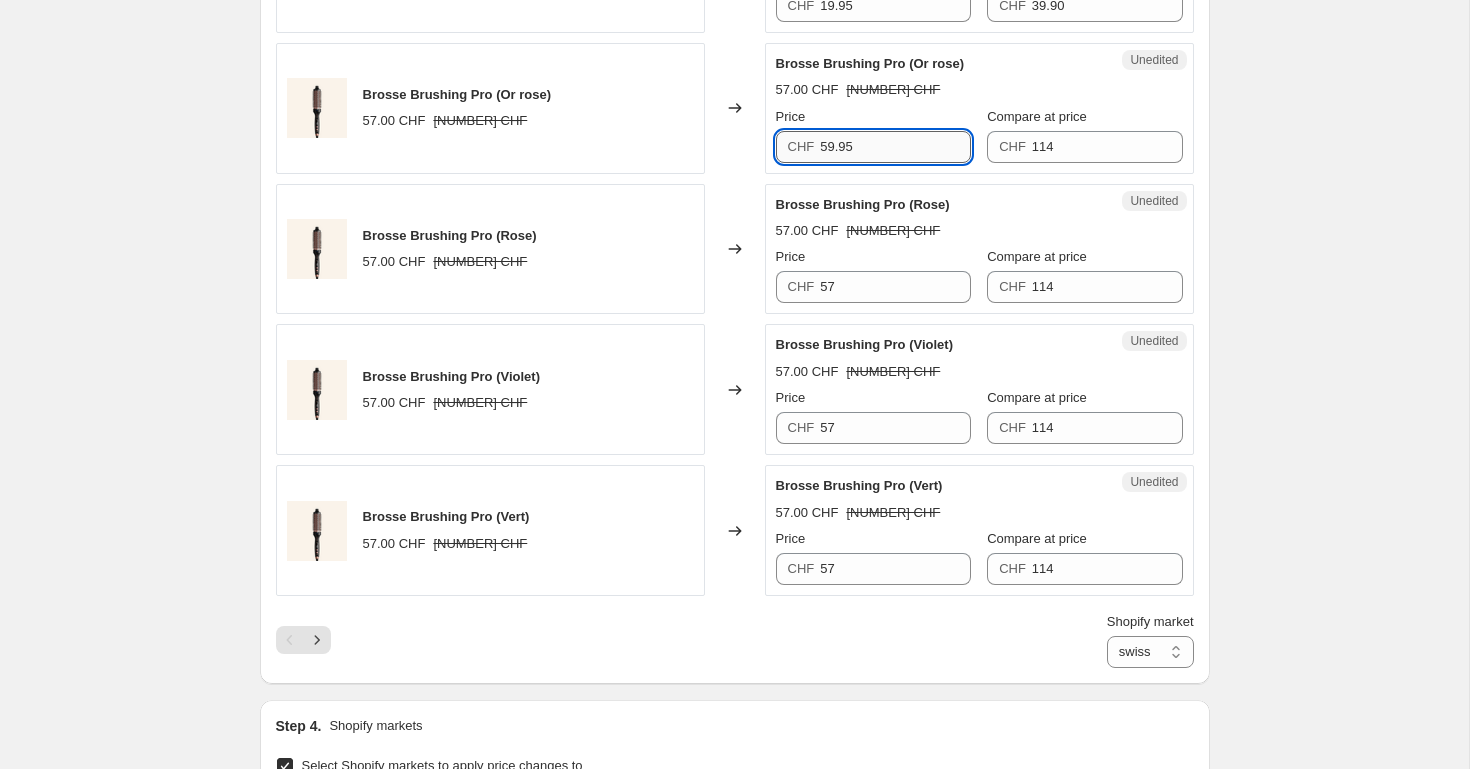 click on "59.95" at bounding box center (895, 147) 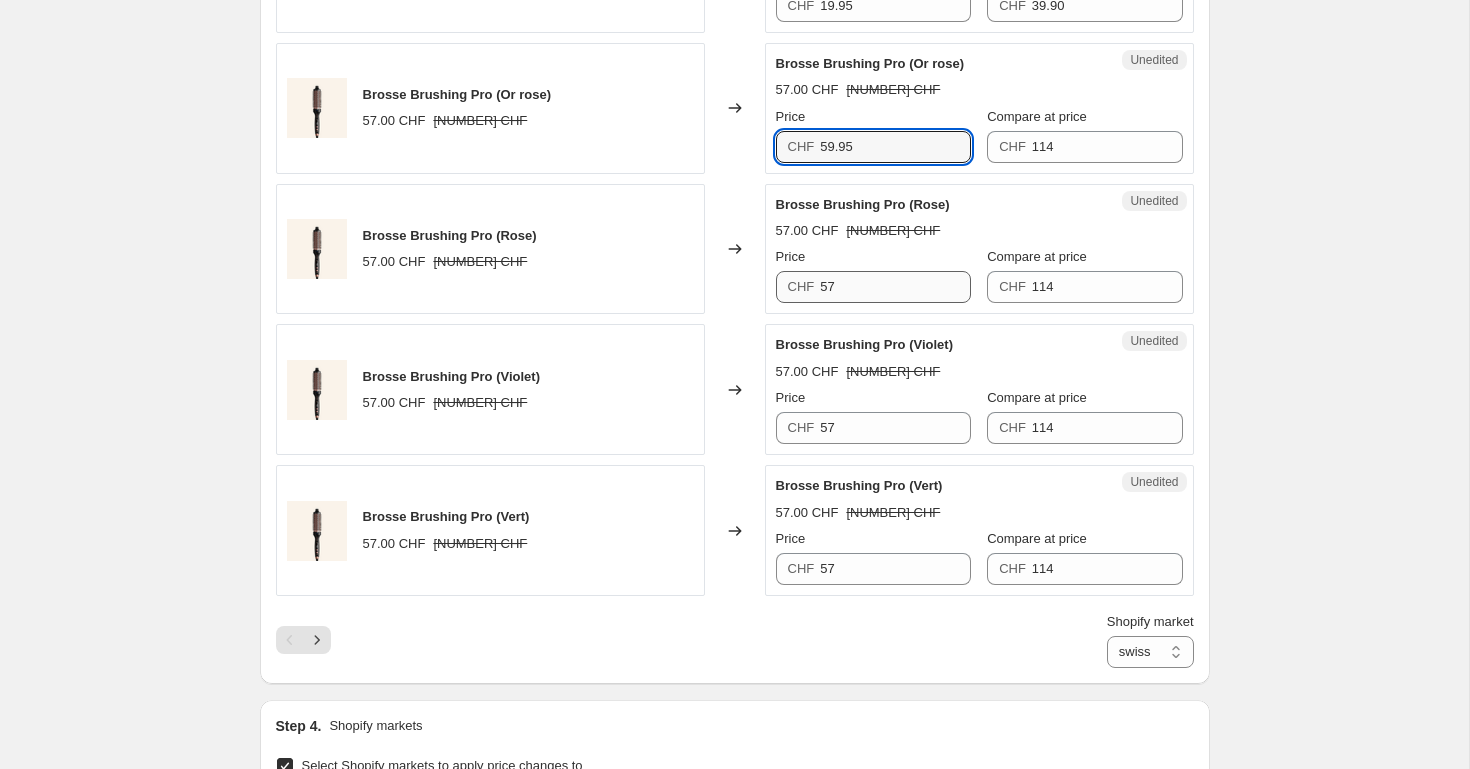 type on "59.95" 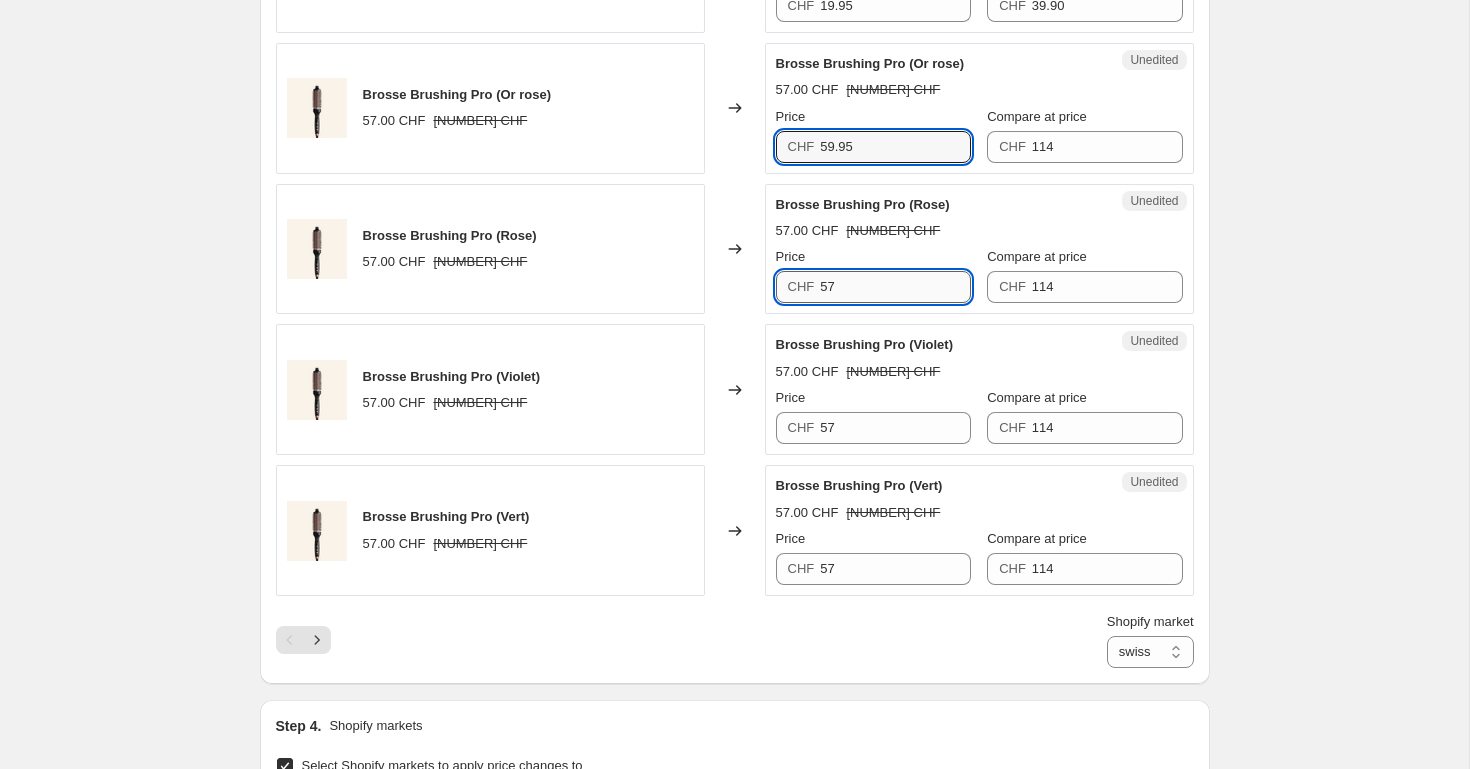 click on "57" at bounding box center [895, 287] 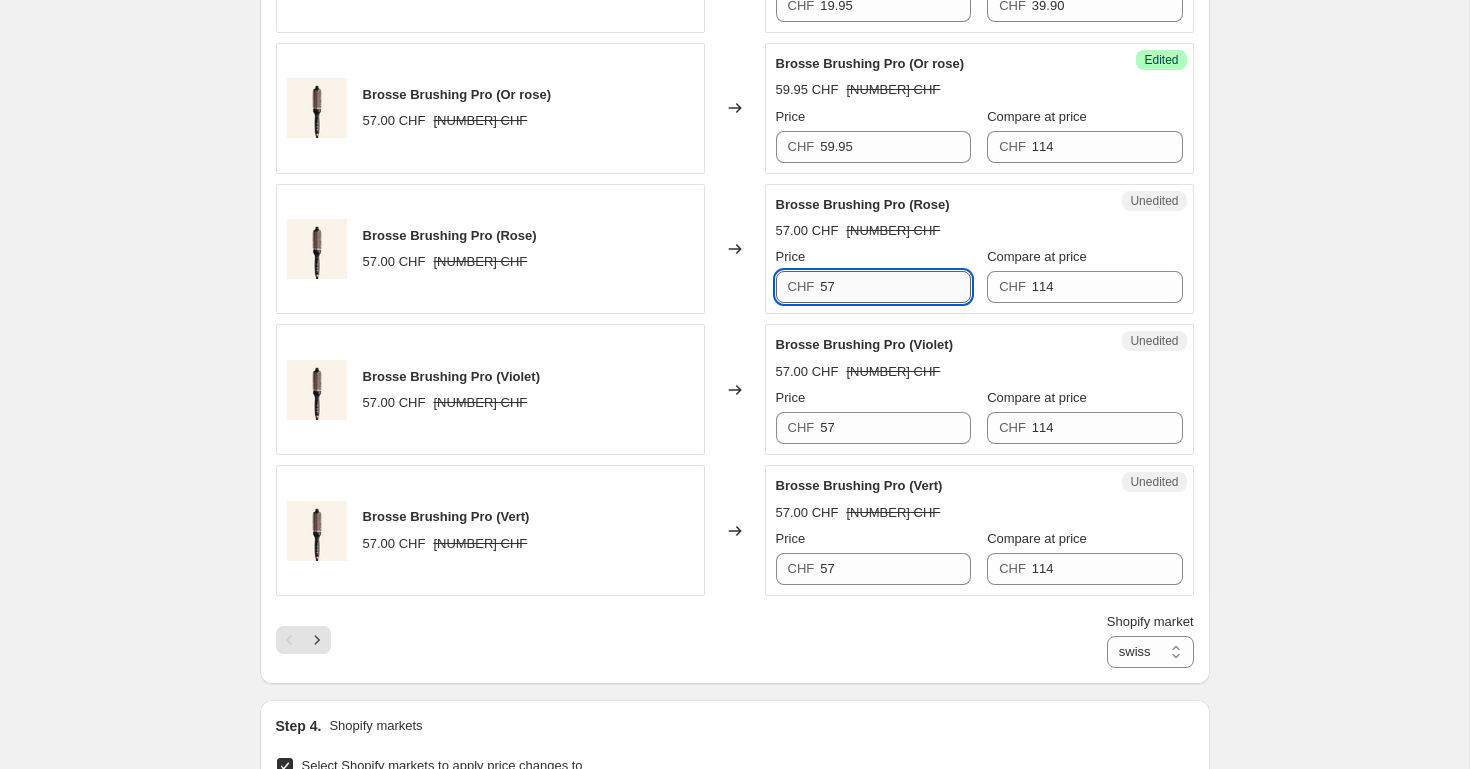 click on "57" at bounding box center (895, 287) 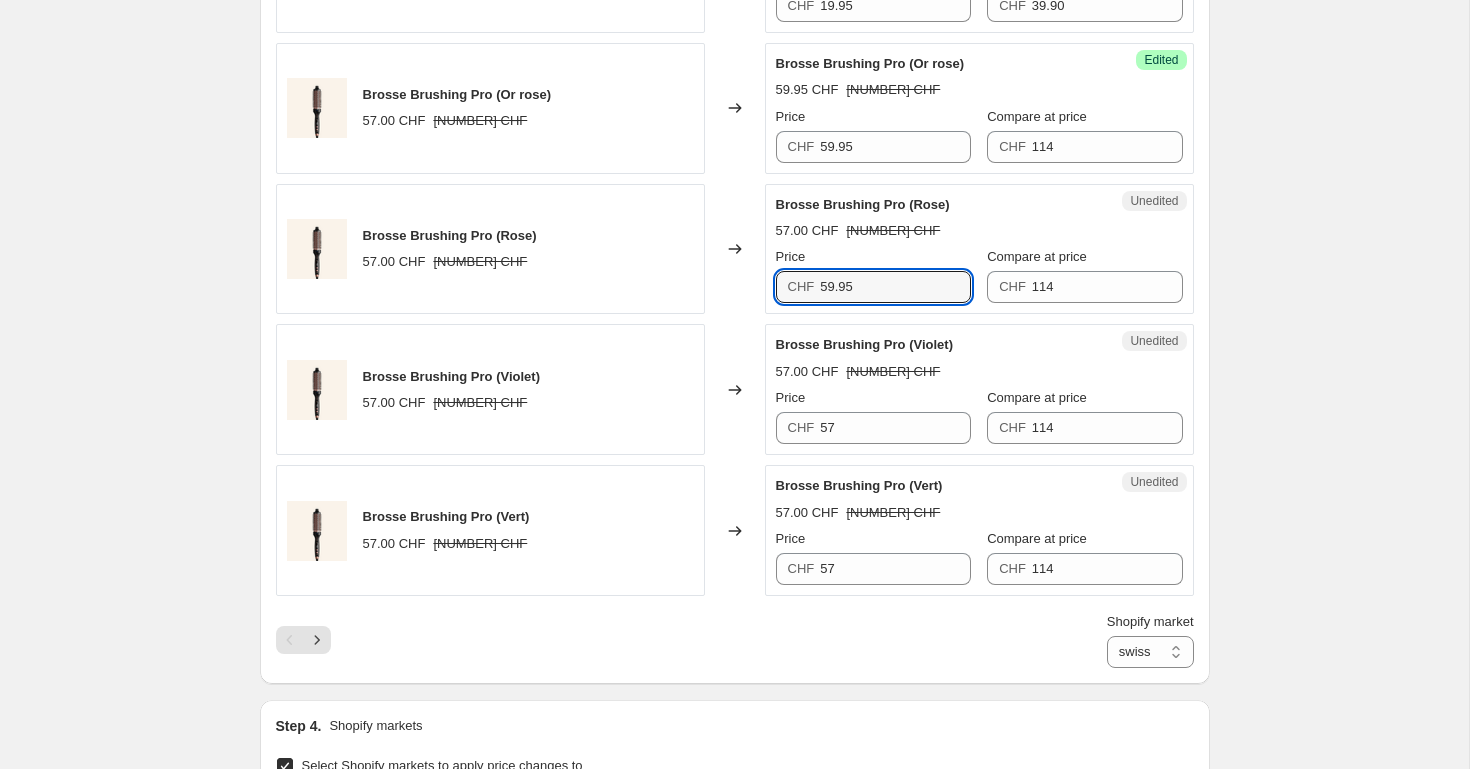 type on "59.95" 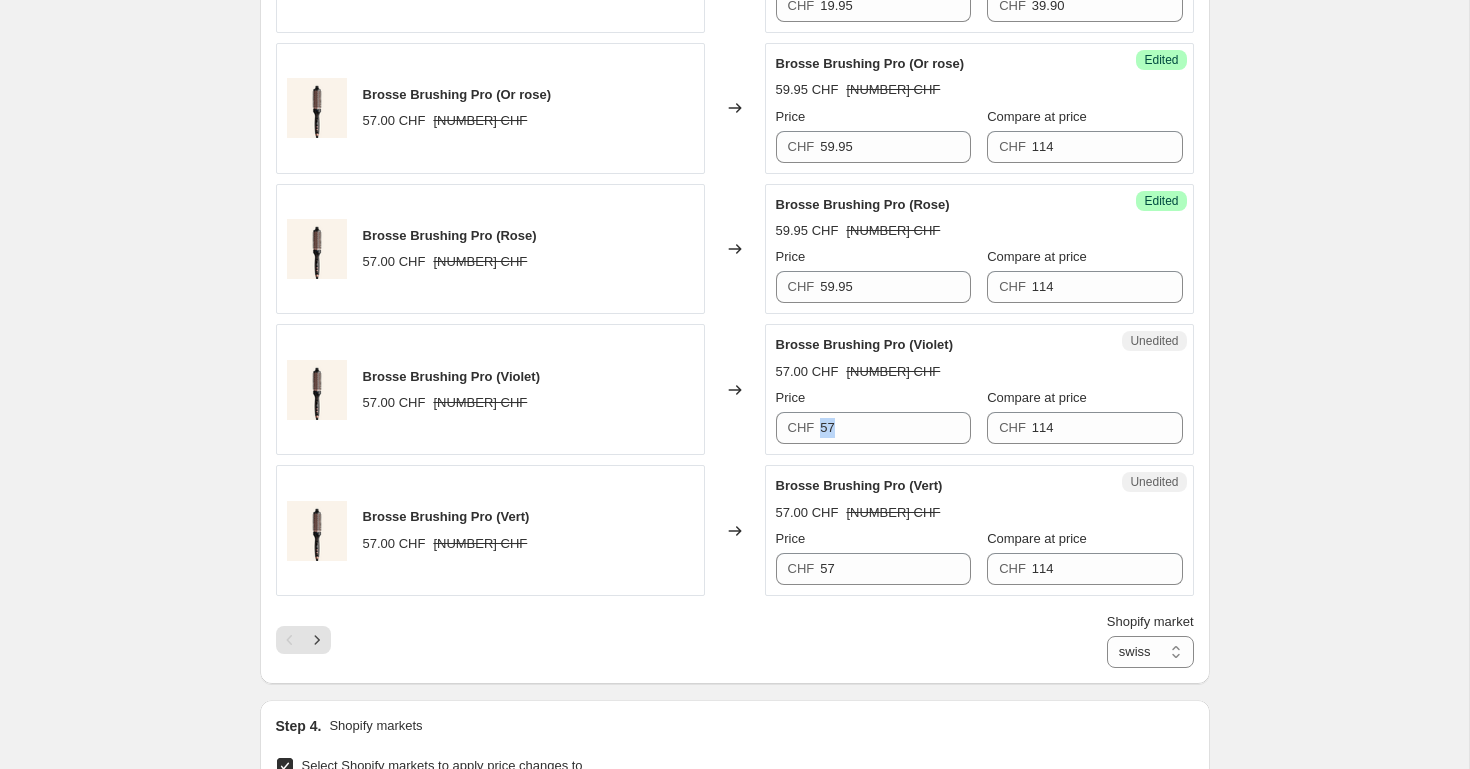 click on "Unedited Brosse Brushing Pro (Violet) 57.00 CHF 114.00 CHF Price CHF 57 Compare at price CHF 114" at bounding box center (979, 389) 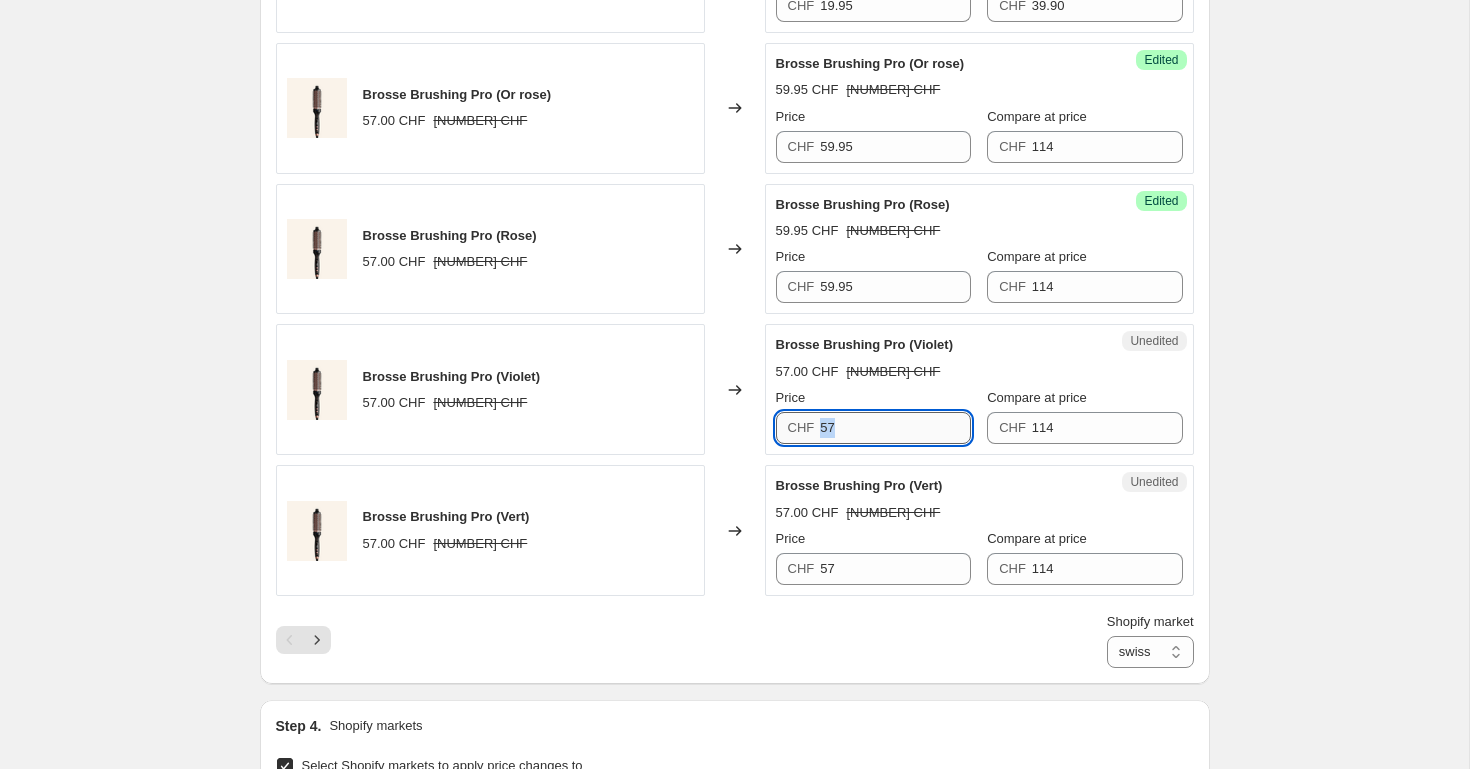 click on "57" at bounding box center (895, 428) 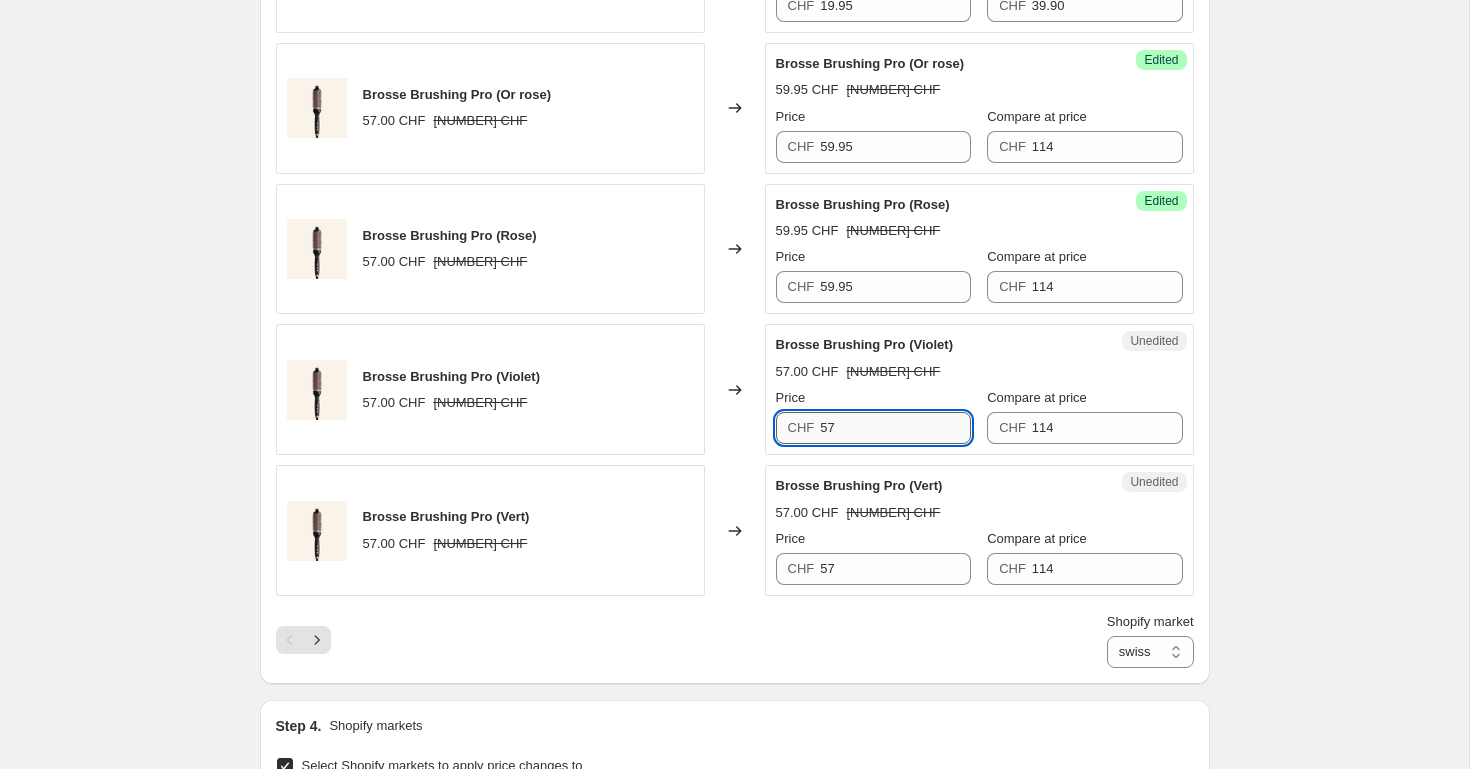 click on "57" at bounding box center [895, 428] 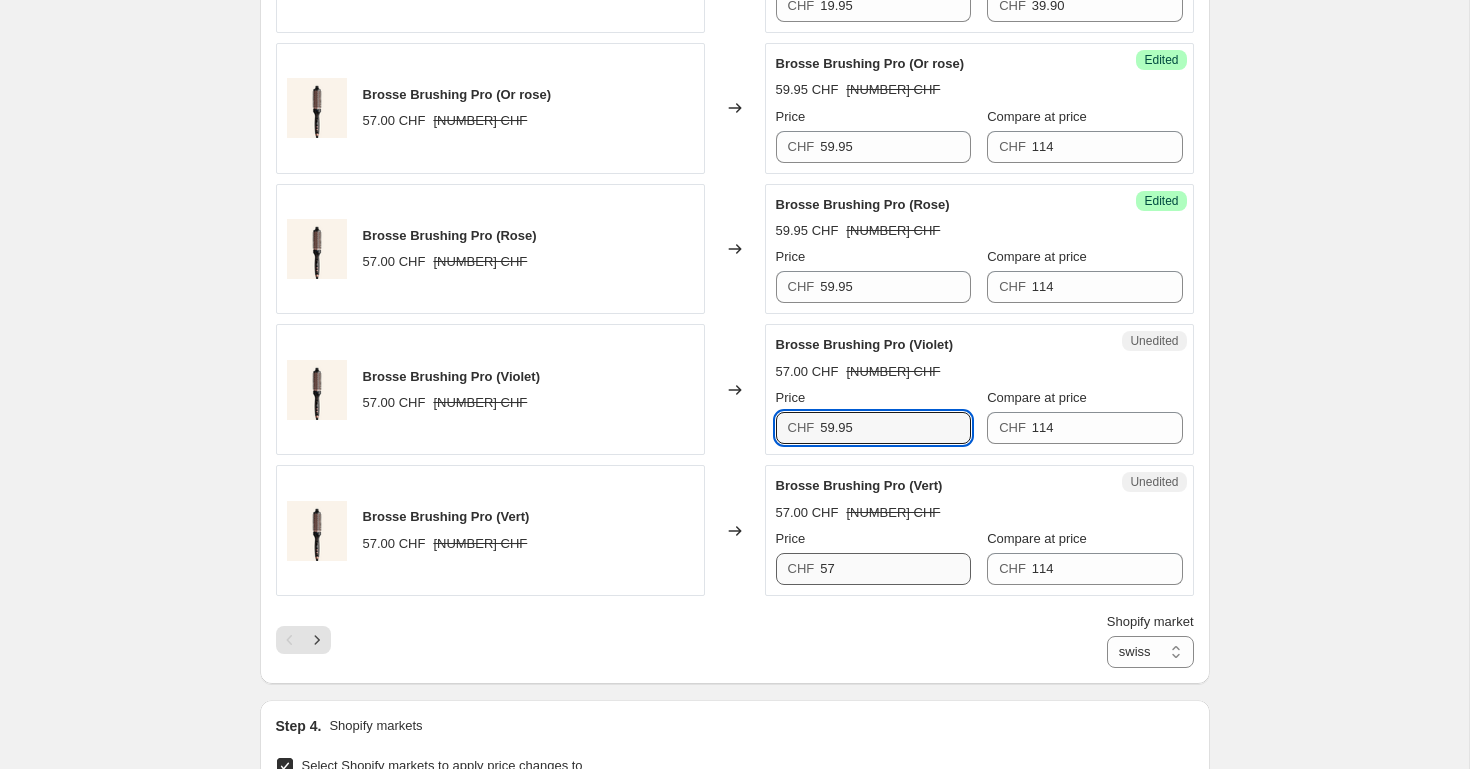 type on "59.95" 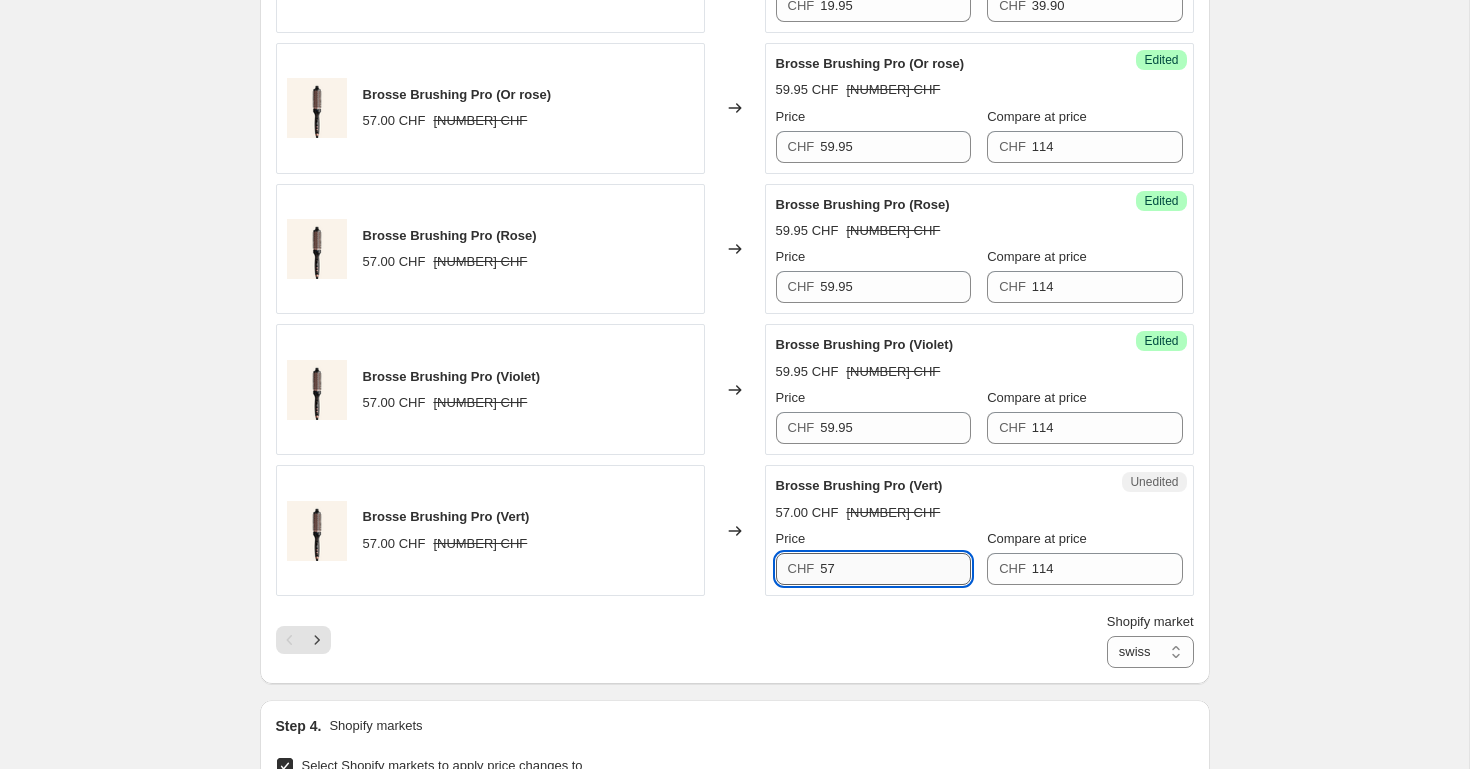 click on "57" at bounding box center (895, 569) 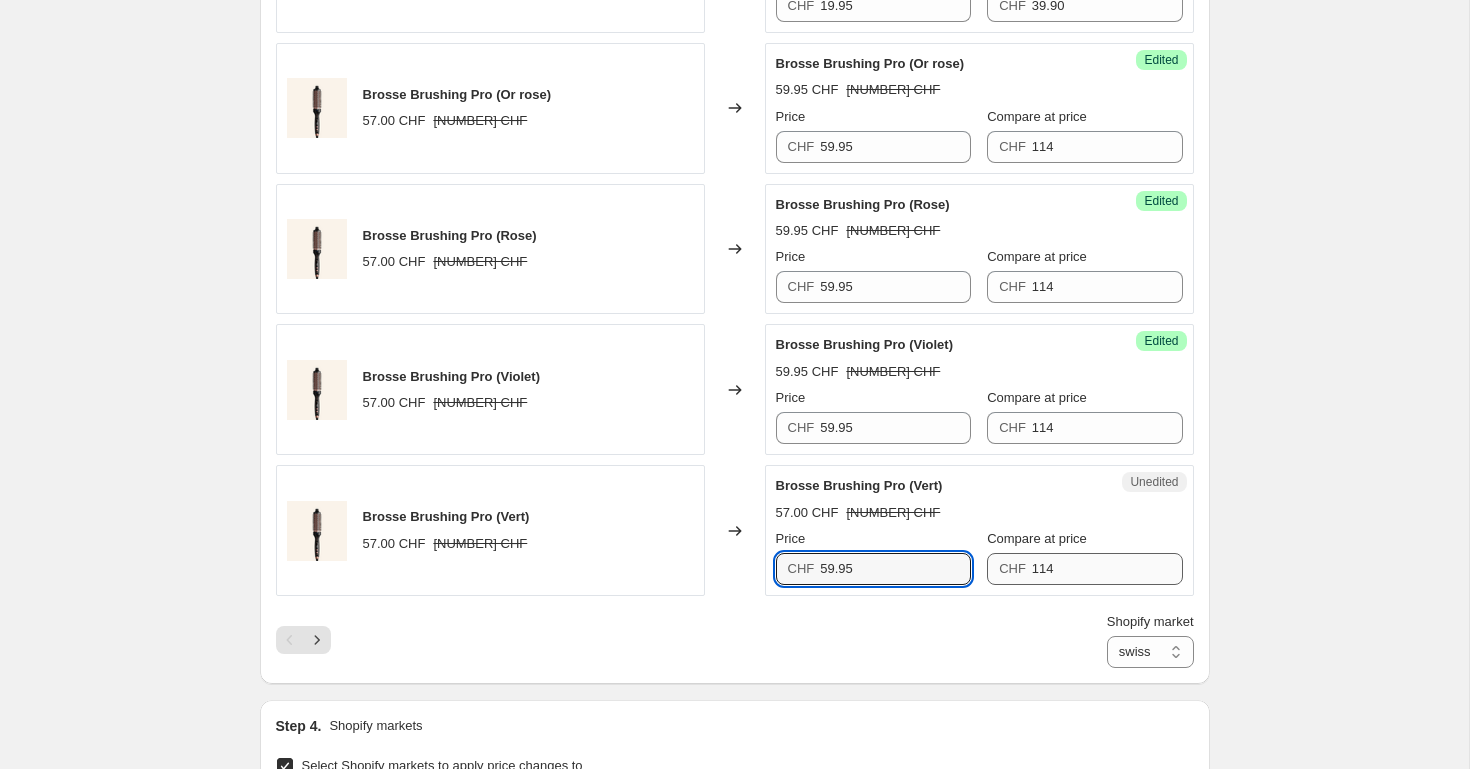 type on "59.95" 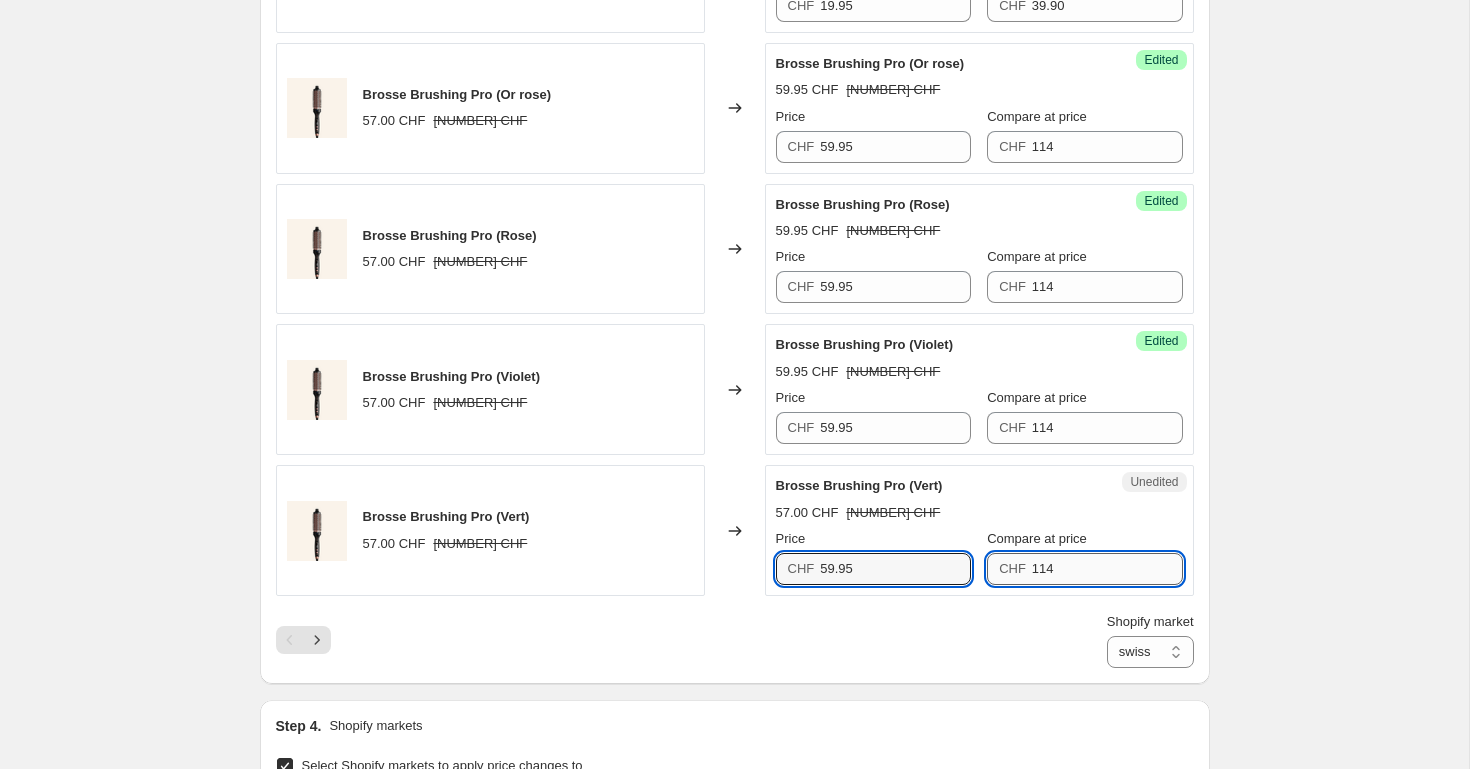 click on "114" at bounding box center [1107, 569] 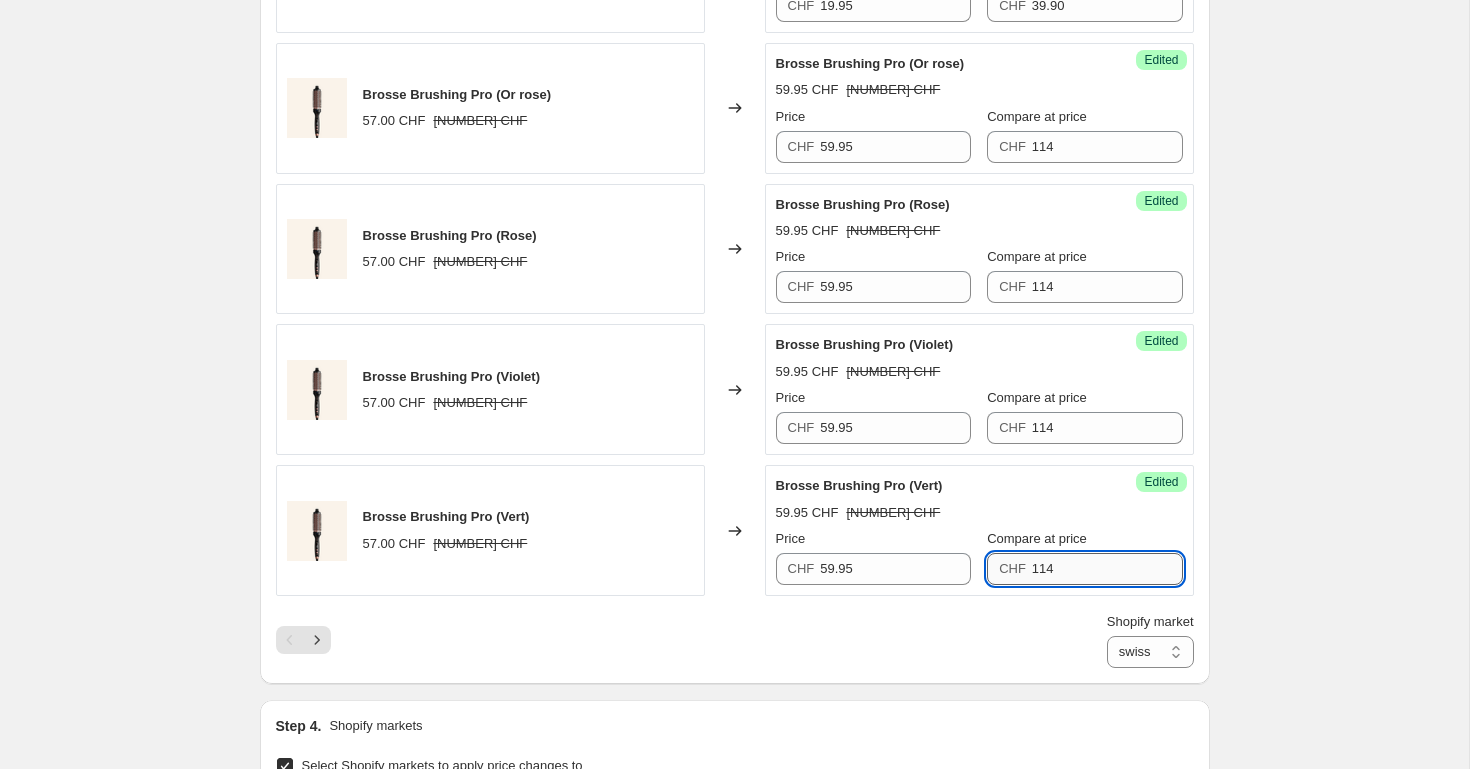click on "114" at bounding box center (1107, 569) 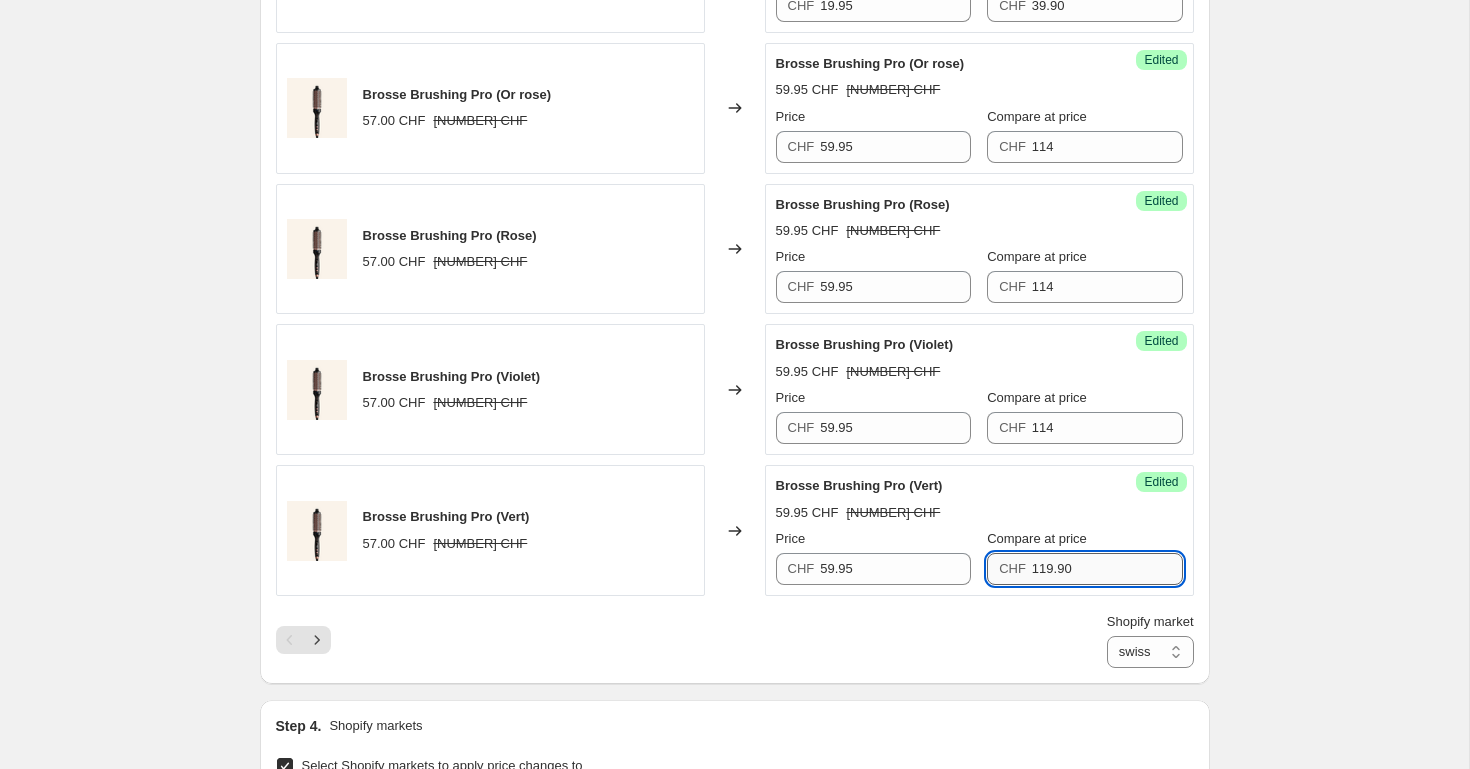 click on "119.90" at bounding box center (1107, 569) 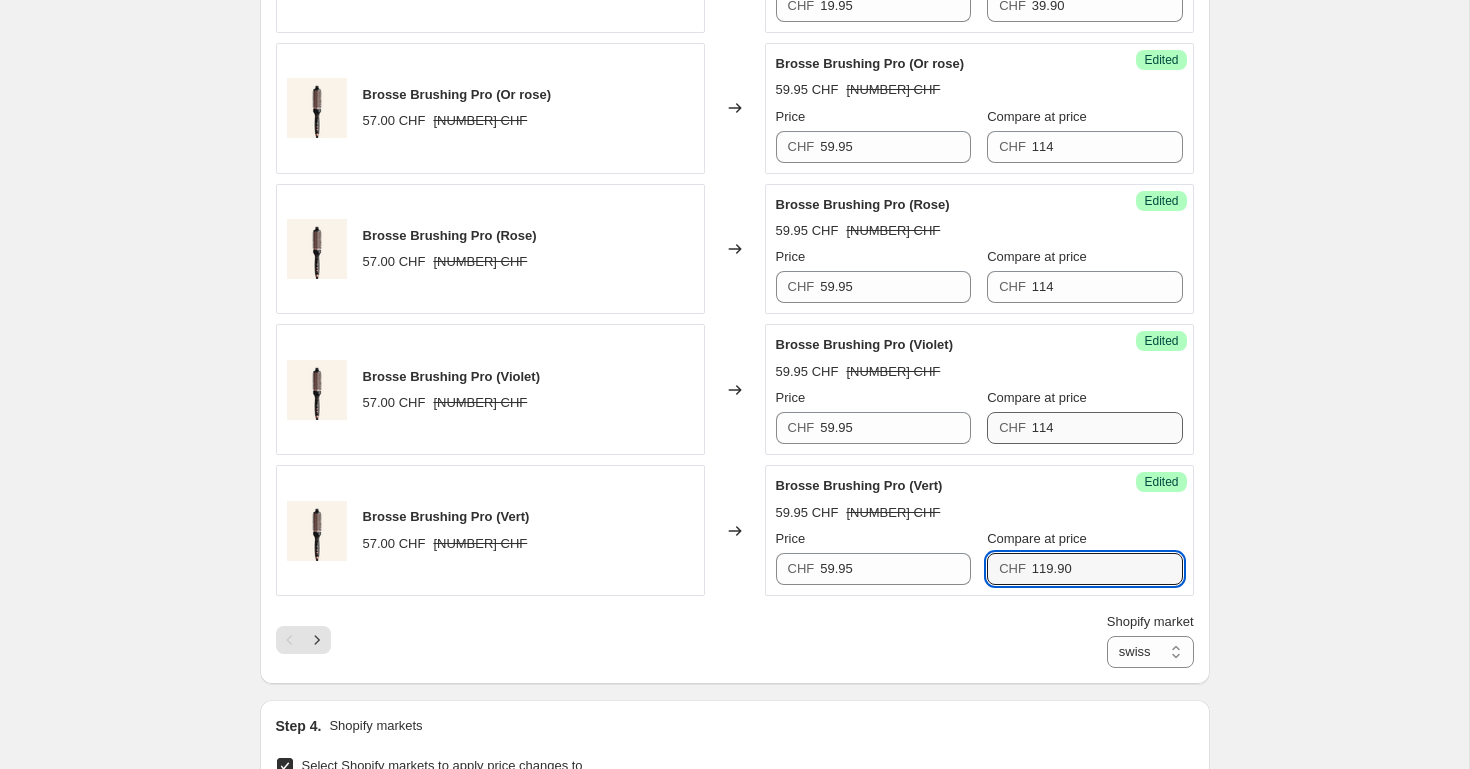 type on "119.90" 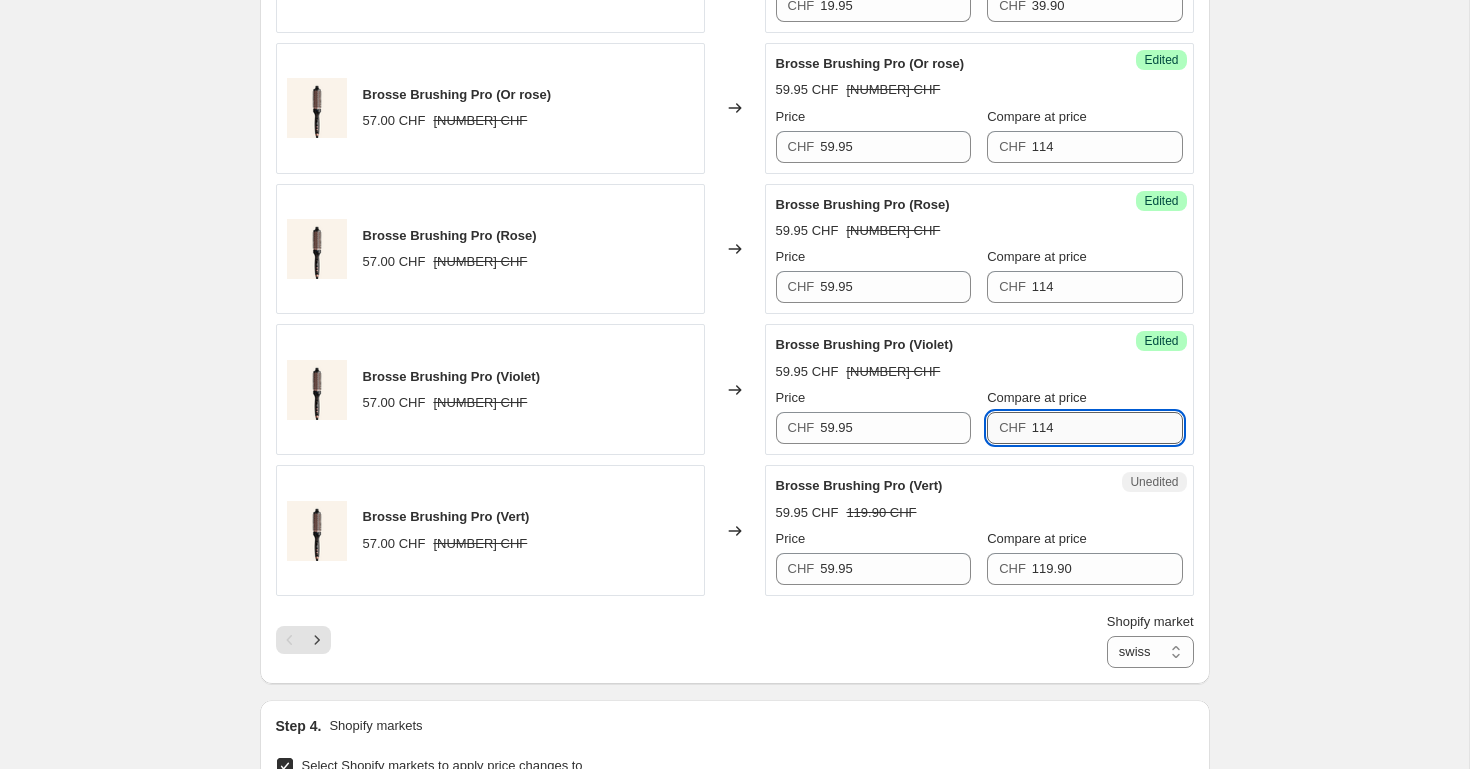 click on "114" at bounding box center [1107, 428] 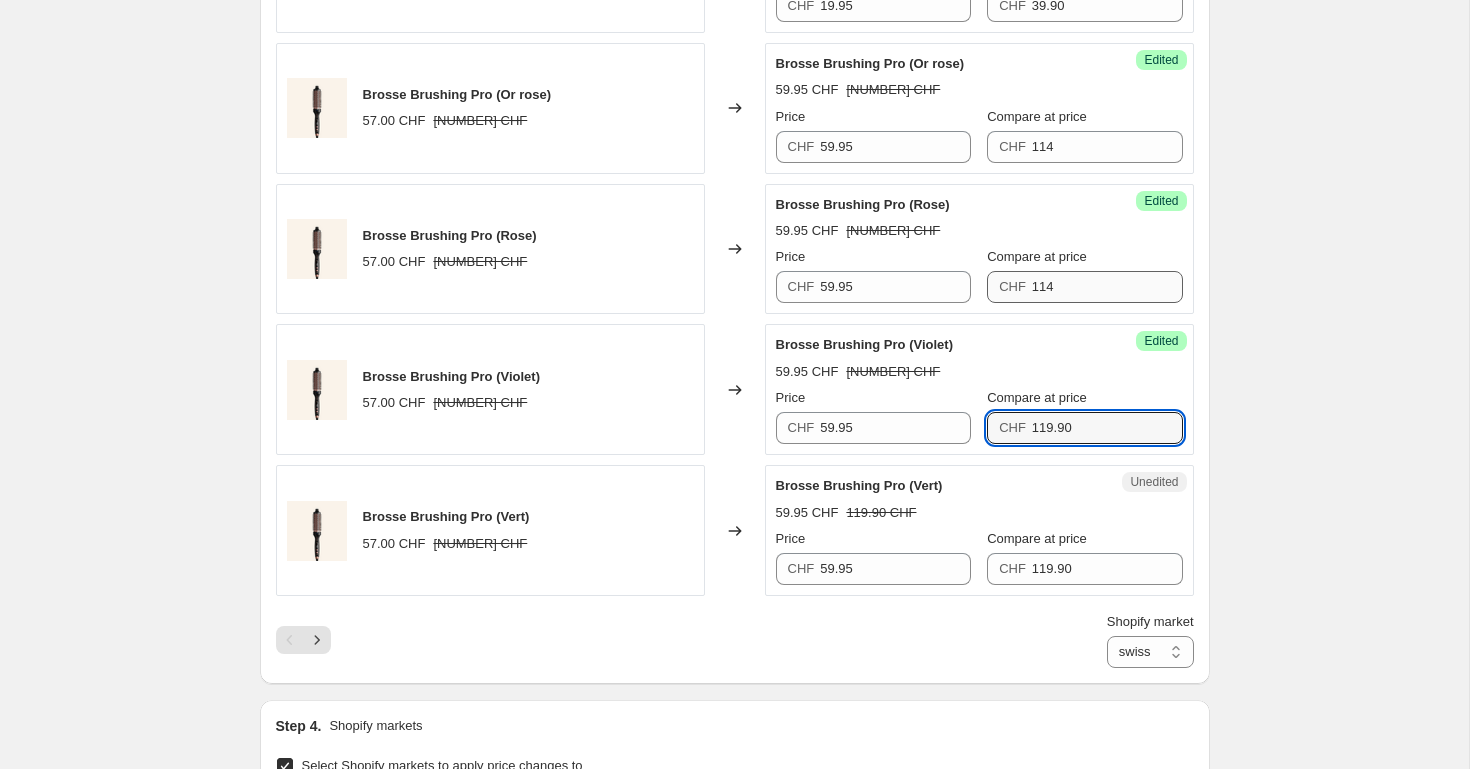 type on "119.90" 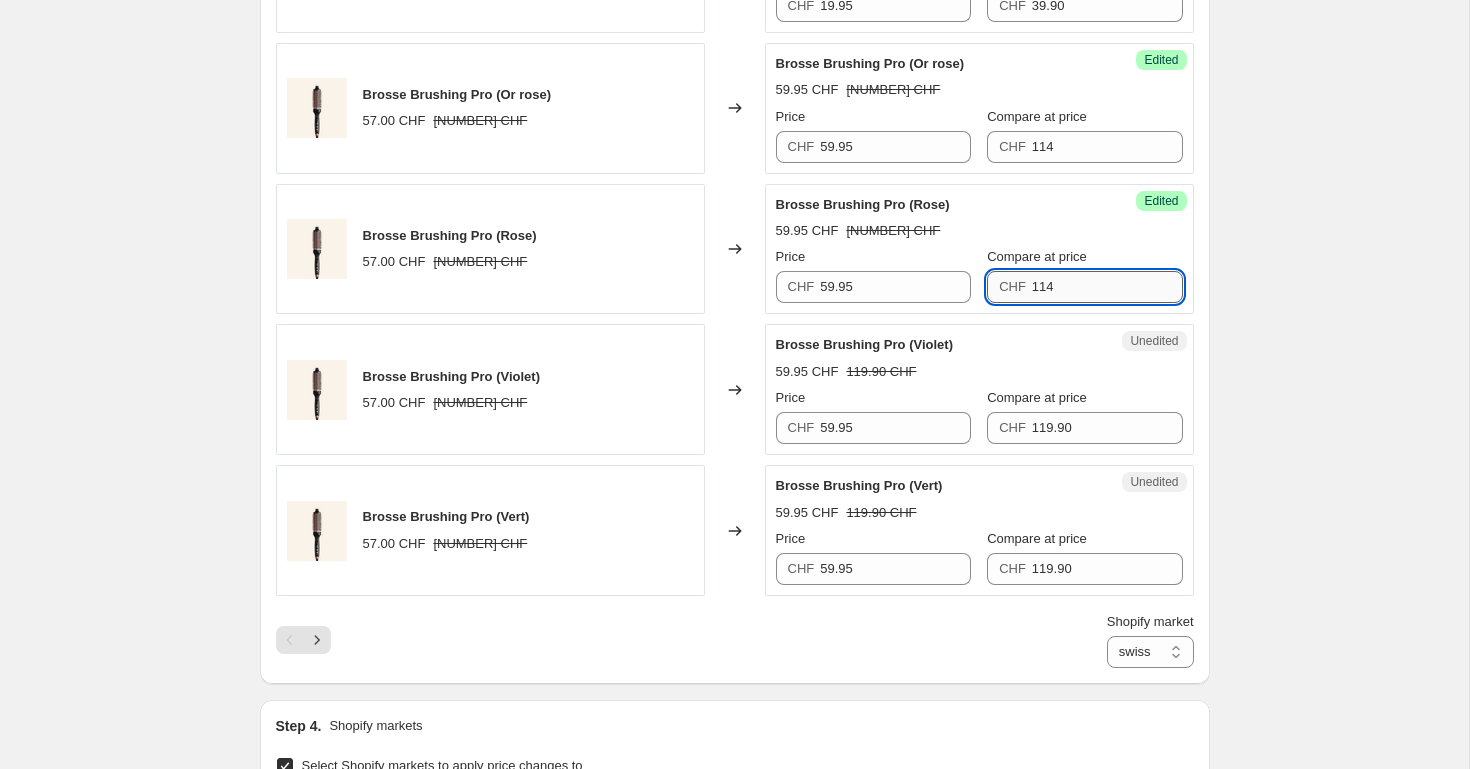 click on "114" at bounding box center (1107, 287) 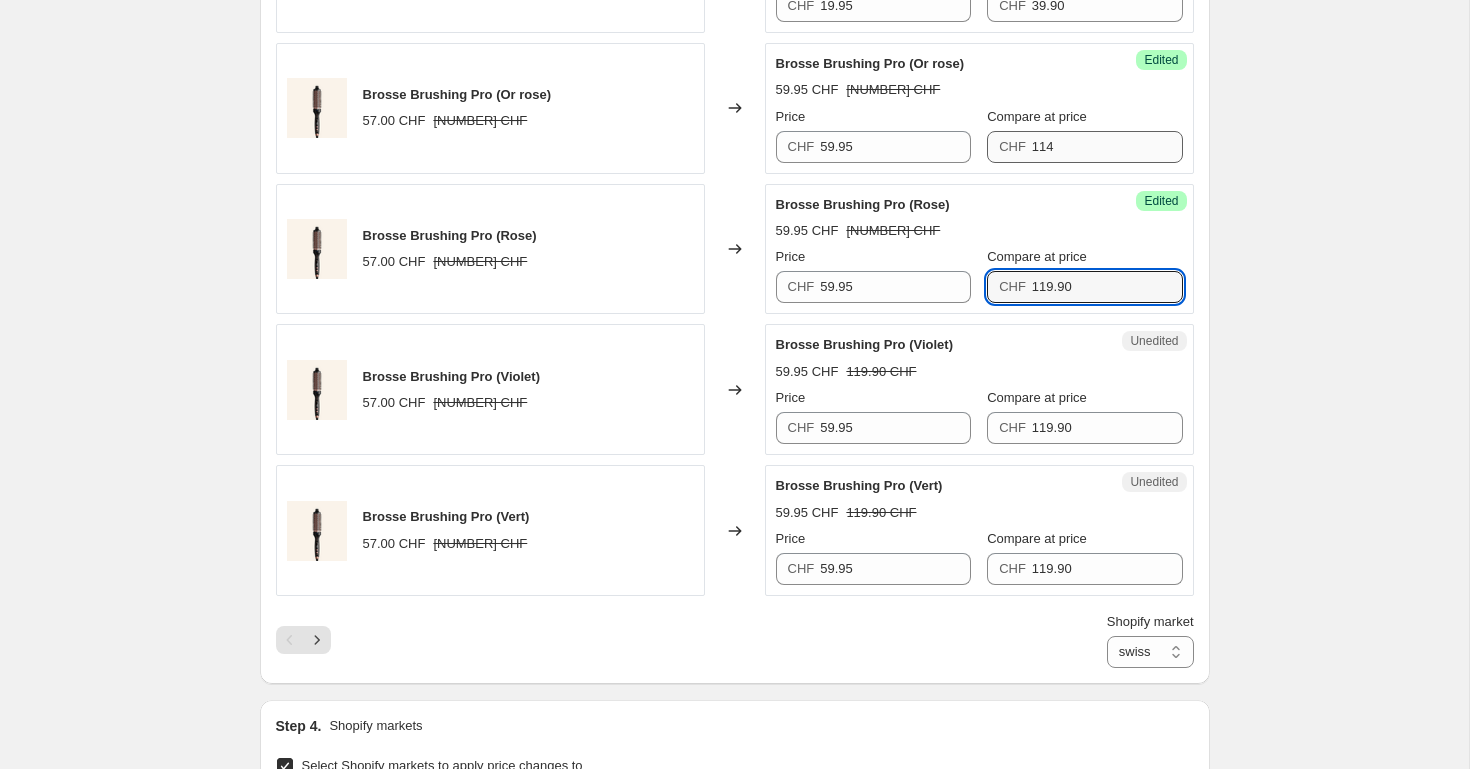 type on "119.90" 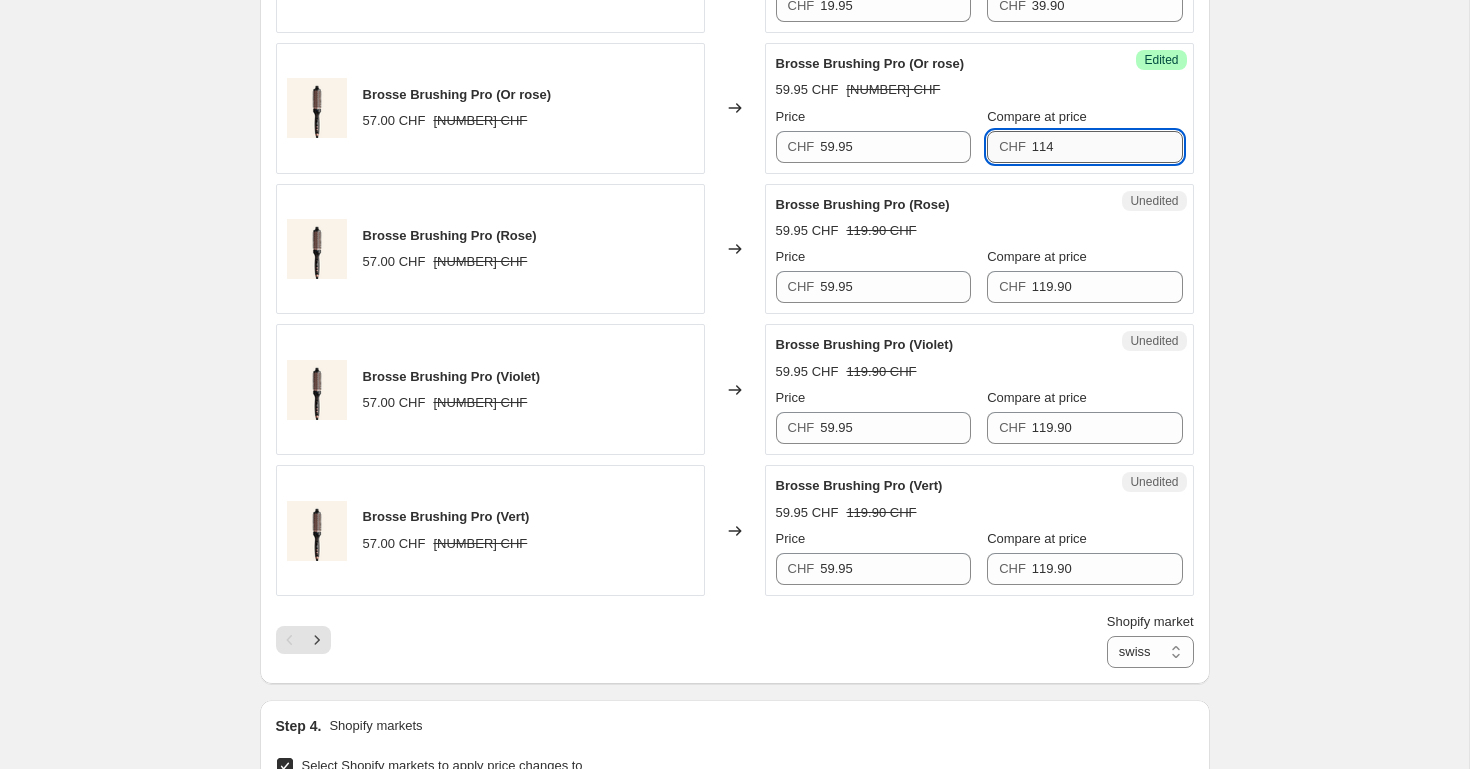 click on "114" at bounding box center [1107, 147] 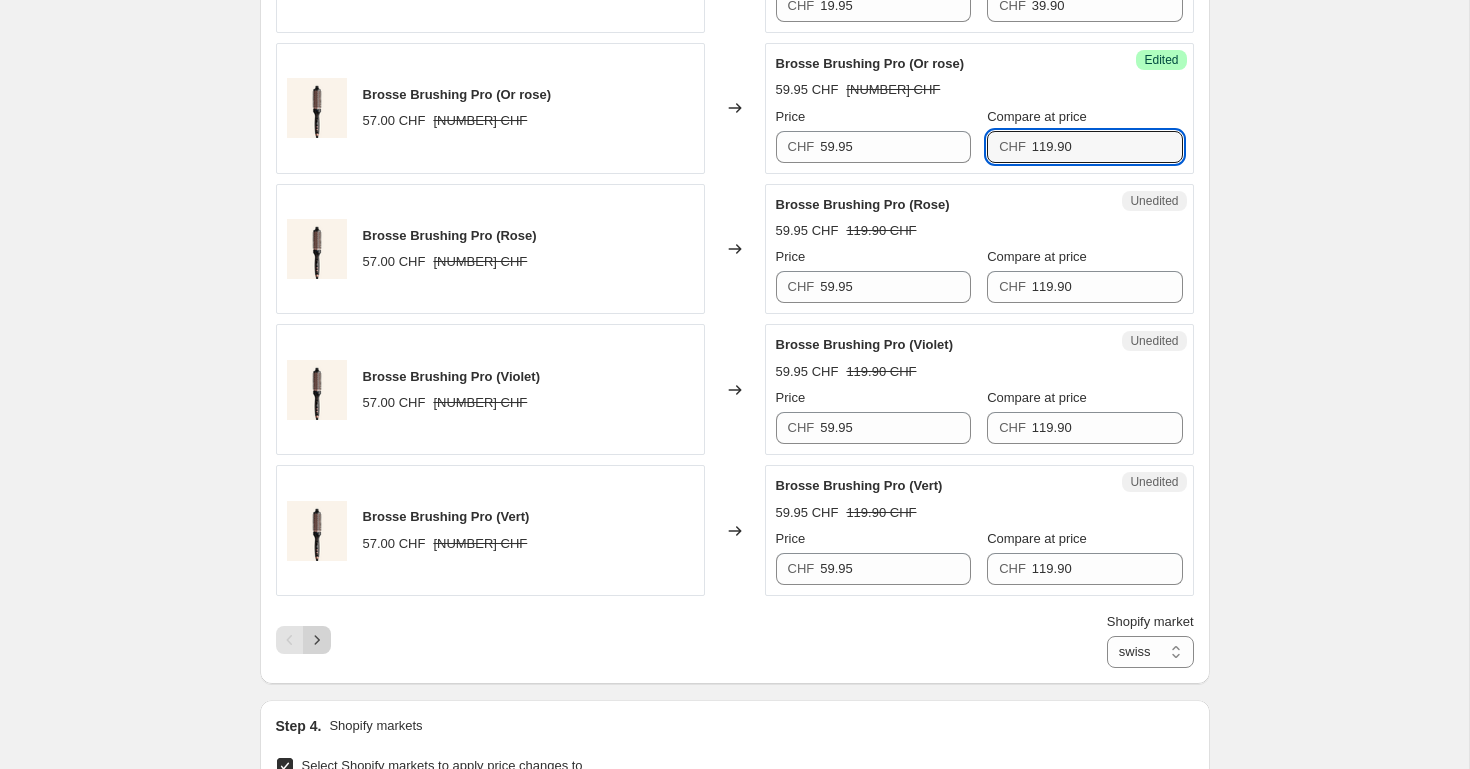 type on "119.90" 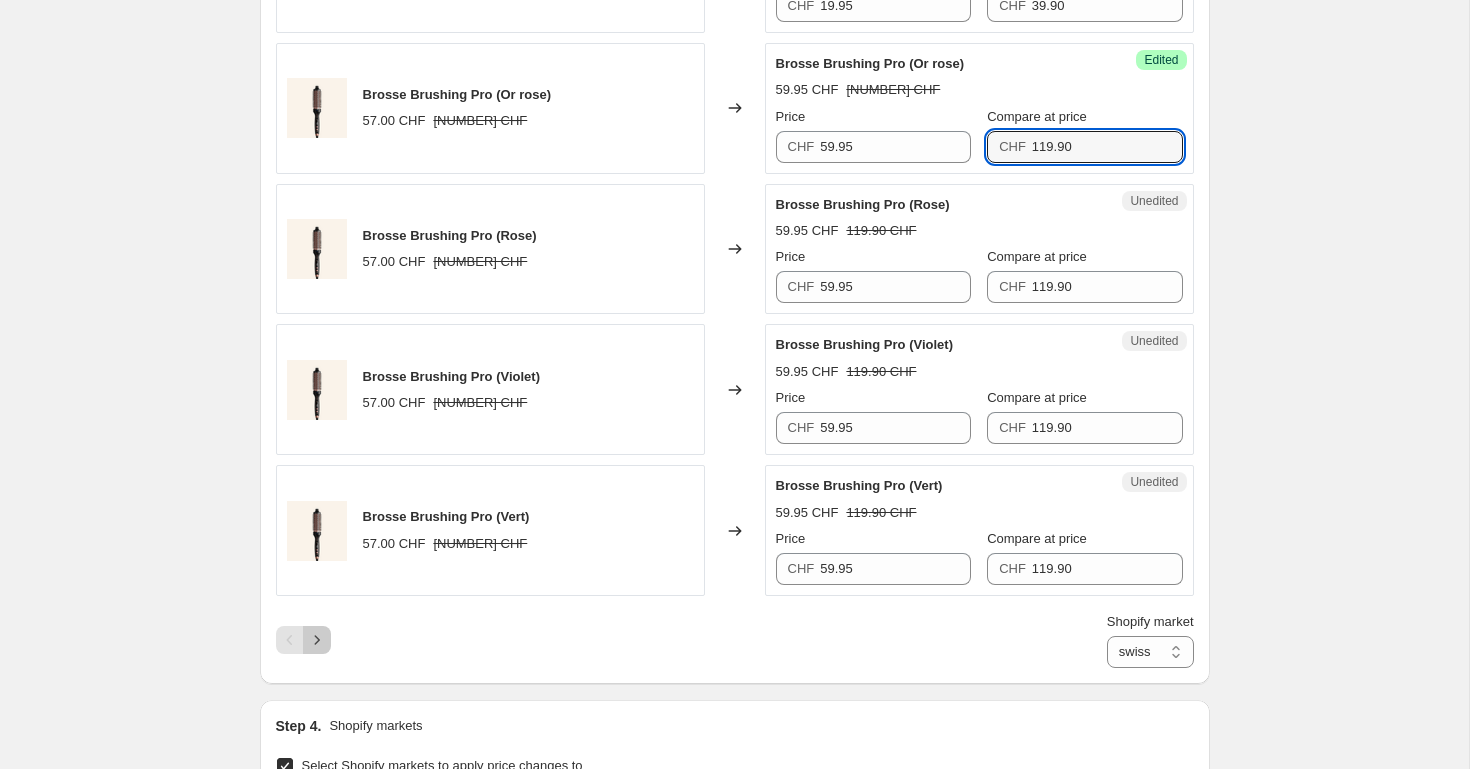 click 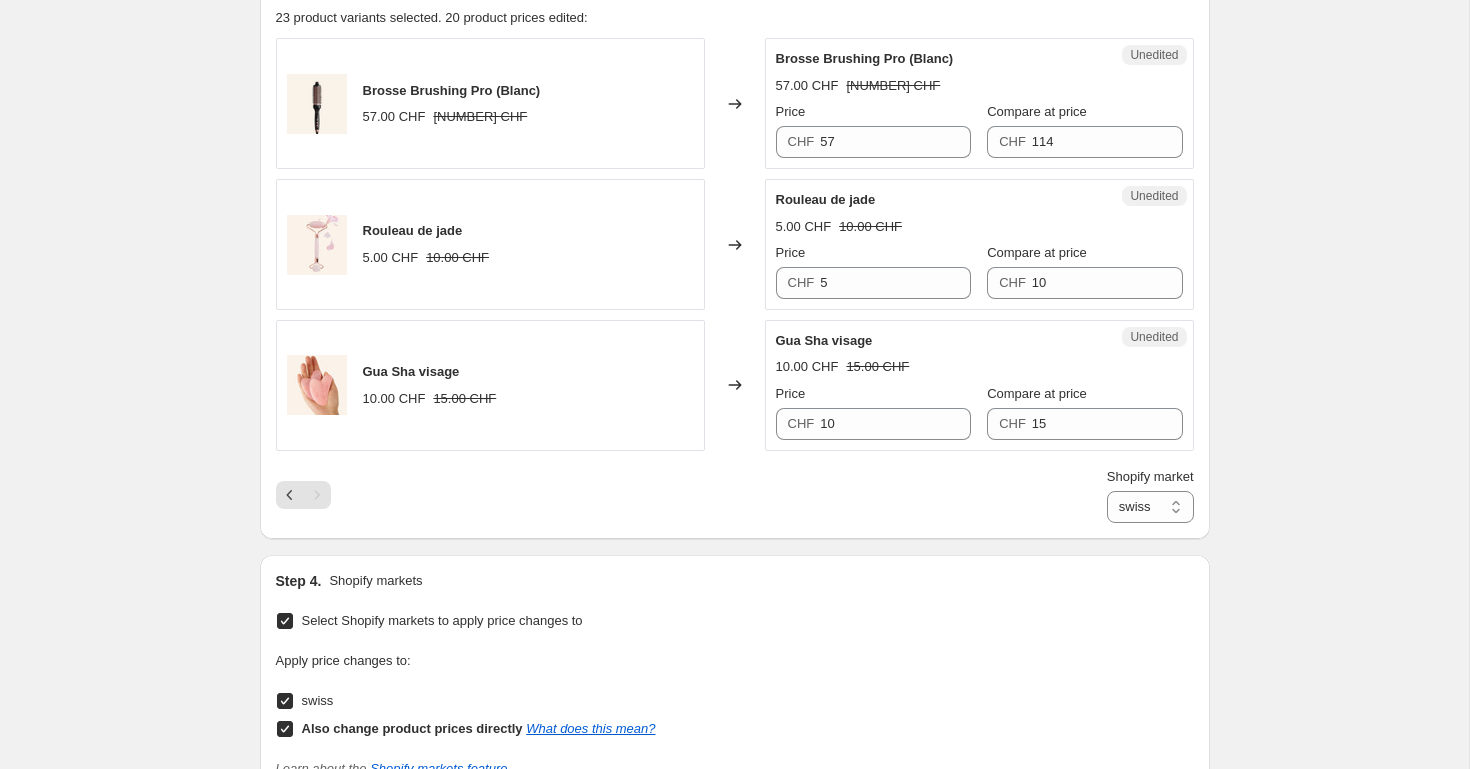 scroll, scrollTop: 637, scrollLeft: 0, axis: vertical 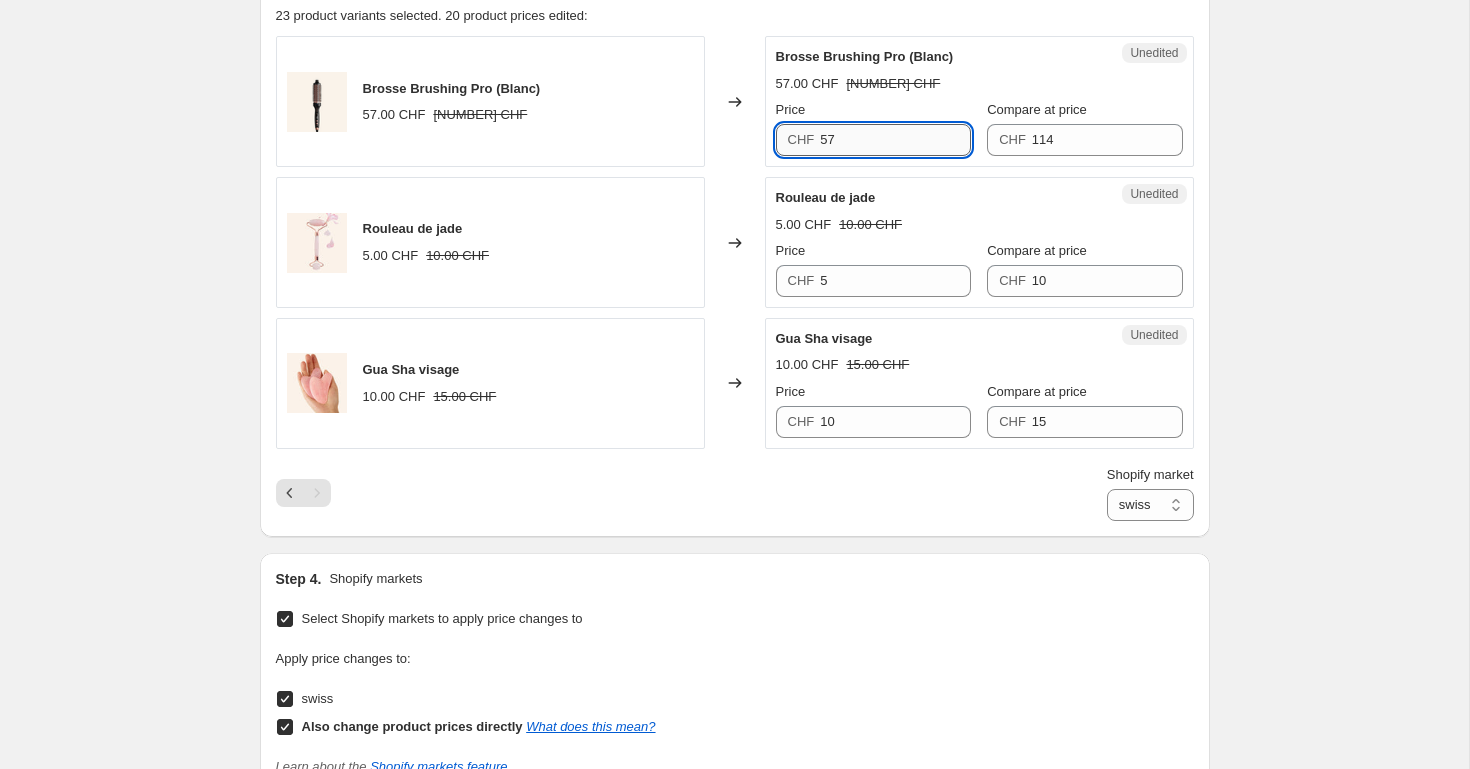 click on "57" at bounding box center (895, 140) 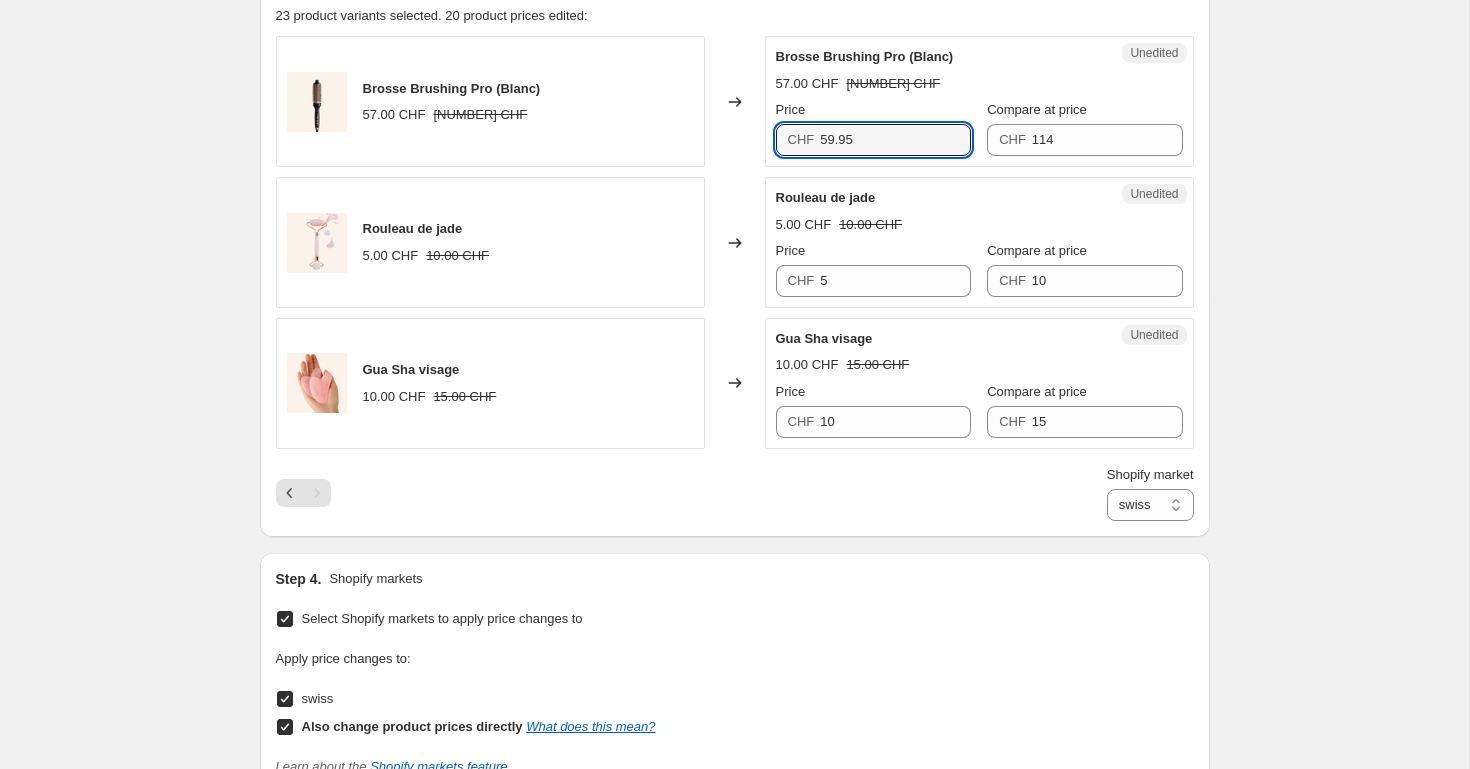 type on "59.95" 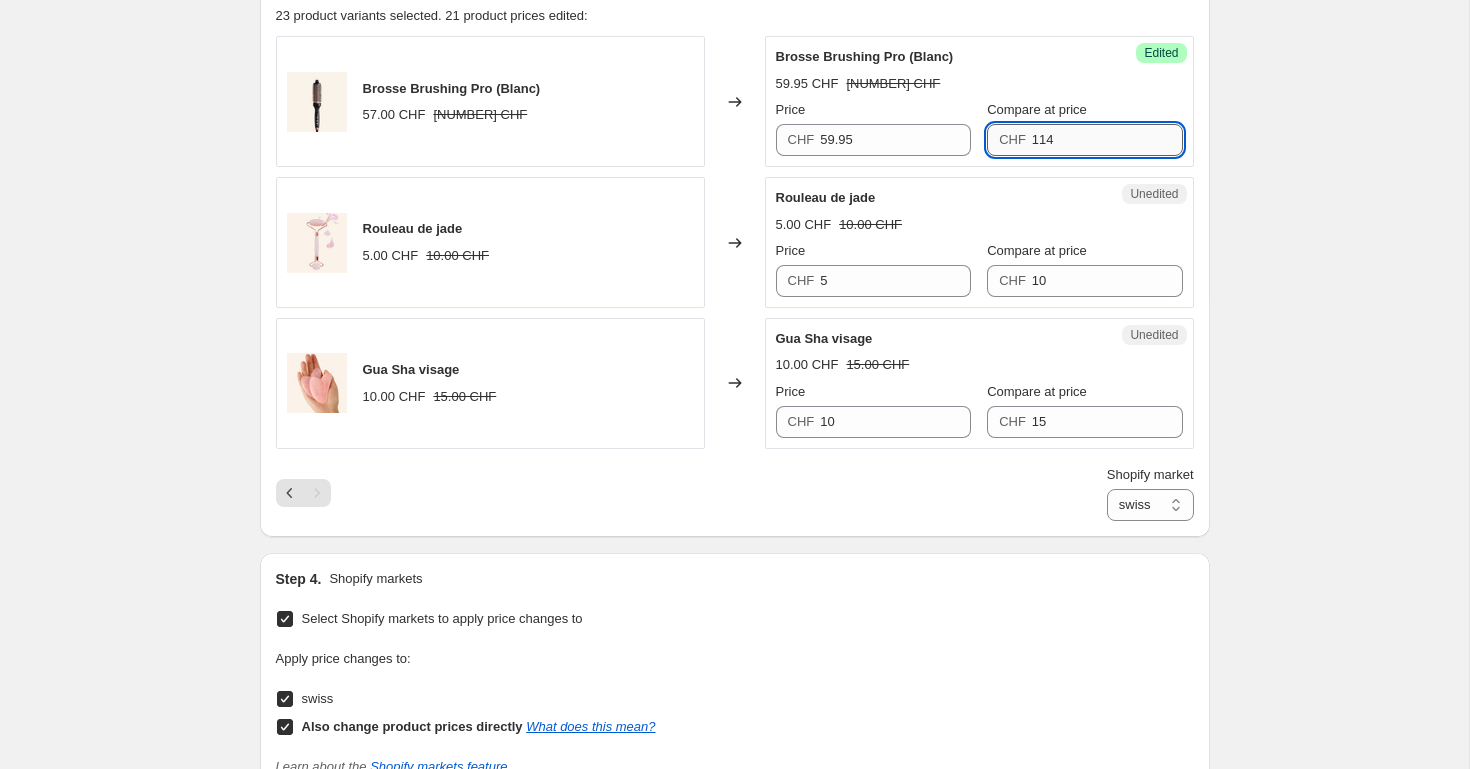 click on "114" at bounding box center [1107, 140] 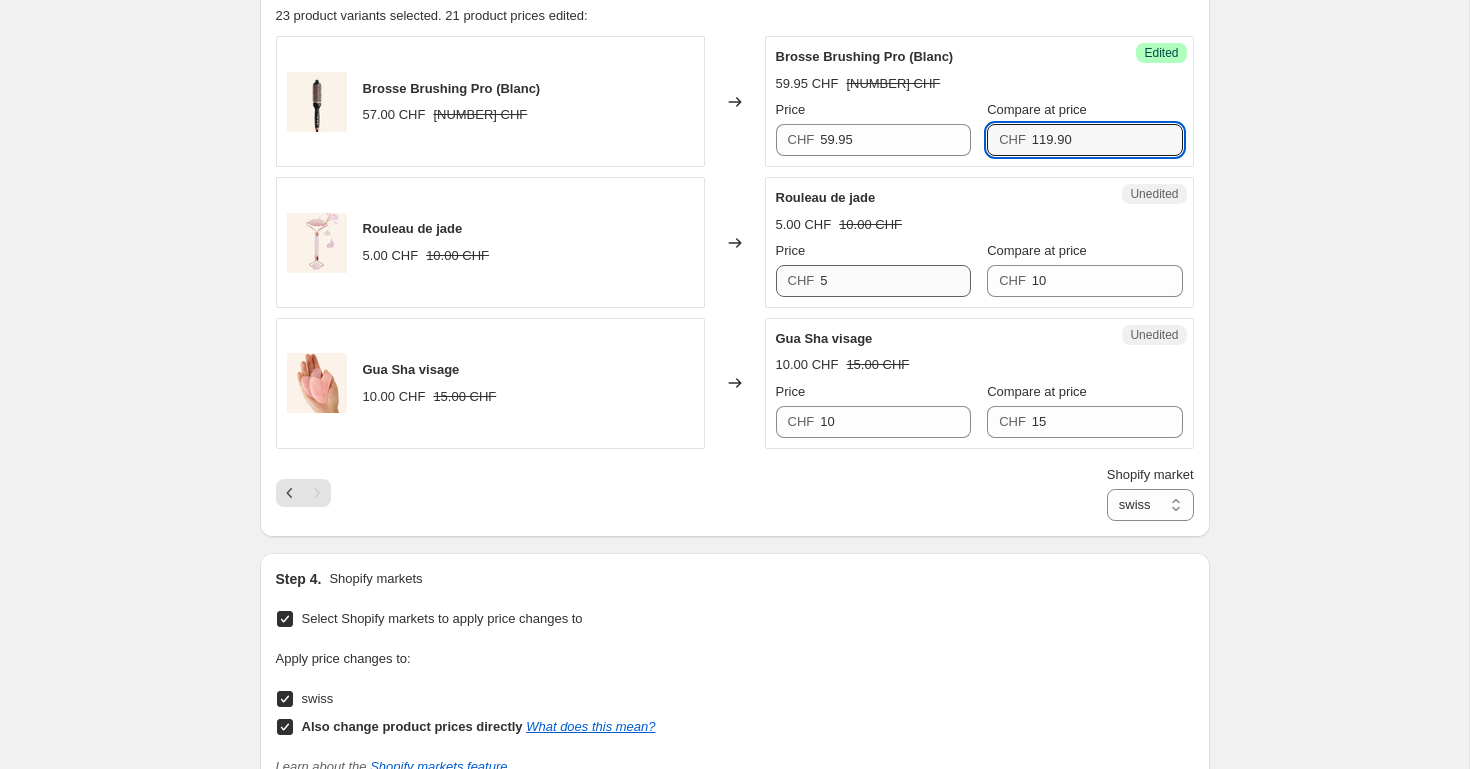 type on "119.90" 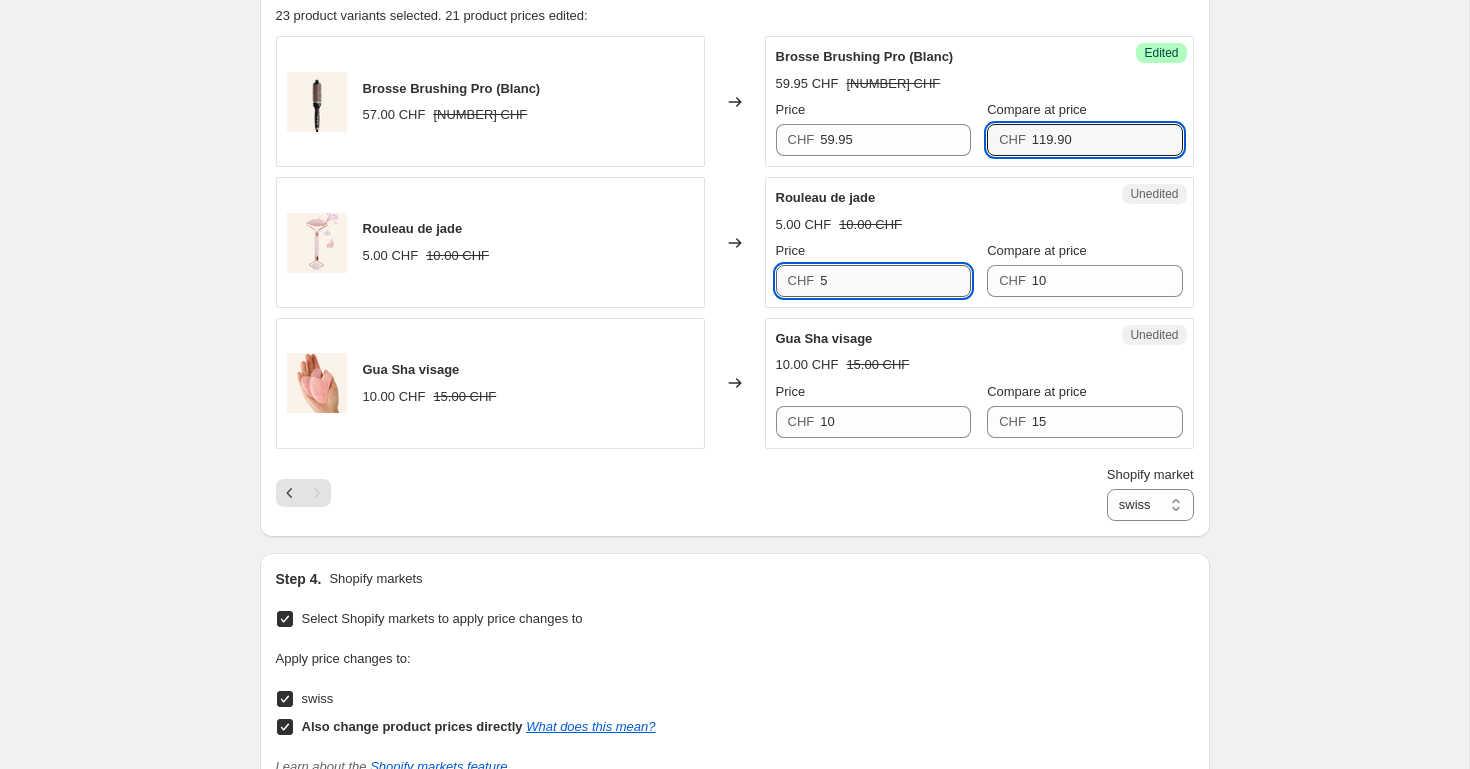 click on "5" at bounding box center (895, 281) 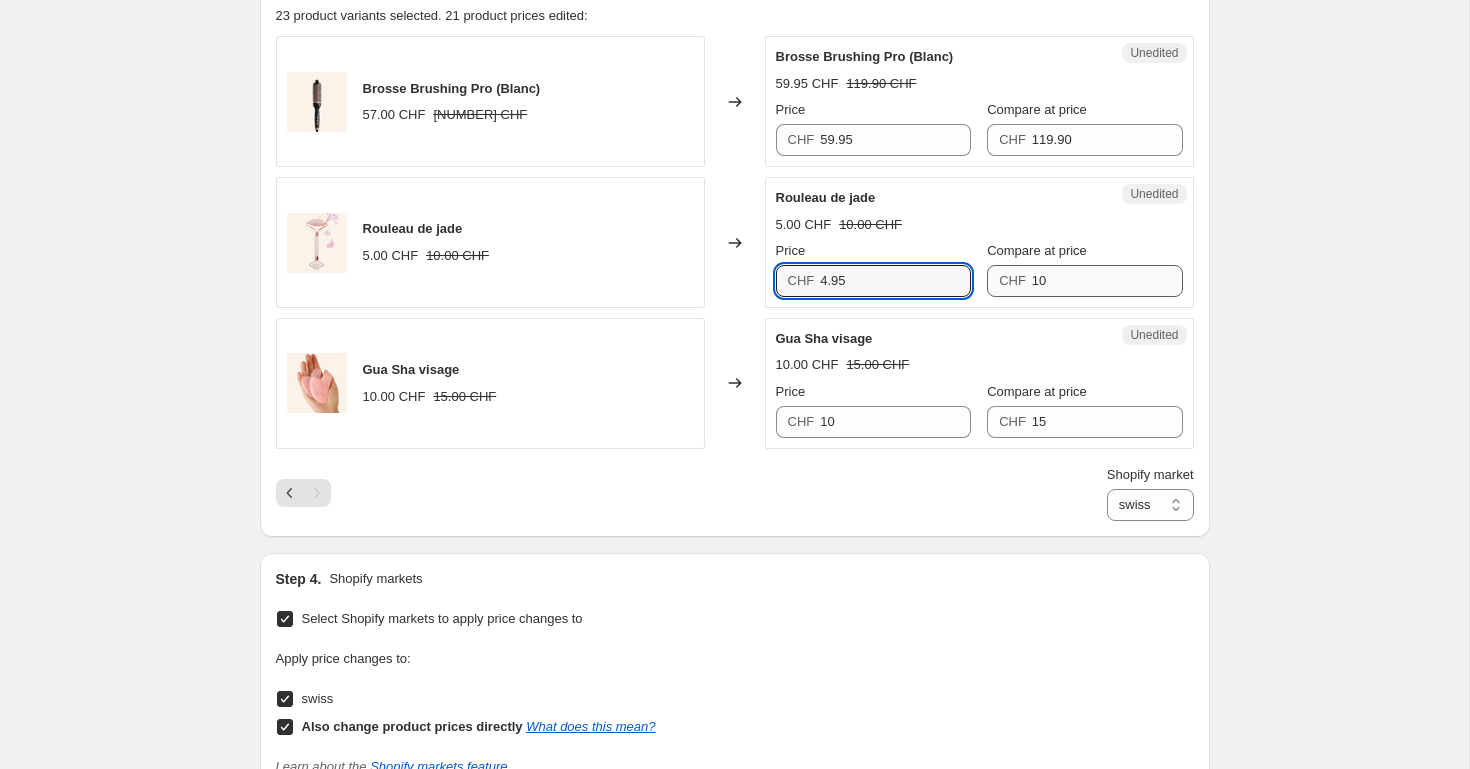 type on "4.95" 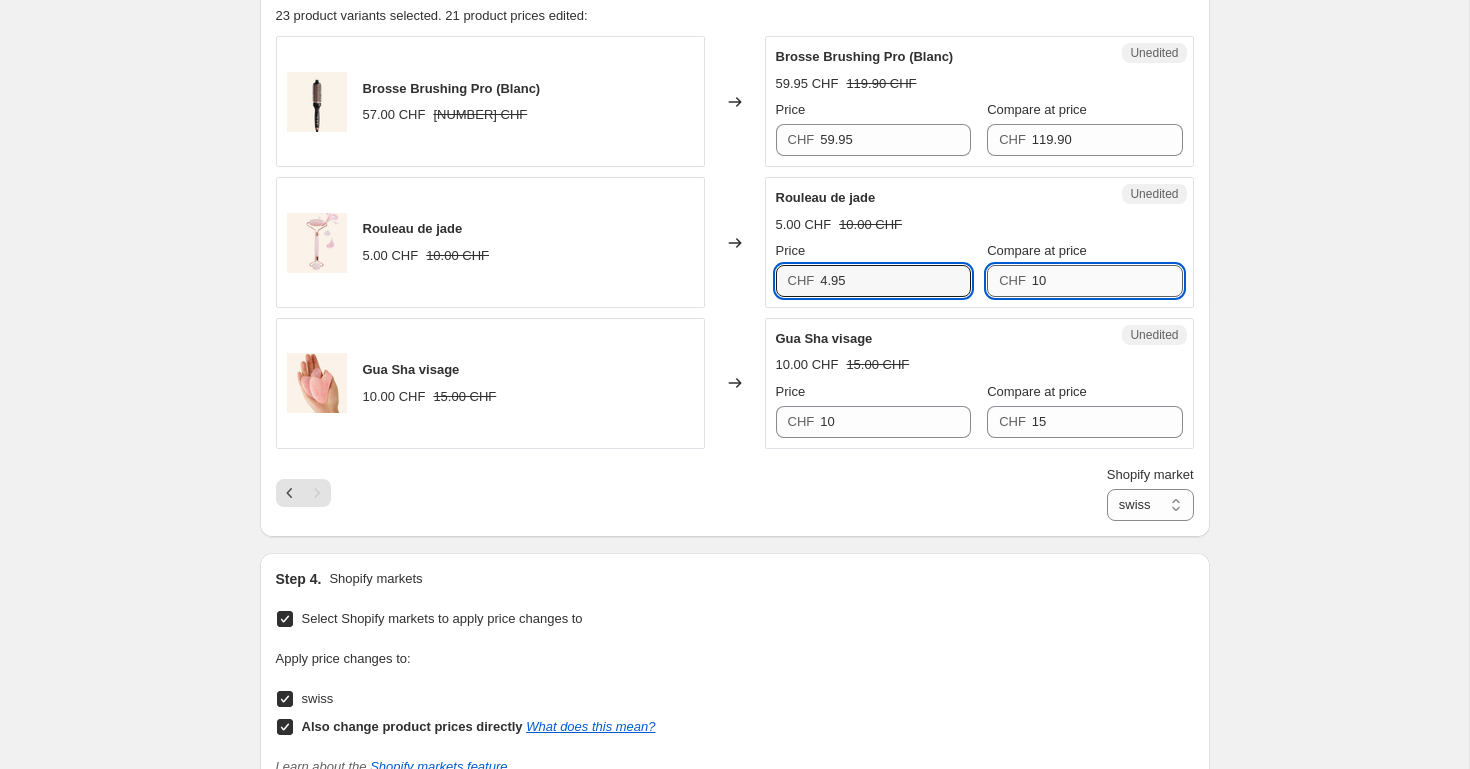 click on "10" at bounding box center [1107, 281] 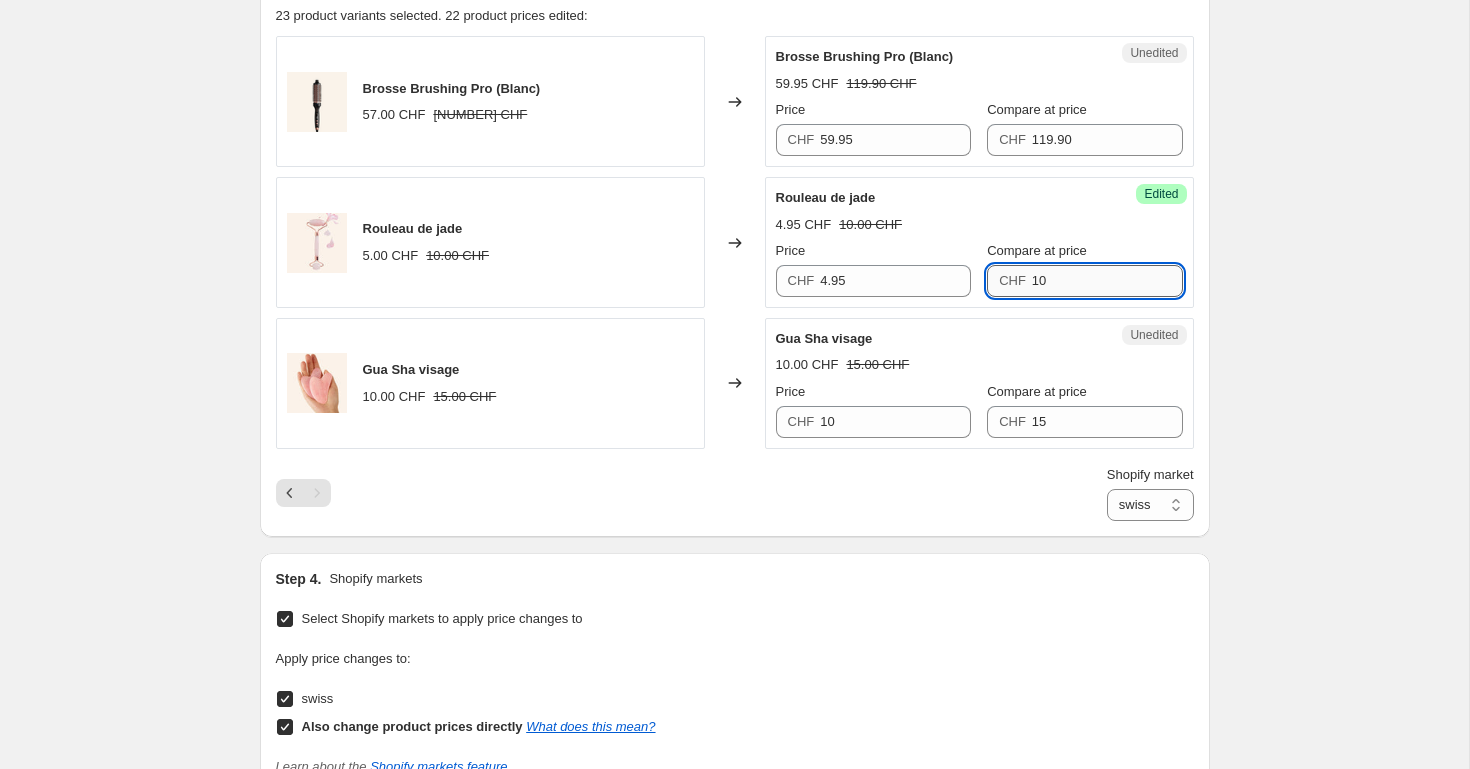 click on "10" at bounding box center [1107, 281] 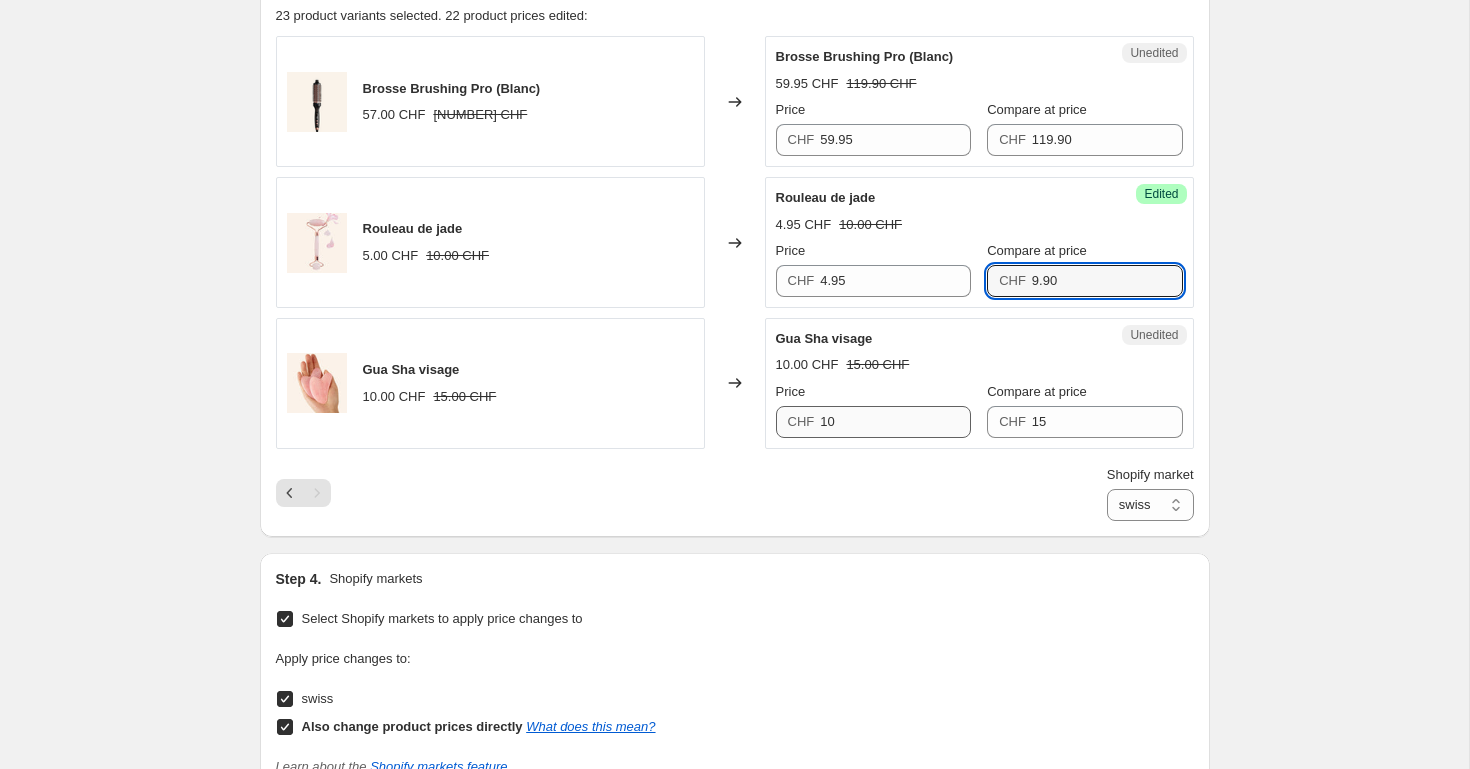 type on "9.90" 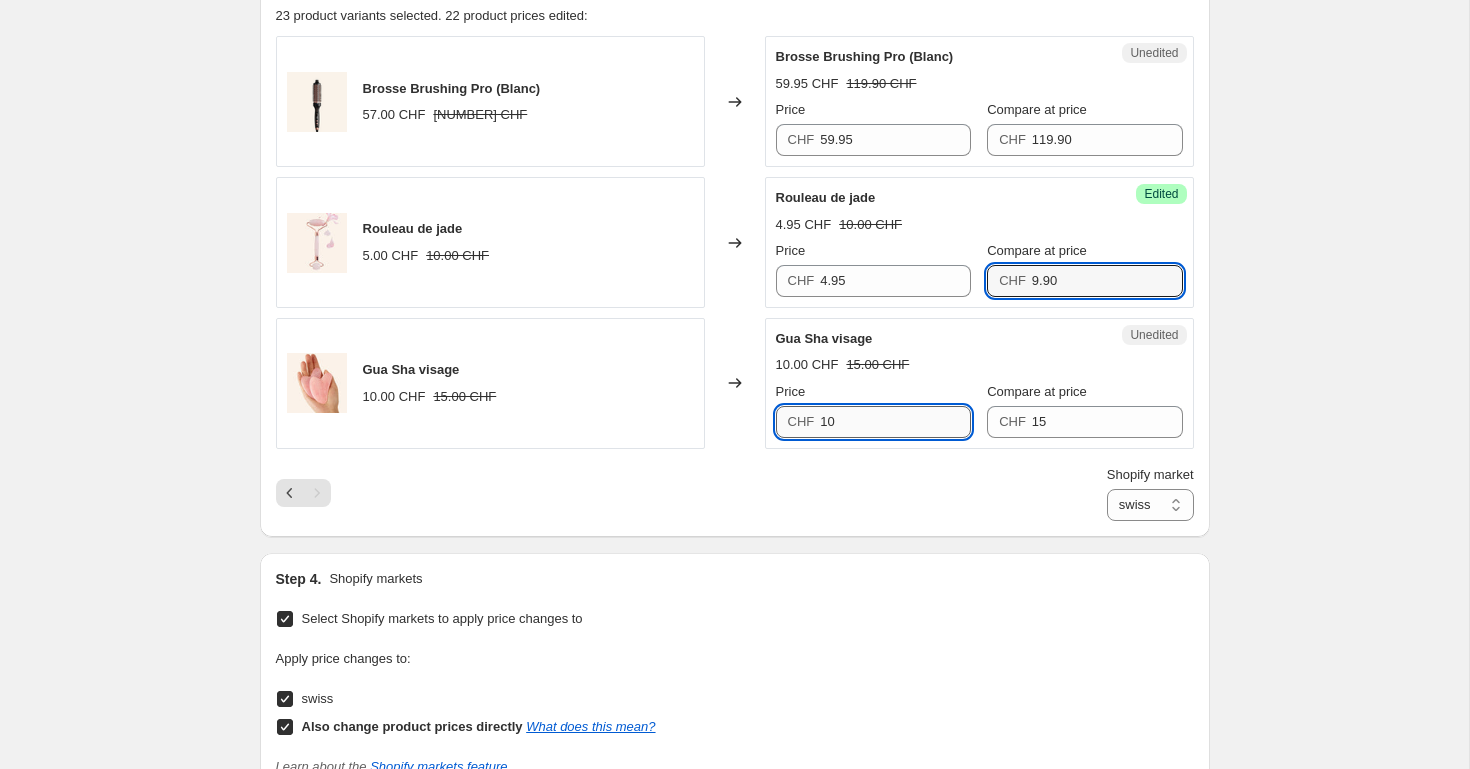 click on "10" at bounding box center (895, 422) 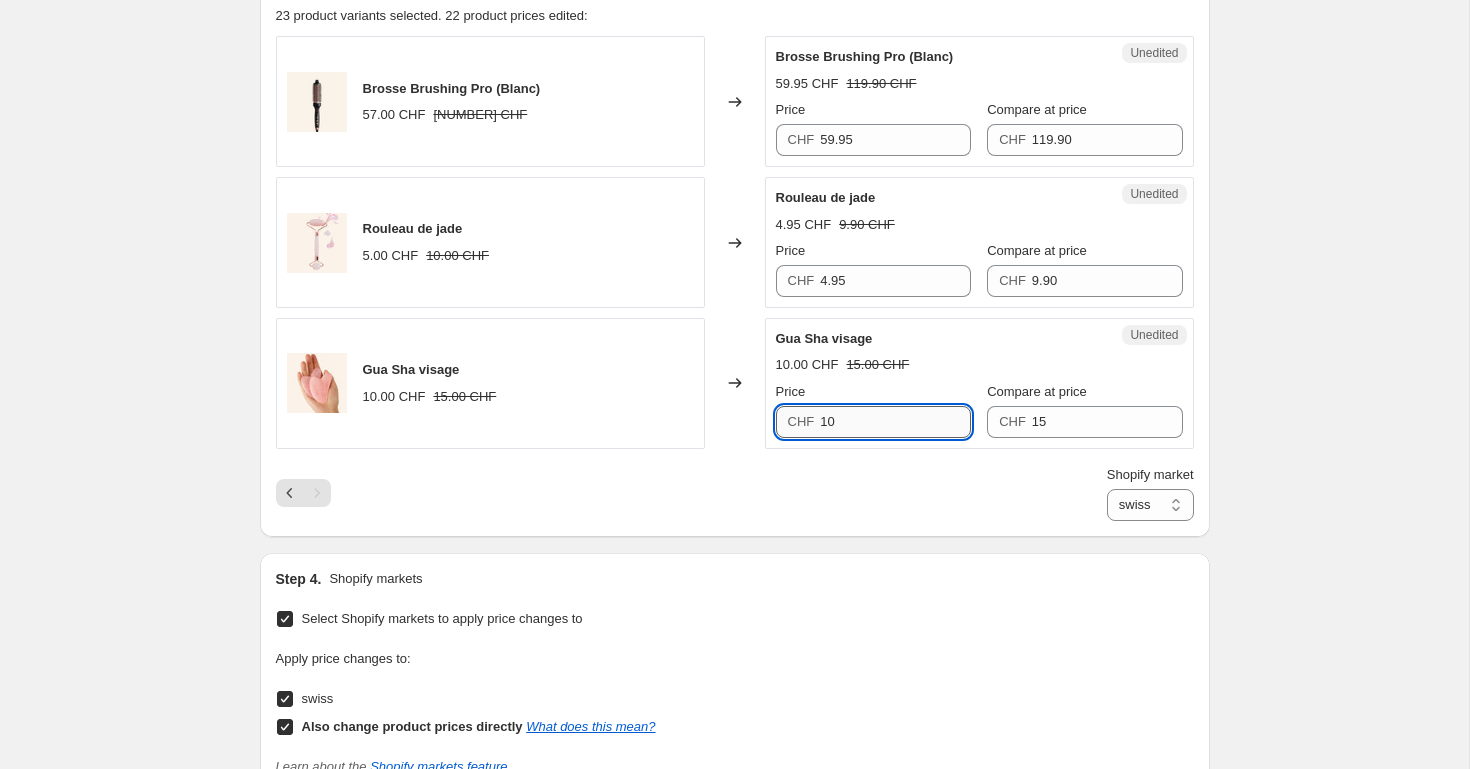 click on "10" at bounding box center [895, 422] 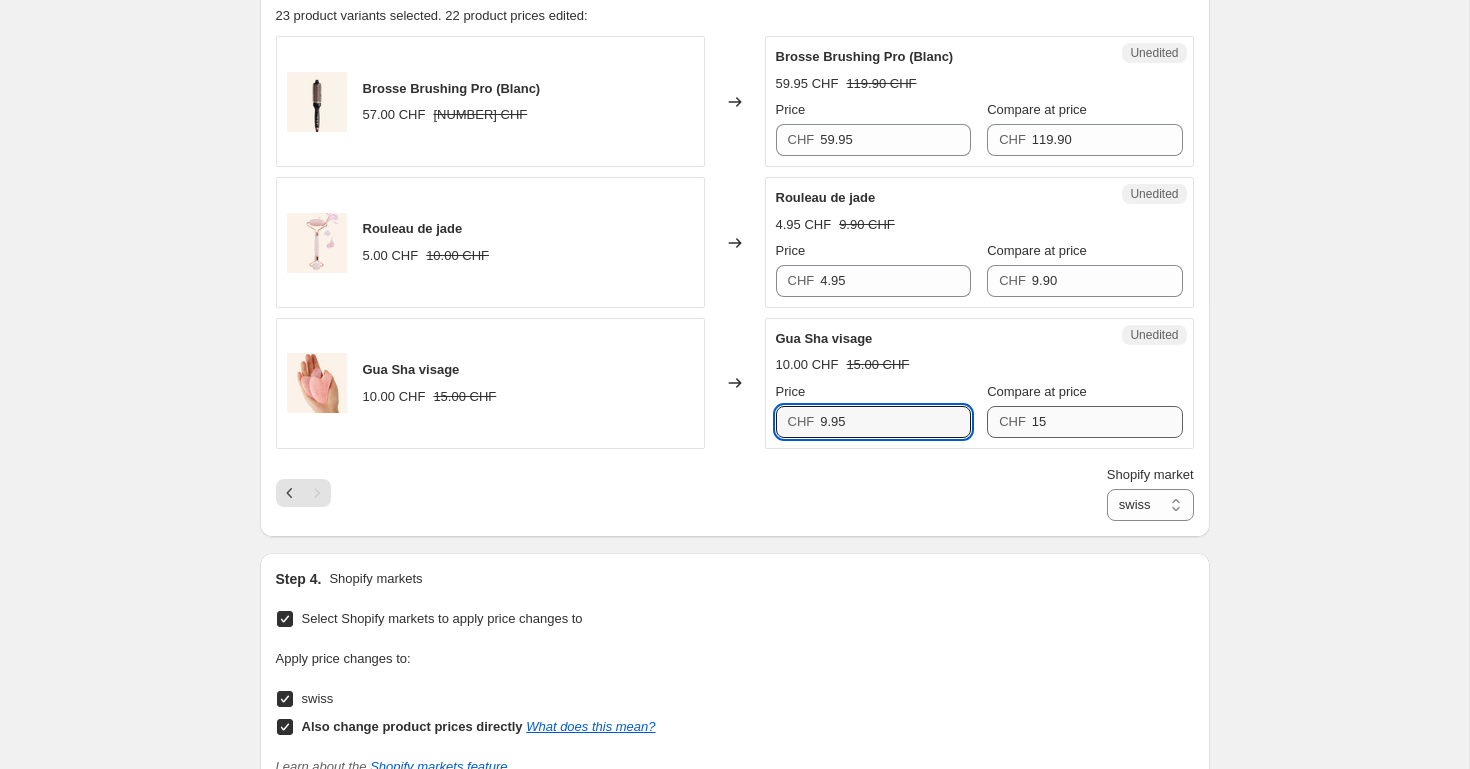 type on "9.95" 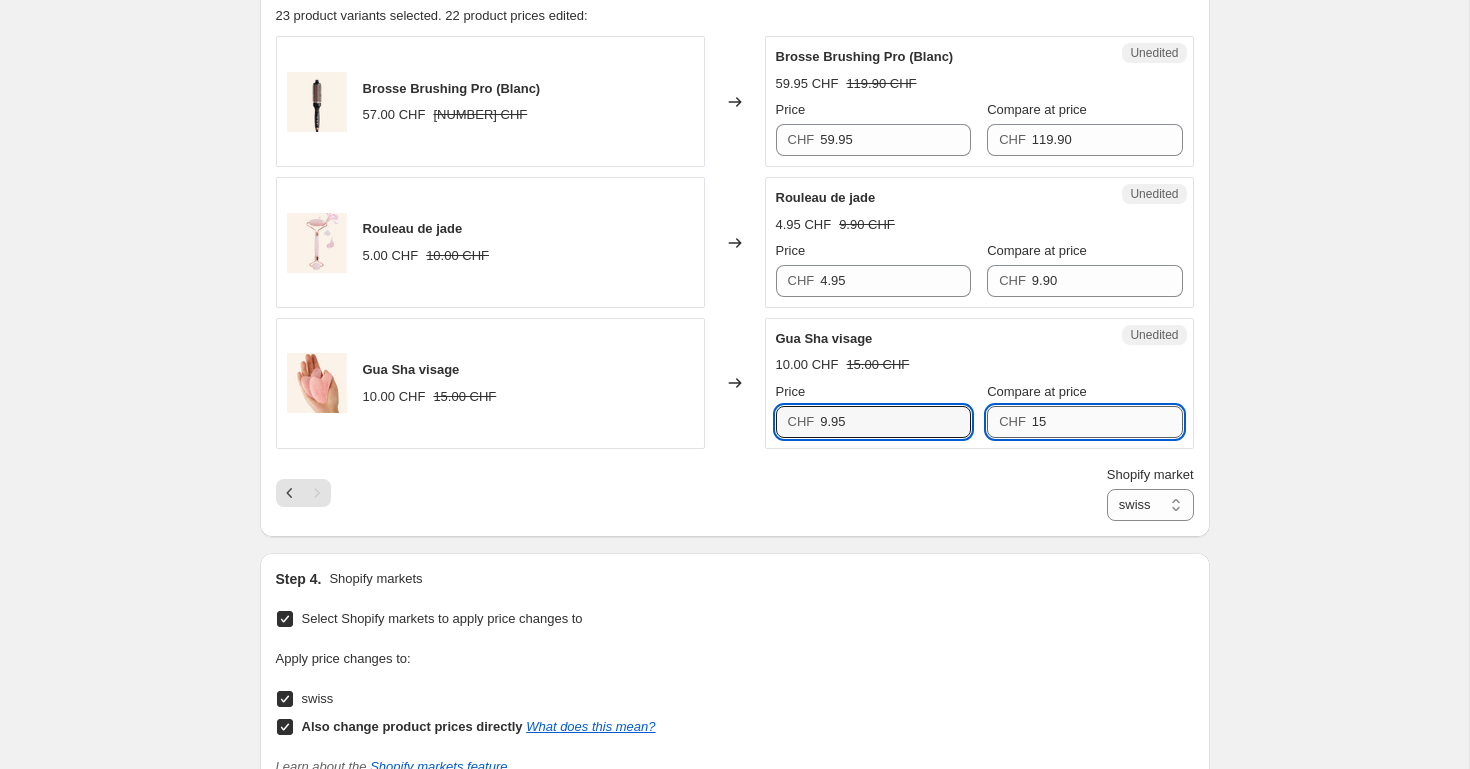 click on "15" at bounding box center [1107, 422] 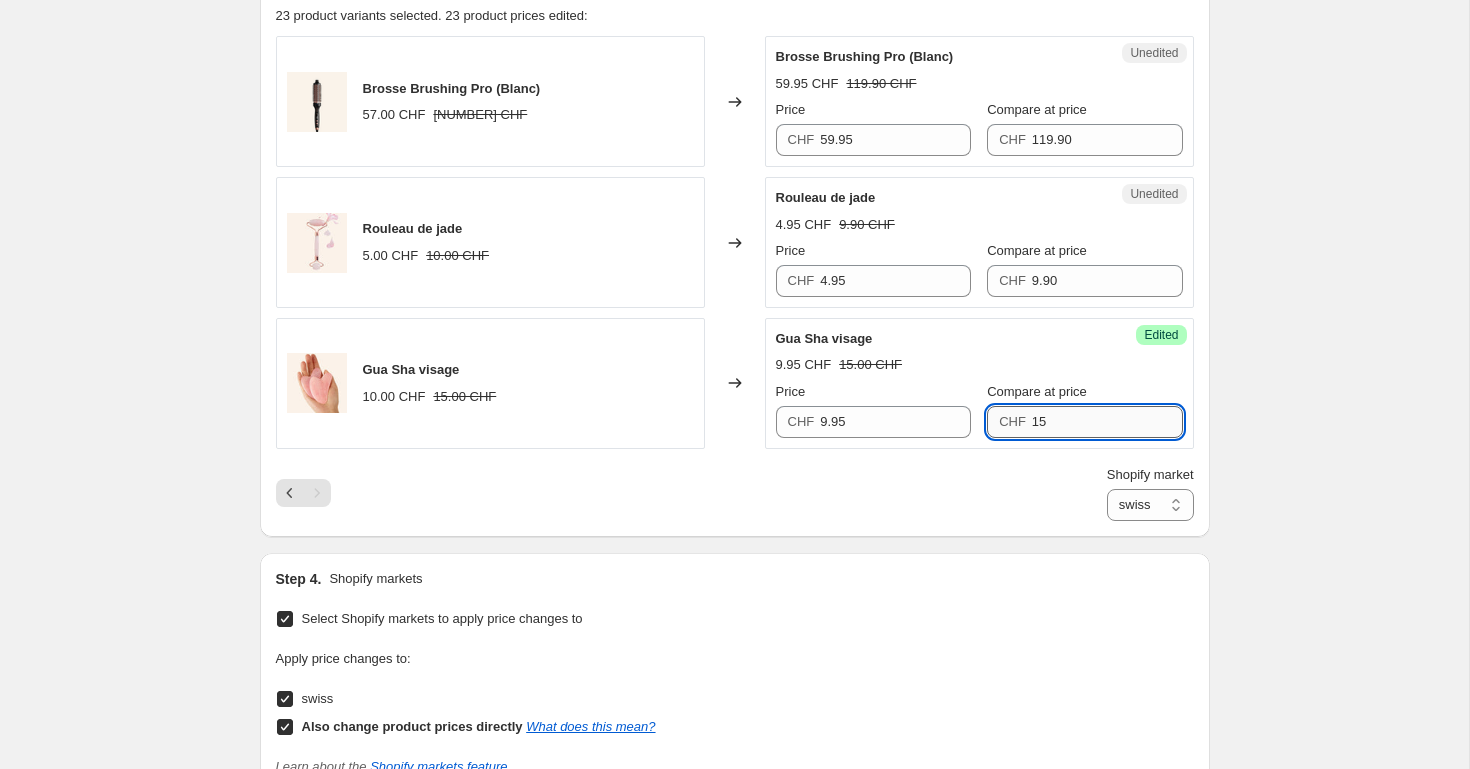 click on "15" at bounding box center (1107, 422) 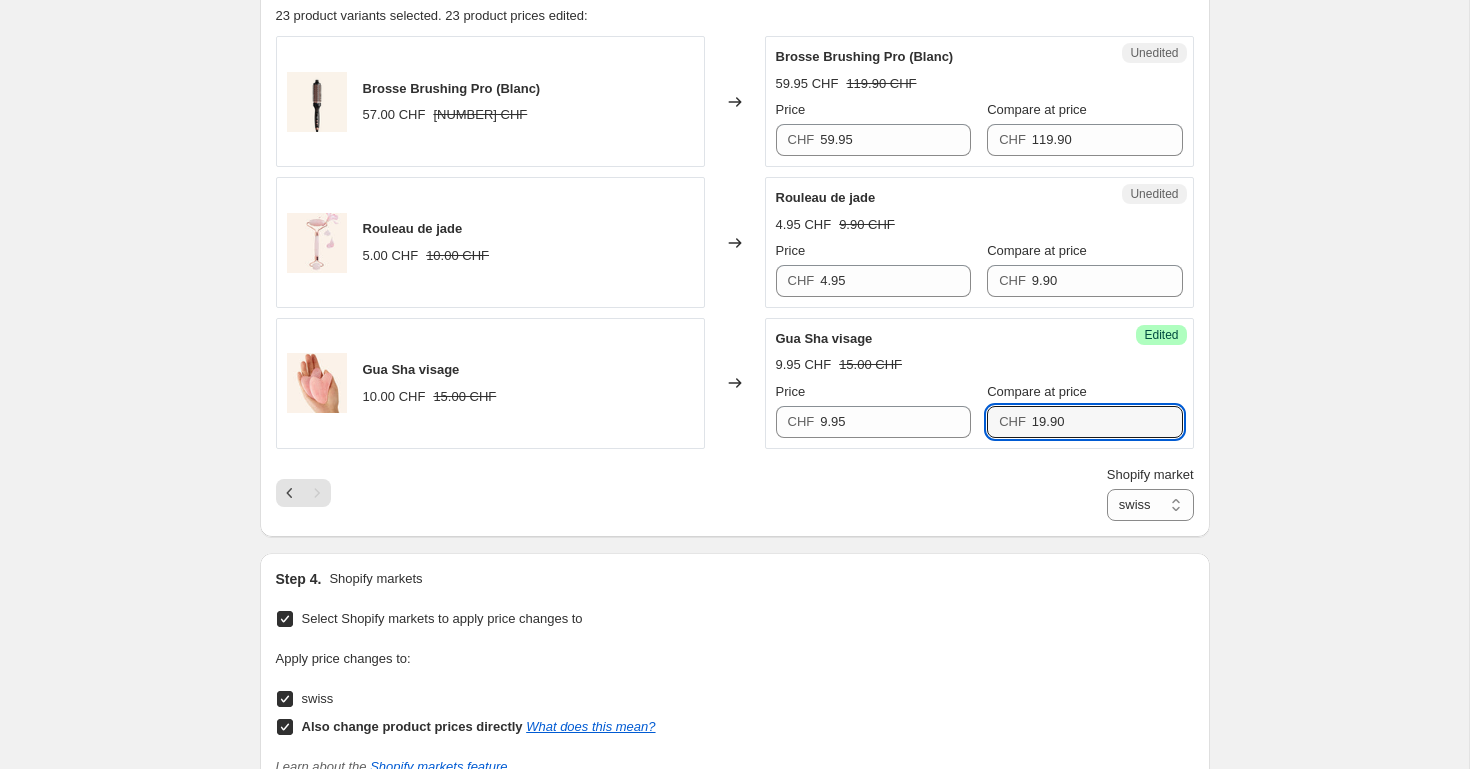 type on "19.90" 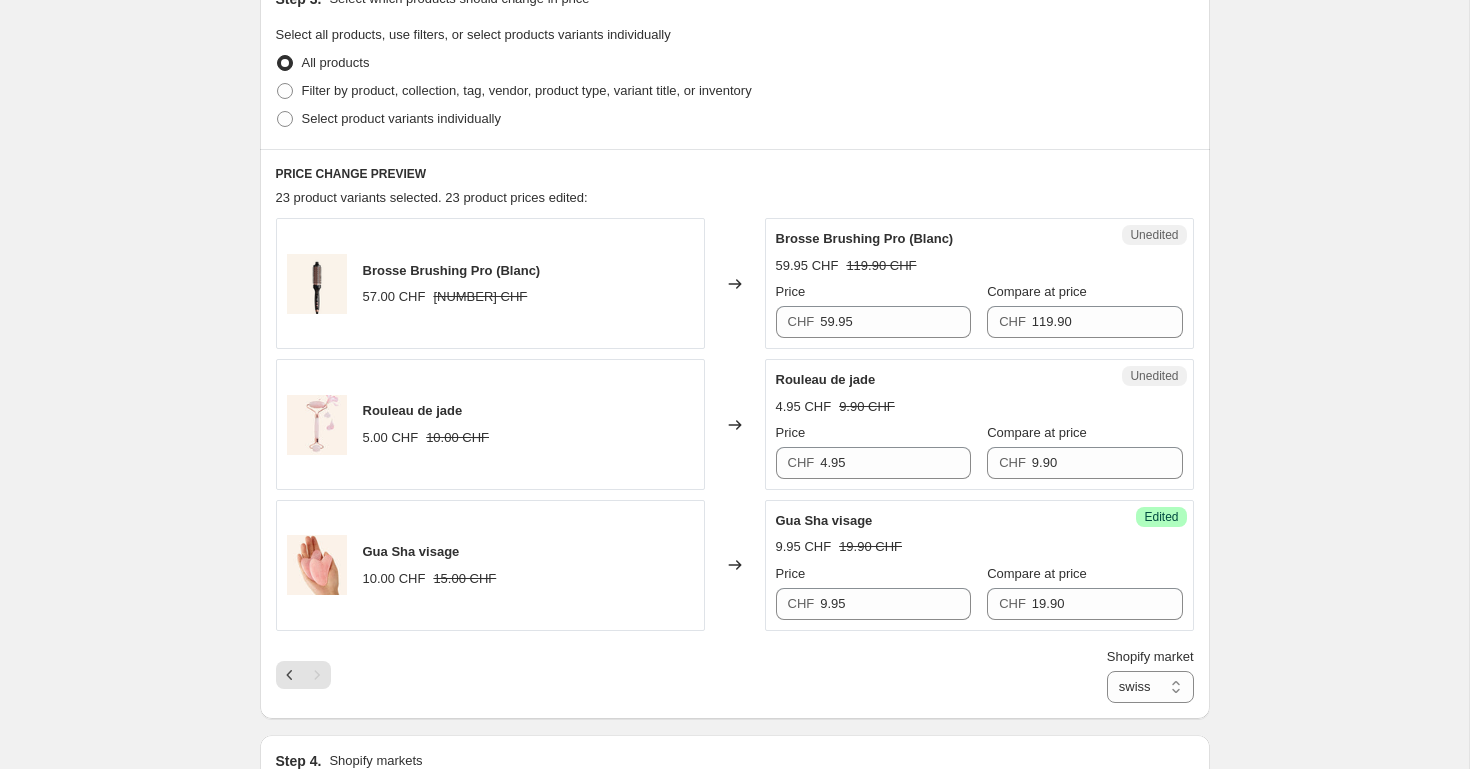 scroll, scrollTop: 971, scrollLeft: 0, axis: vertical 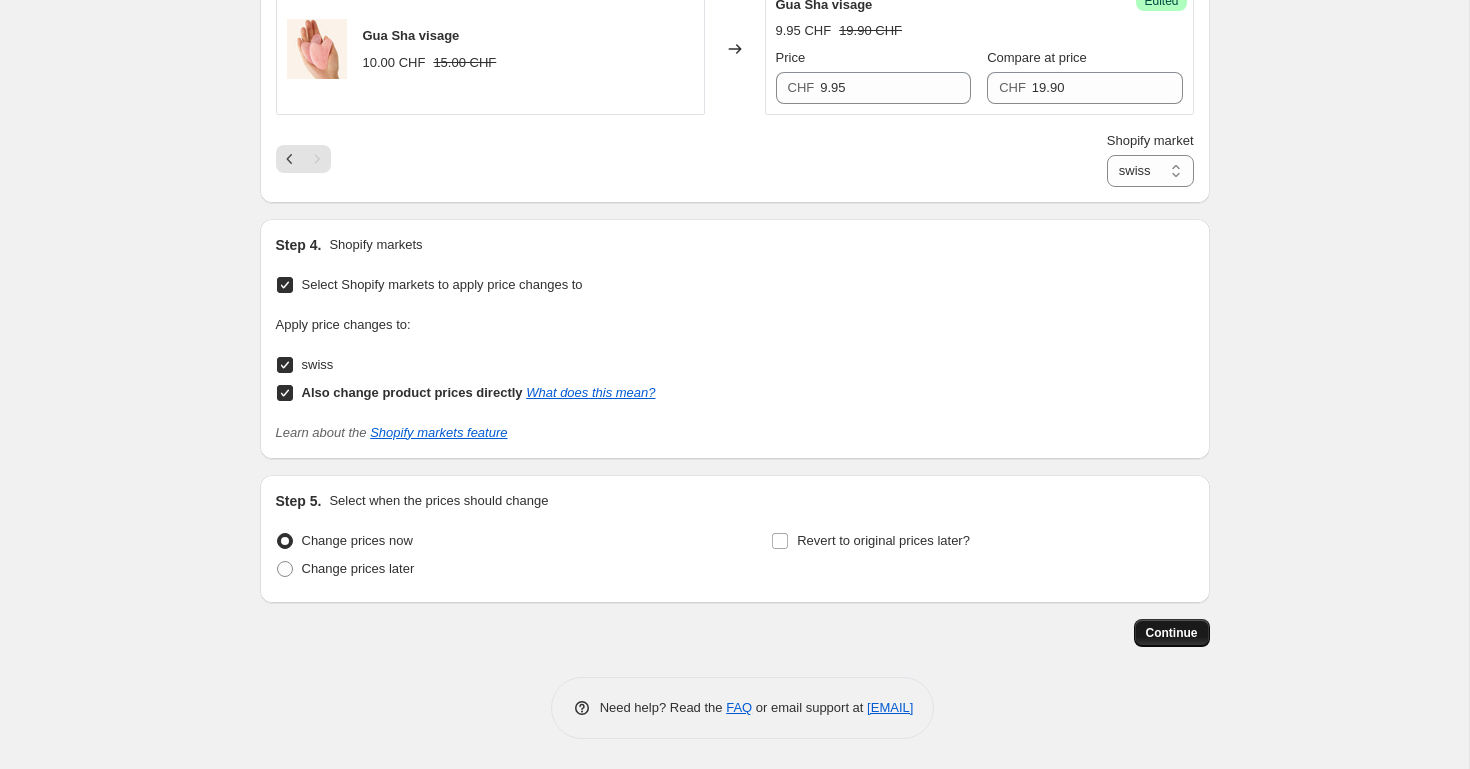 click on "Continue" at bounding box center (1172, 633) 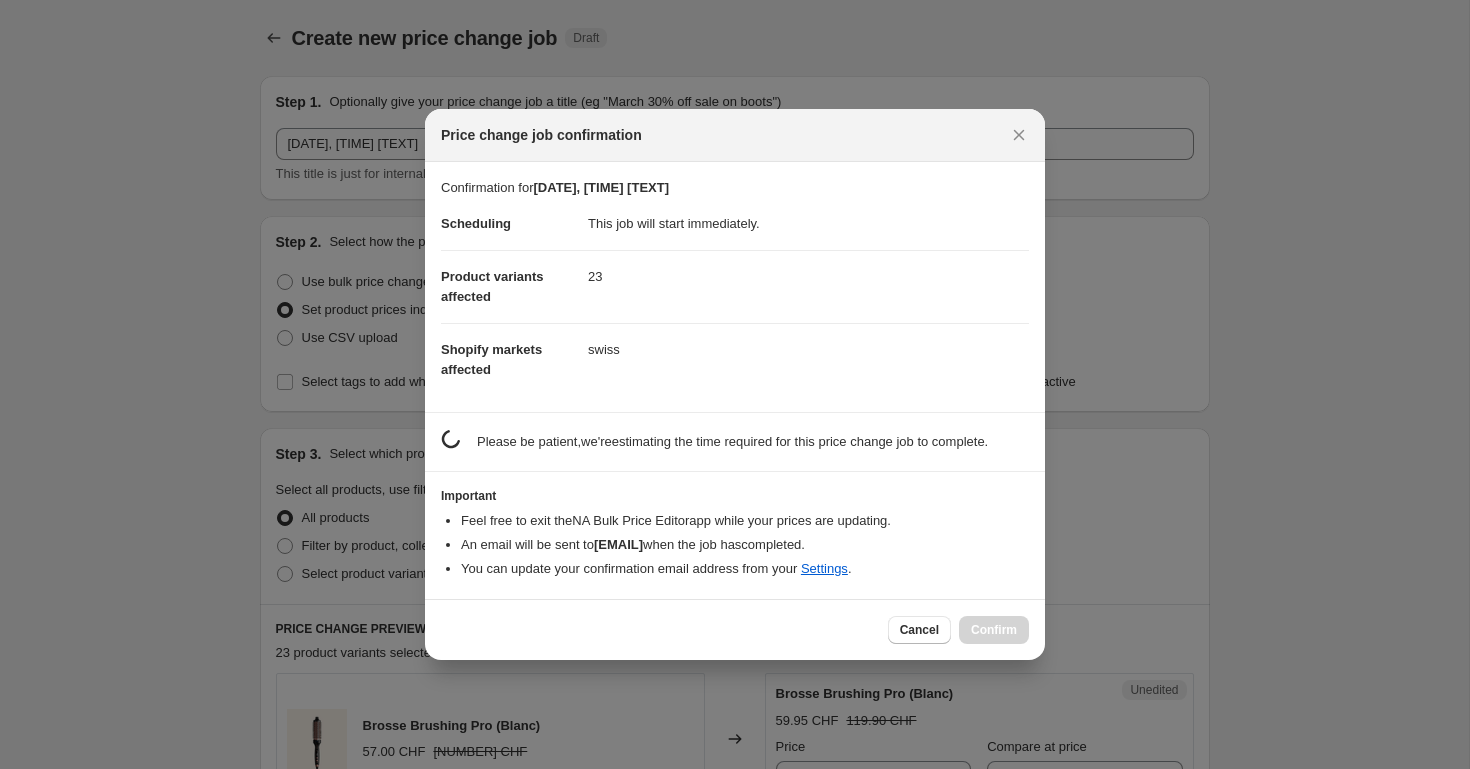 scroll, scrollTop: 0, scrollLeft: 0, axis: both 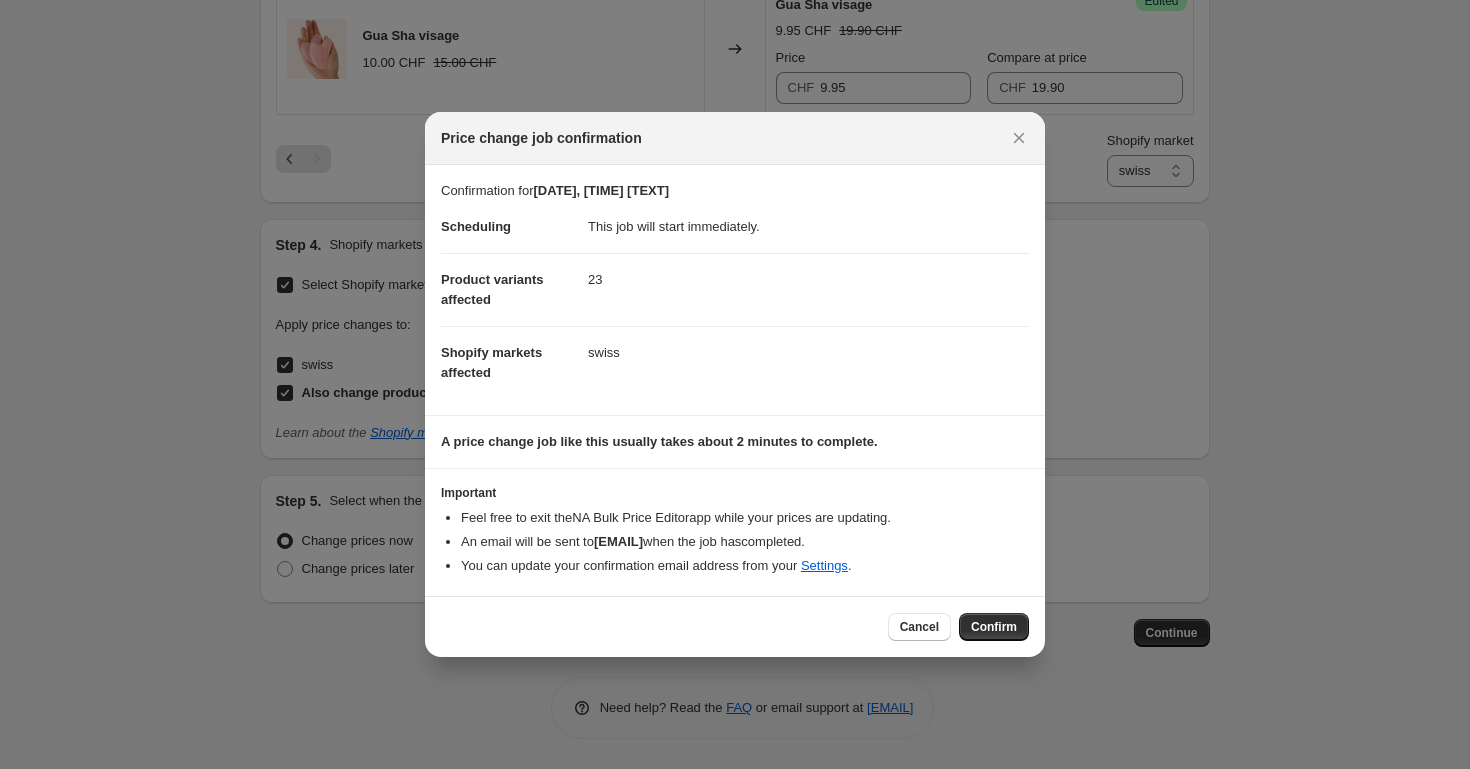 click on "Cancel Confirm" at bounding box center [735, 626] 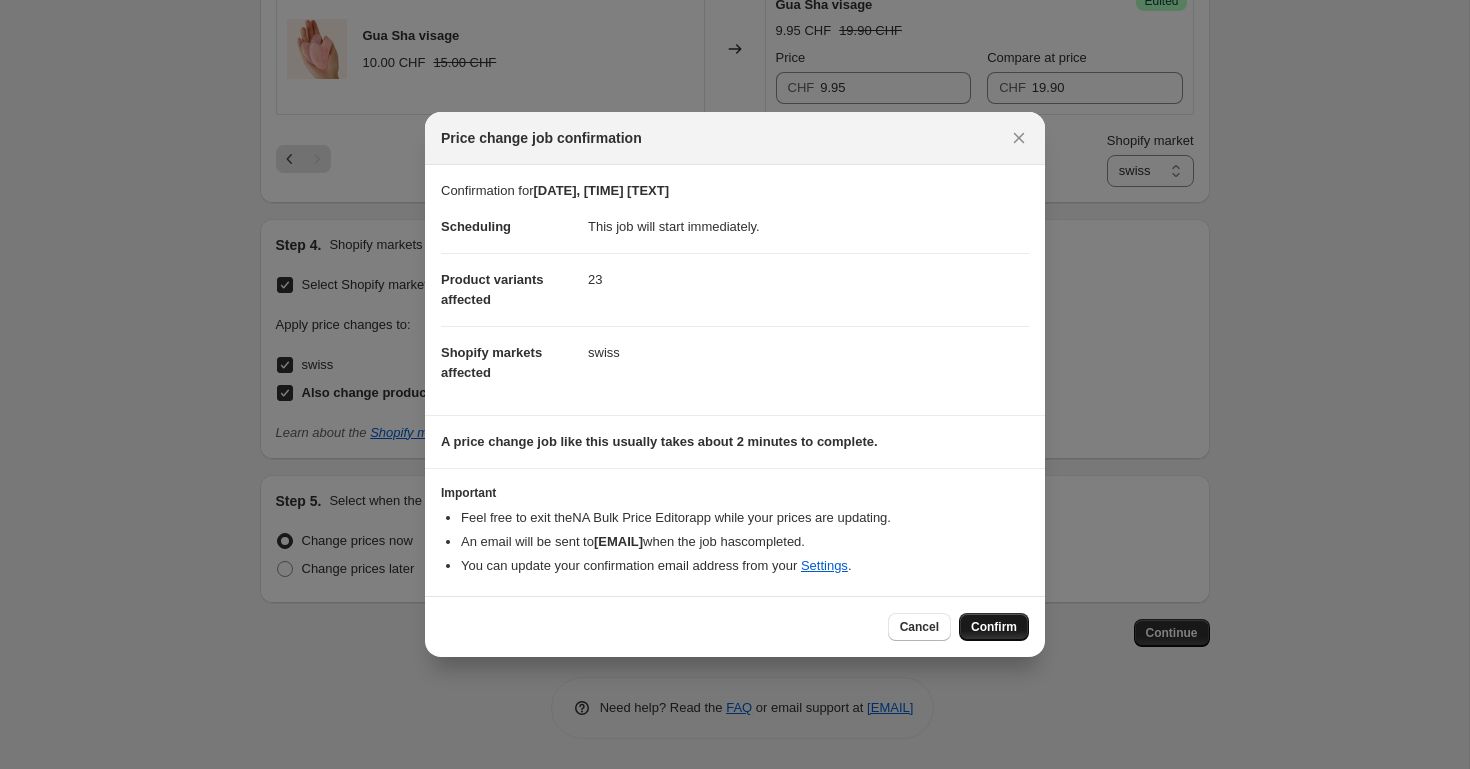 click on "Confirm" at bounding box center (994, 627) 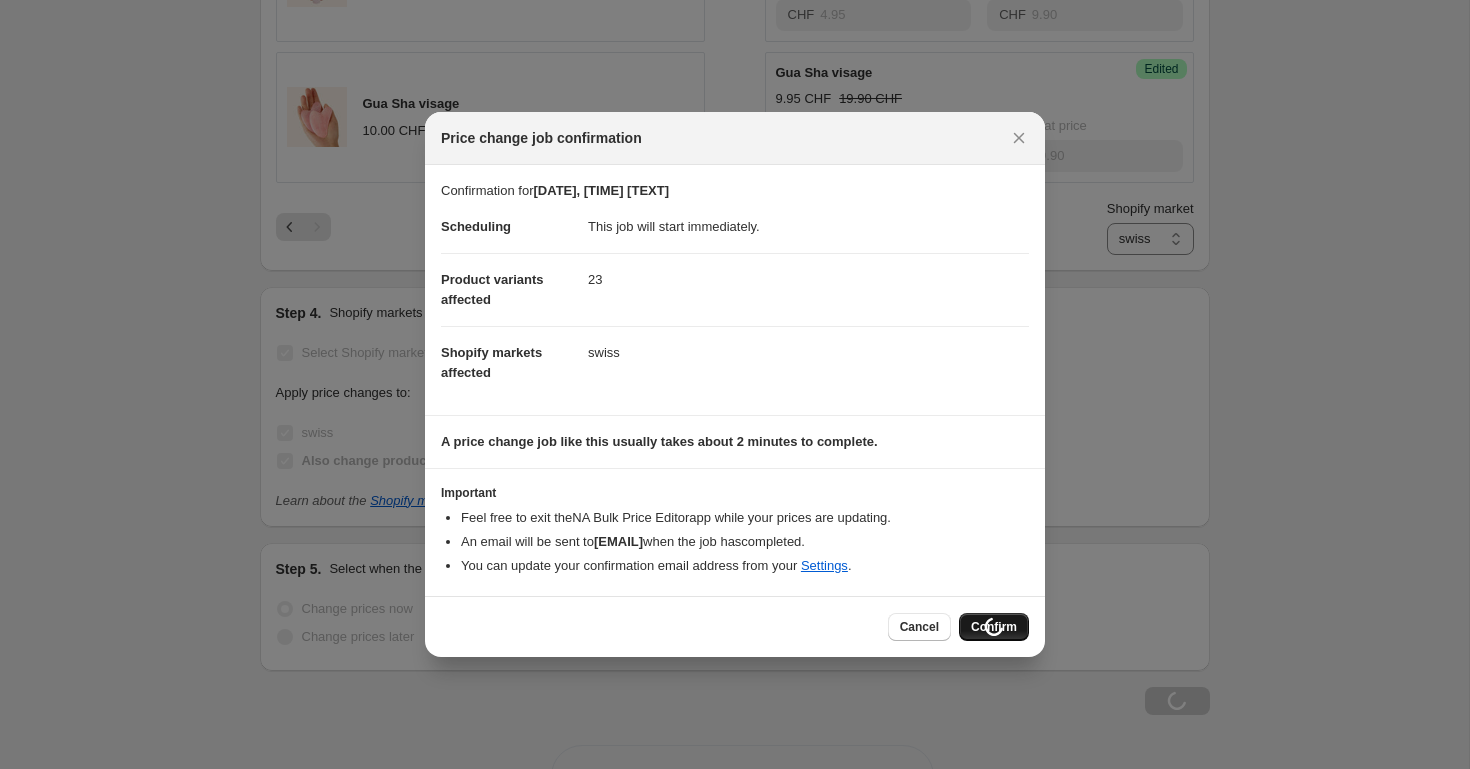 scroll, scrollTop: 1039, scrollLeft: 0, axis: vertical 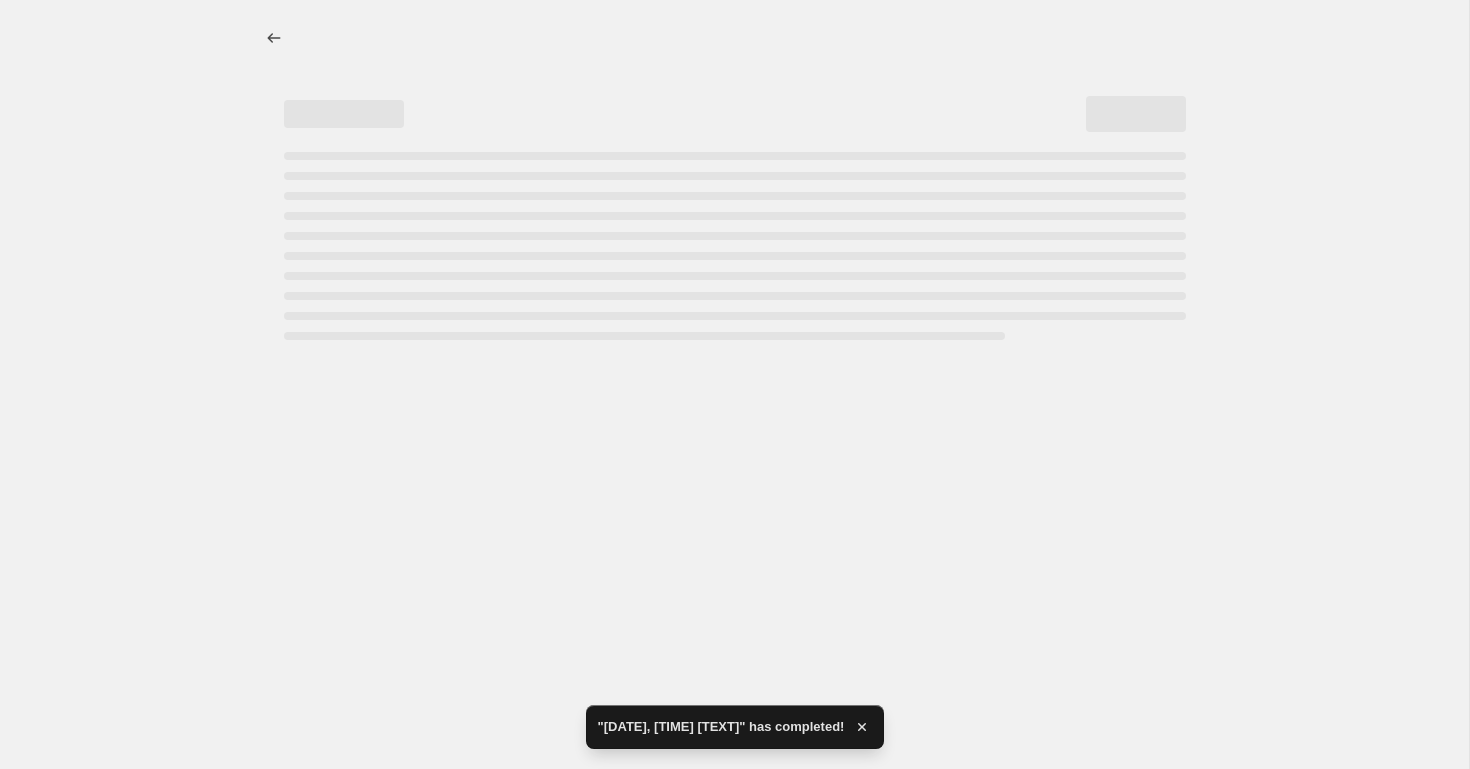select on "[NUMBER]" 